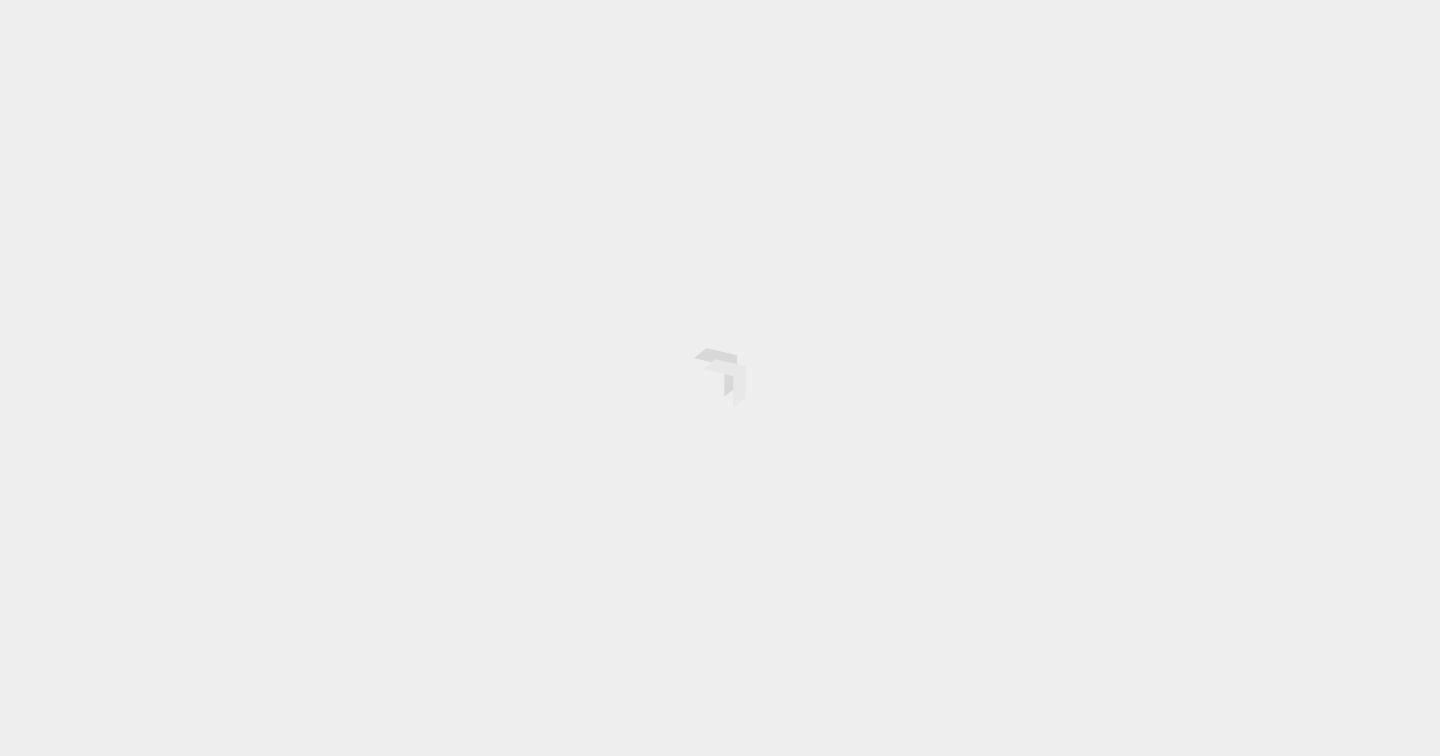 scroll, scrollTop: 0, scrollLeft: 0, axis: both 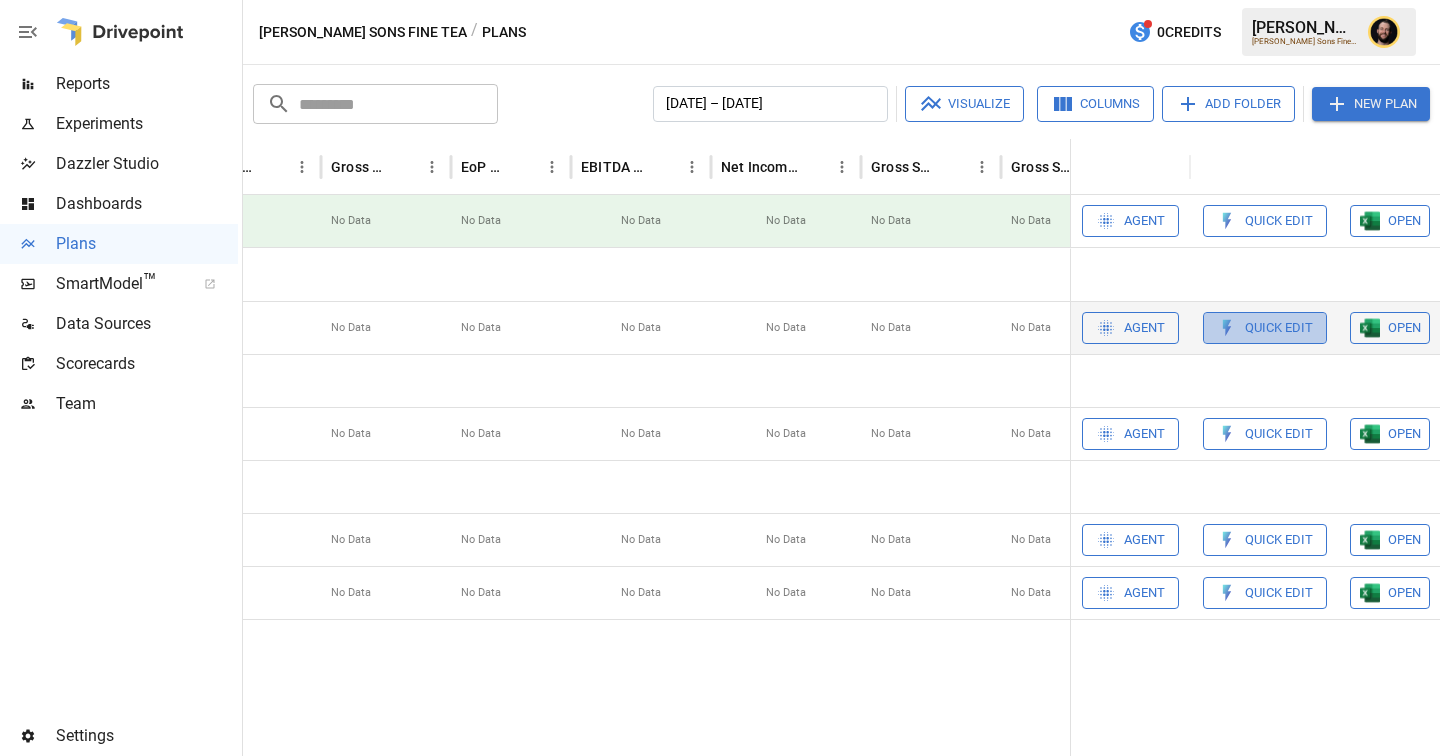 click on "Quick Edit" at bounding box center [1279, 328] 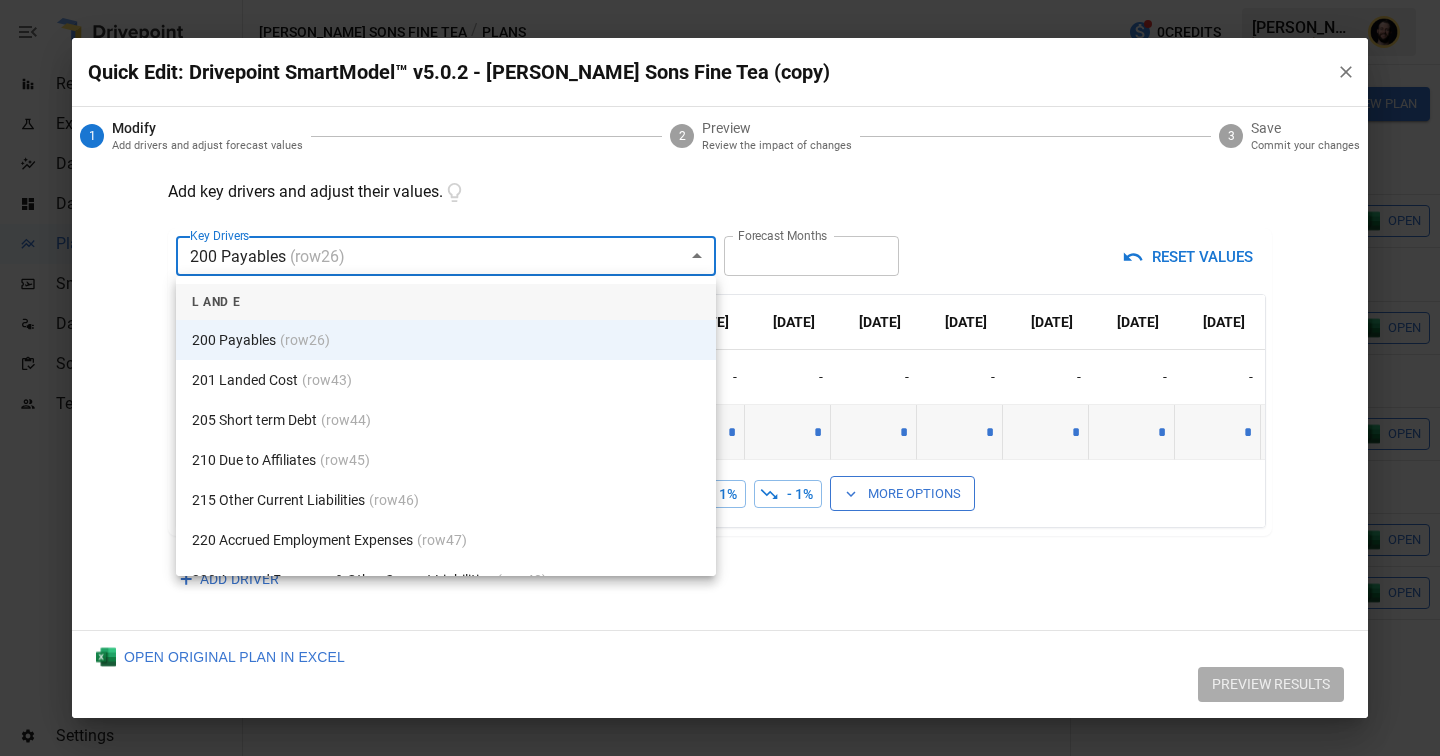 click on "Reports Experiments Dazzler Studio Dashboards Plans SmartModel ™ Data Sources Scorecards Team Settings [PERSON_NAME] Sons Fine Tea / Plans 0  Credits [PERSON_NAME] Sons Fine Tea Plans ​ ​ [DATE] – [DATE]   Visualize   Columns   Add Folder   New Plan Name Description Status Forecast start Gross Margin EoP Cash EBITDA Margin Net Income Margin Gross Sales Gross Sales: DTC Online Gross Sales: Marketplace Gross Sales: Wholesale Gross Sales: Retail Returns Returns: DTC Online Returns: Marketplace Returns: Wholesale Returns: Retail Shipping Income Shipping Income: DTC Online Shipping Income: Marketplace Shipping Income: Wholesale Shipping Income: Retail Taxes Collected Taxes Collected: DTC Online Taxes Collected: Marketplace Taxes Collected: Wholesale Taxes Collected: Retail Net Revenue Net Revenue: DTC Online Net Revenue: Marketplace Net Revenue: Wholesale Net Revenue: Retail Cost of Goods Sold Cost of Goods Sold: DTC Online Cost of Goods Sold: Marketplace Cost of Goods Sold: Wholesale Gross Profit" at bounding box center (720, 0) 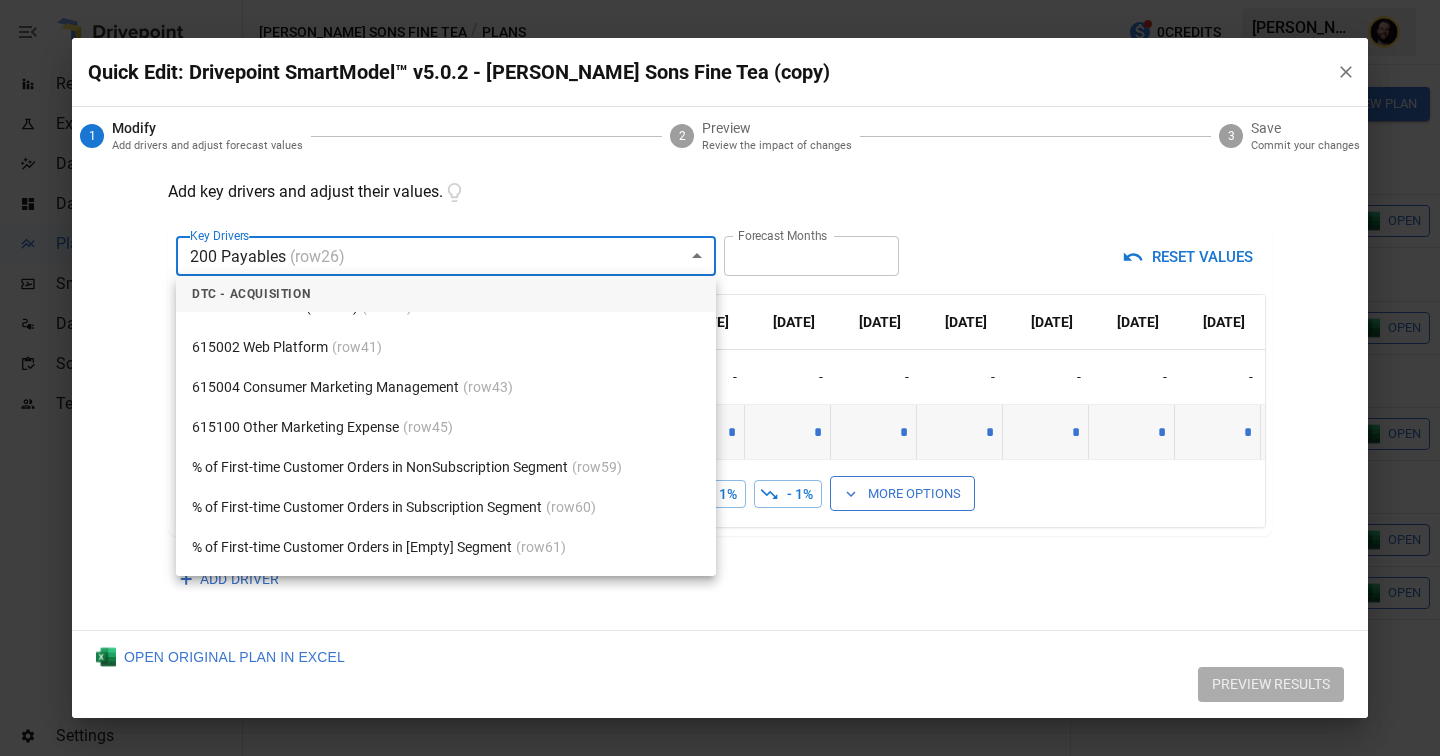 scroll, scrollTop: 3627, scrollLeft: 0, axis: vertical 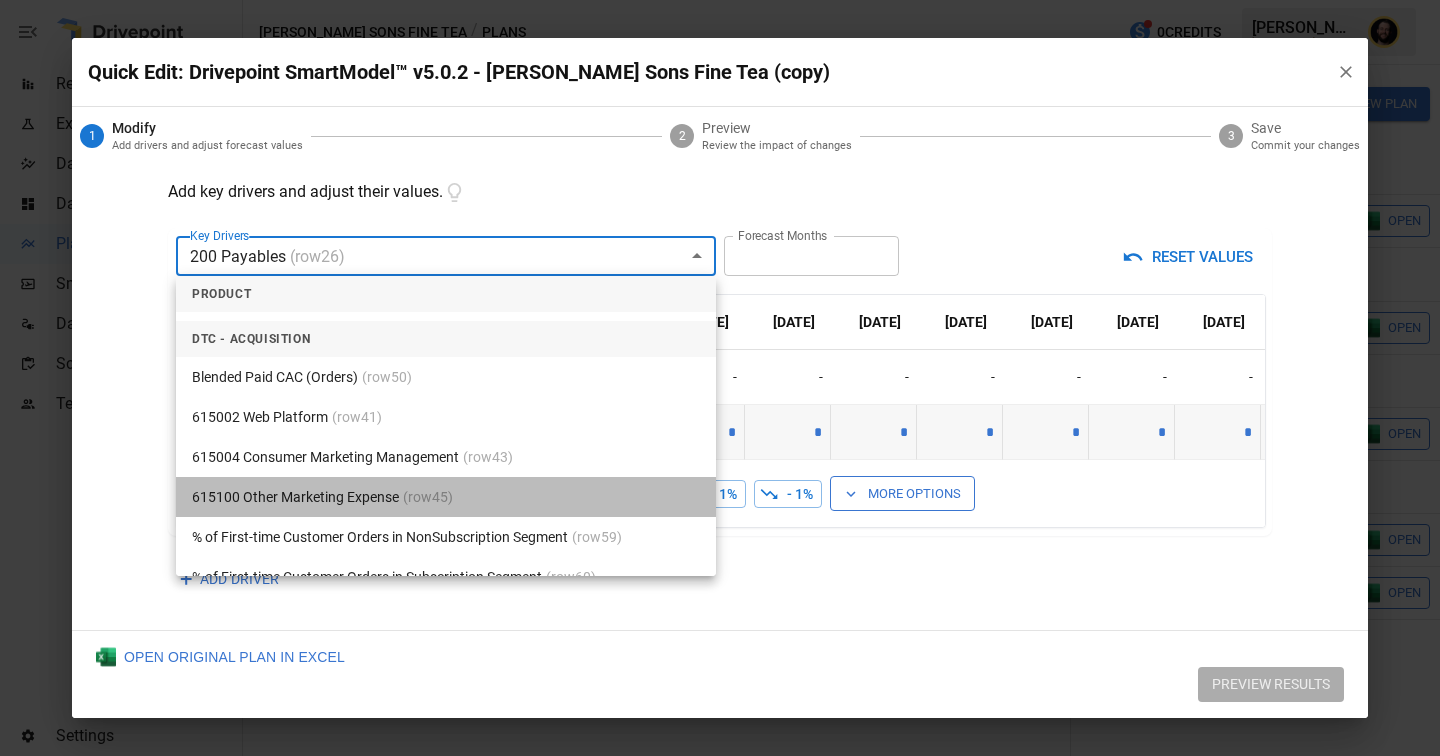 click on "615100 Other Marketing Expense (row  45 )" at bounding box center (446, 497) 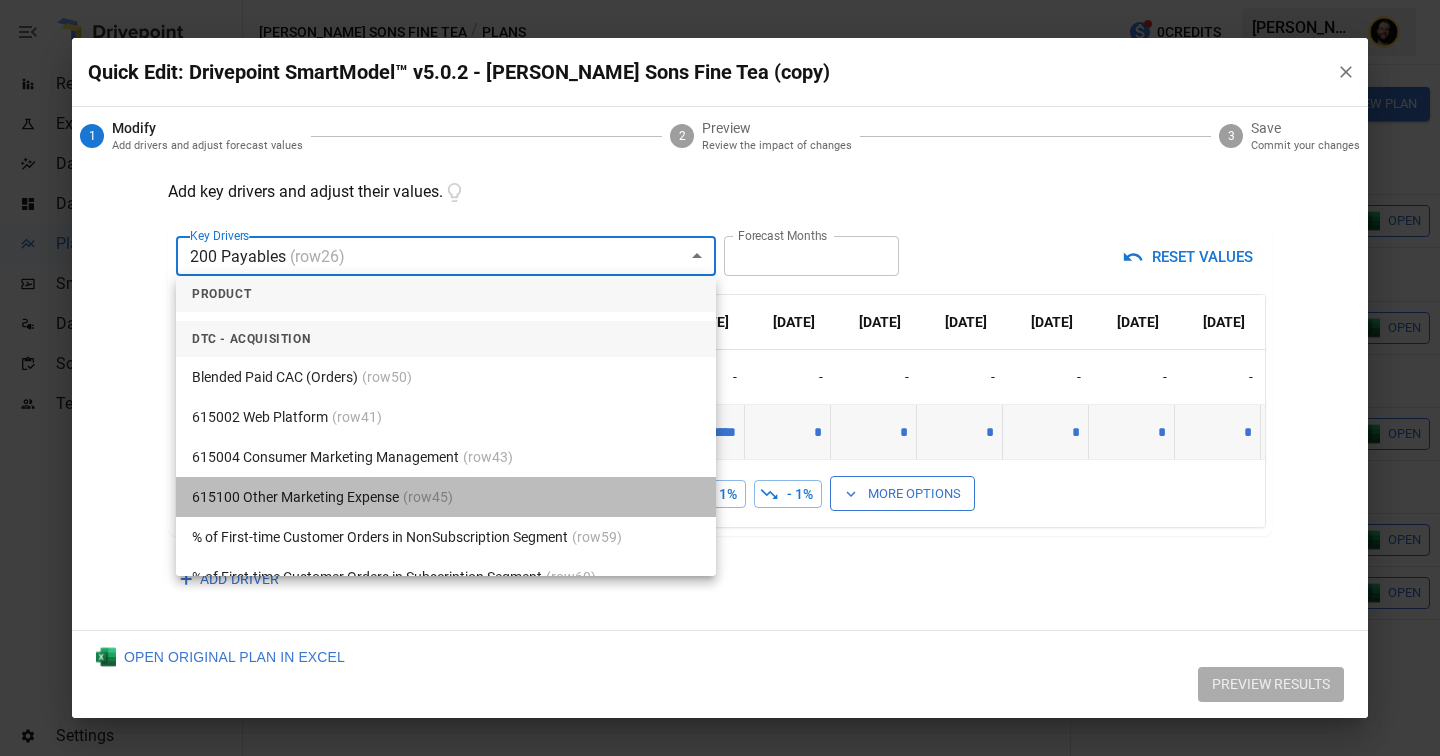 type on "*****" 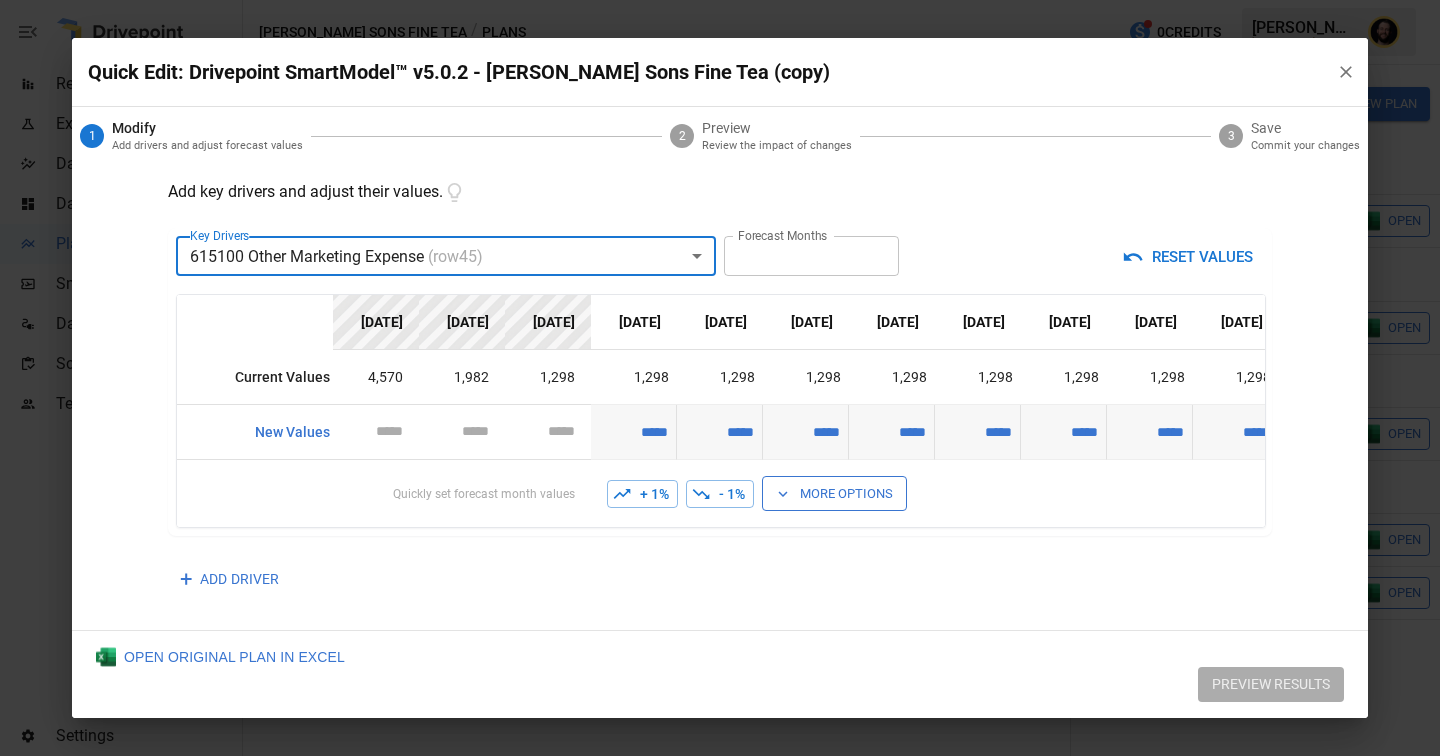 click on "**" at bounding box center (811, 256) 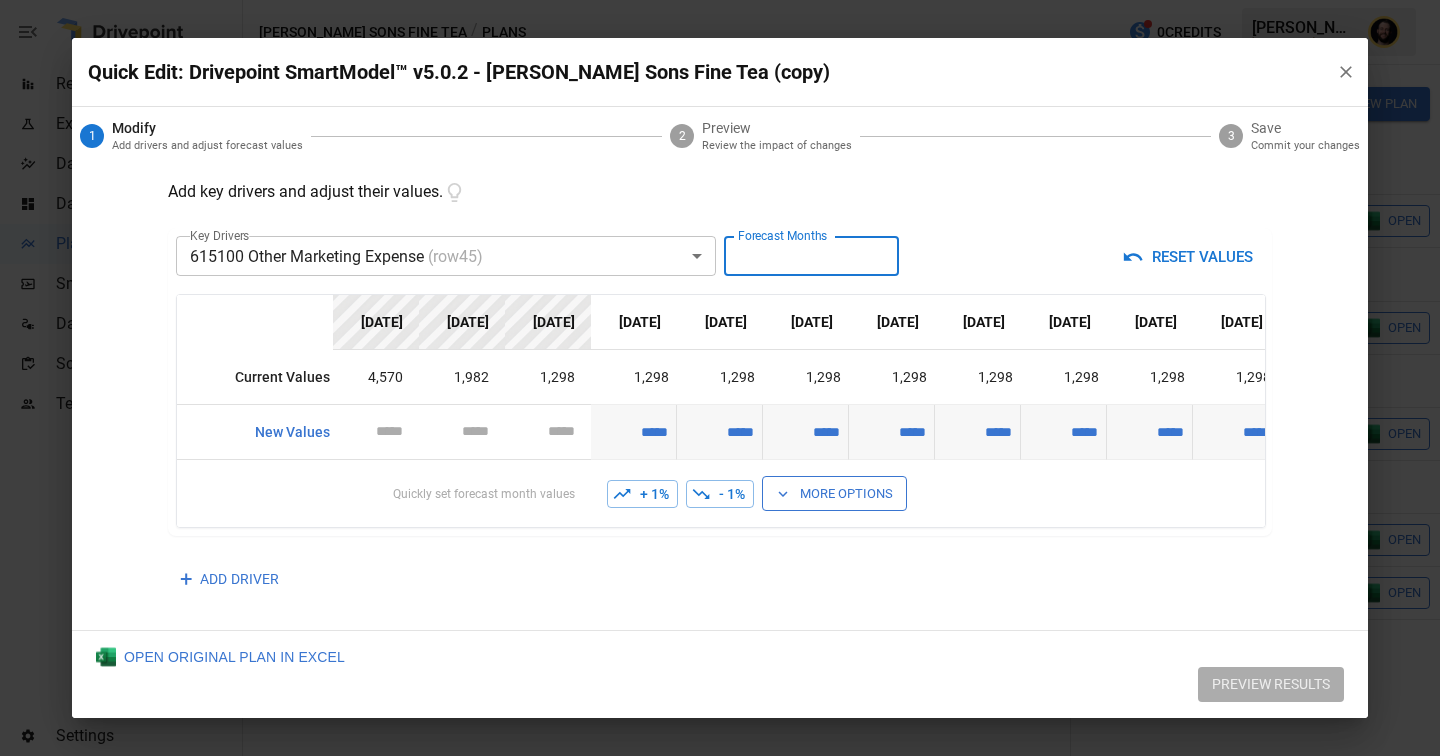 click on "**" at bounding box center (811, 256) 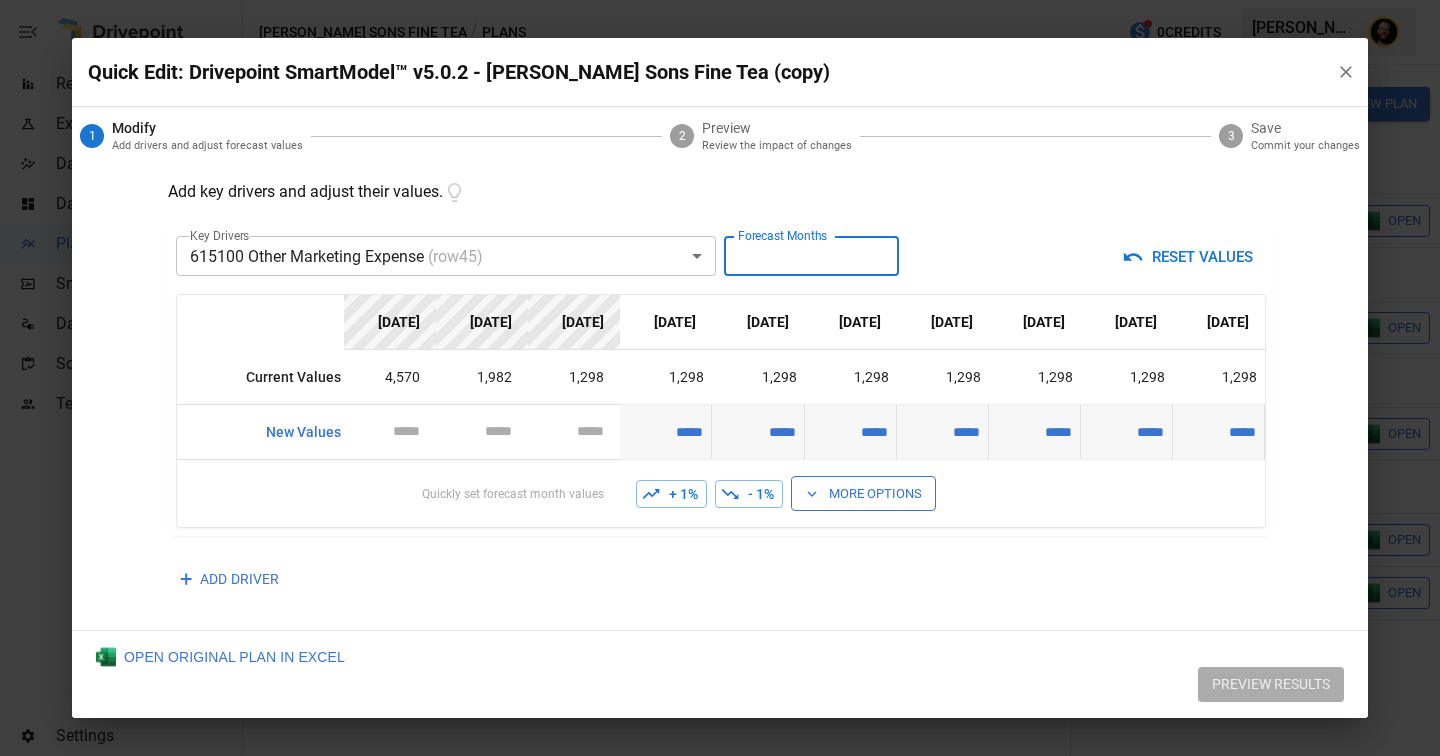 click on "*" at bounding box center (811, 256) 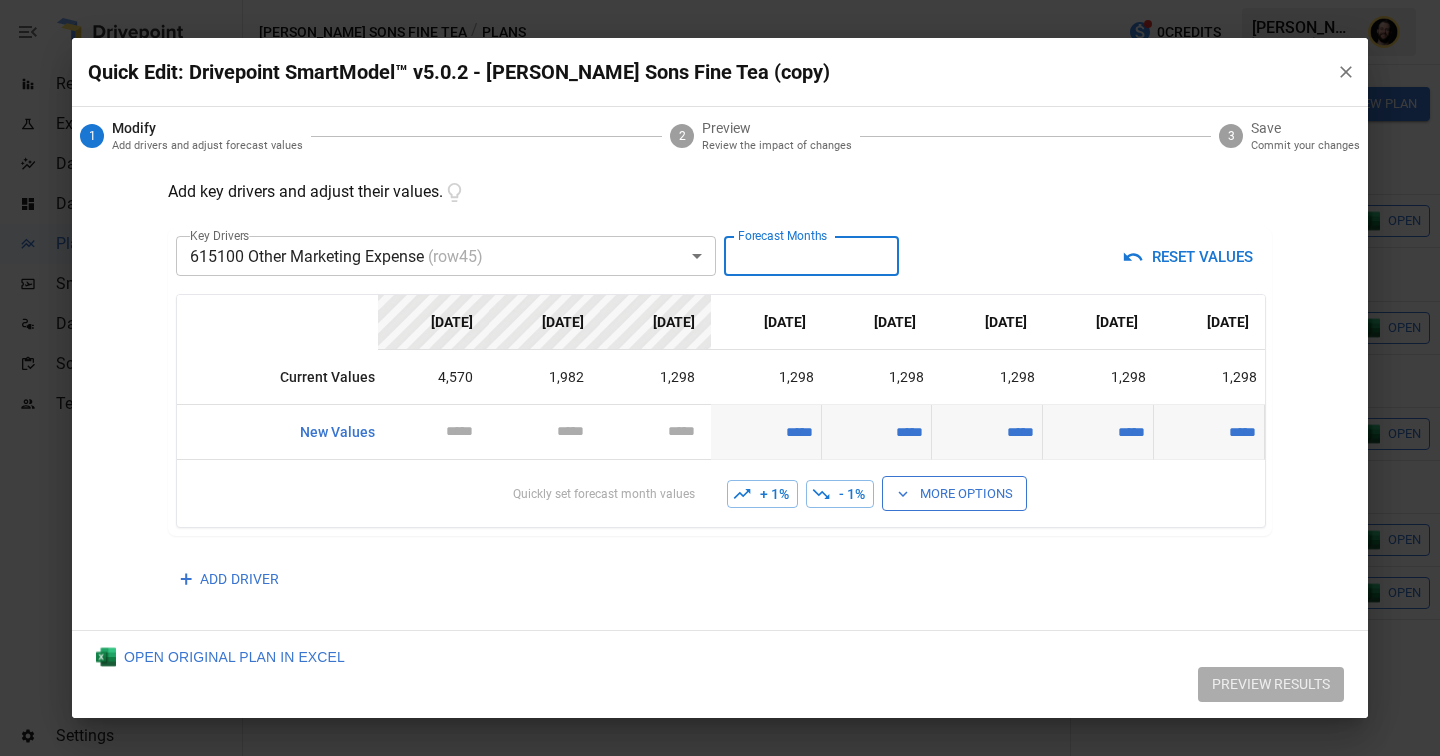click on "*" at bounding box center [811, 256] 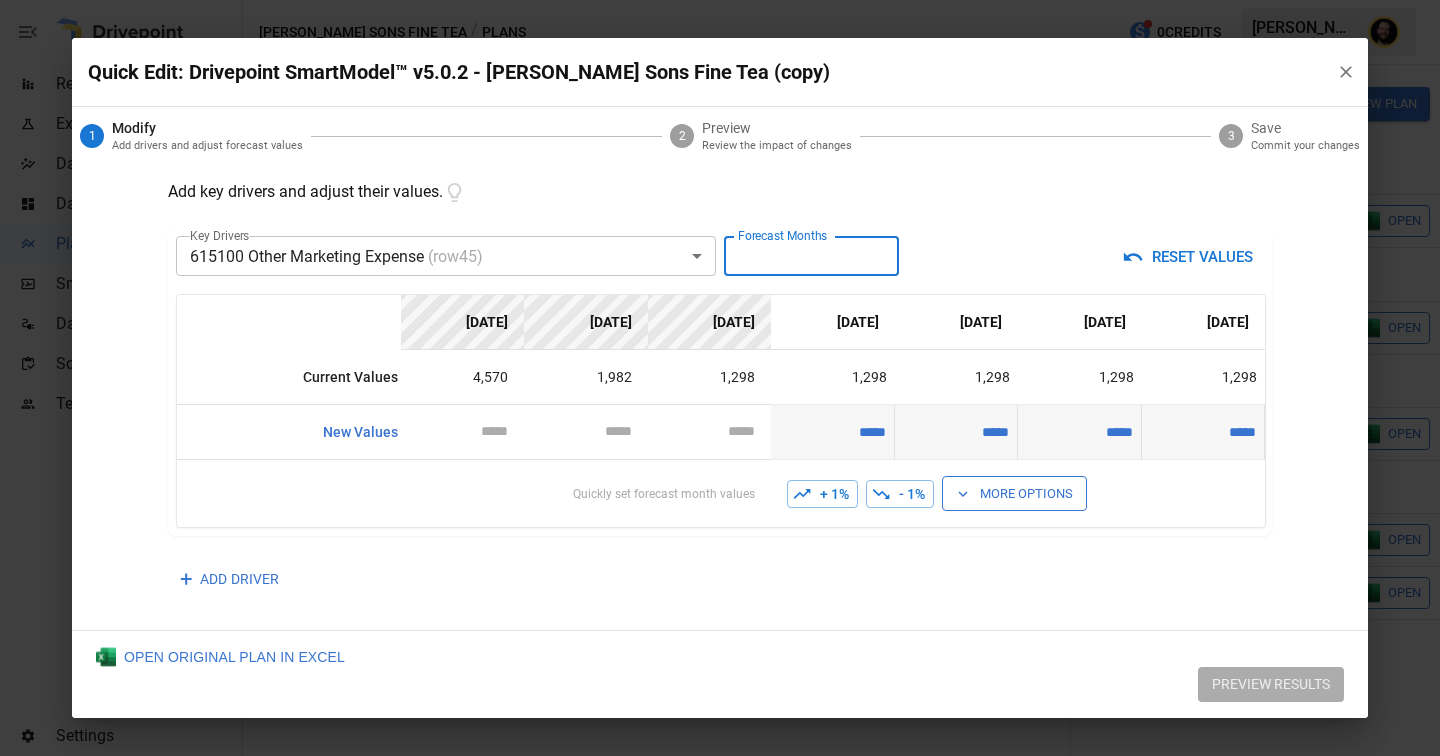 click on "*****" at bounding box center [832, 432] 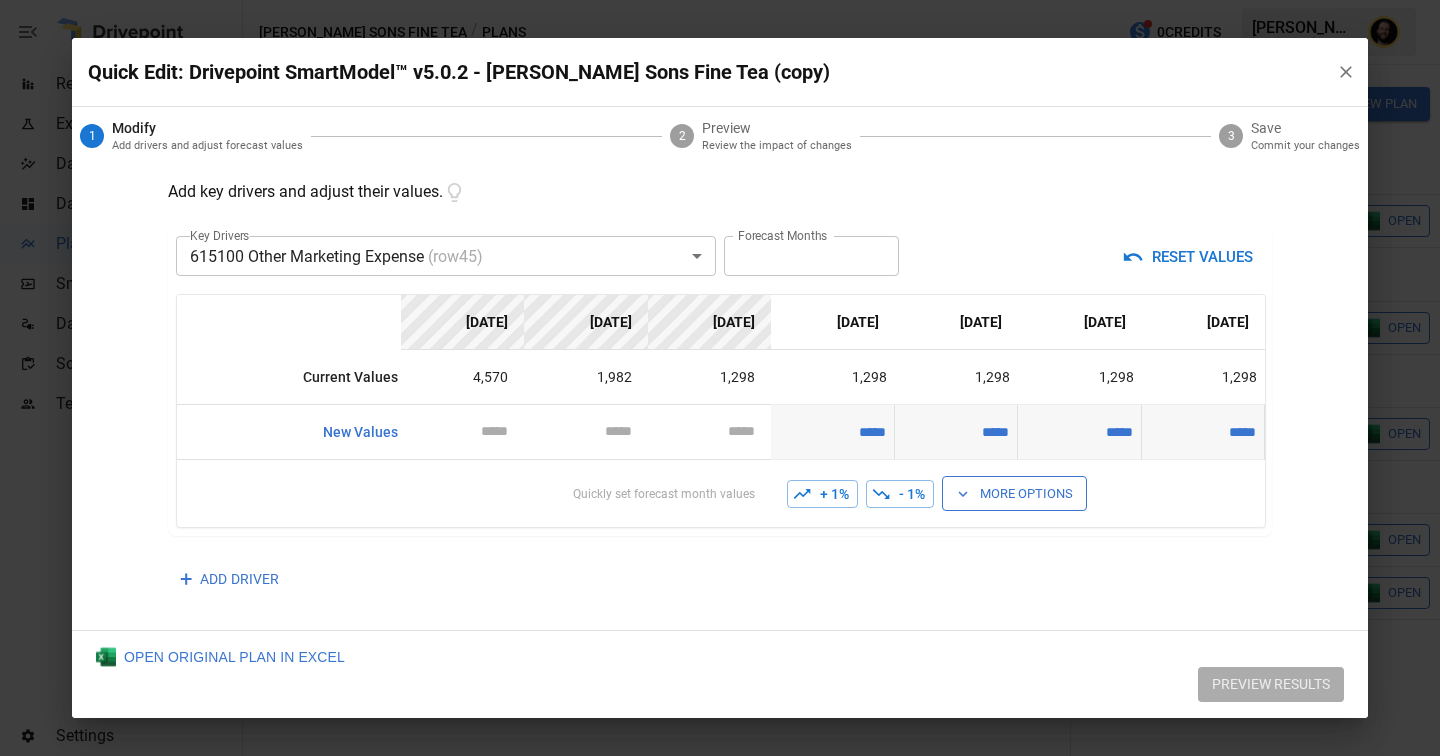 click on "More Options" at bounding box center [1014, 493] 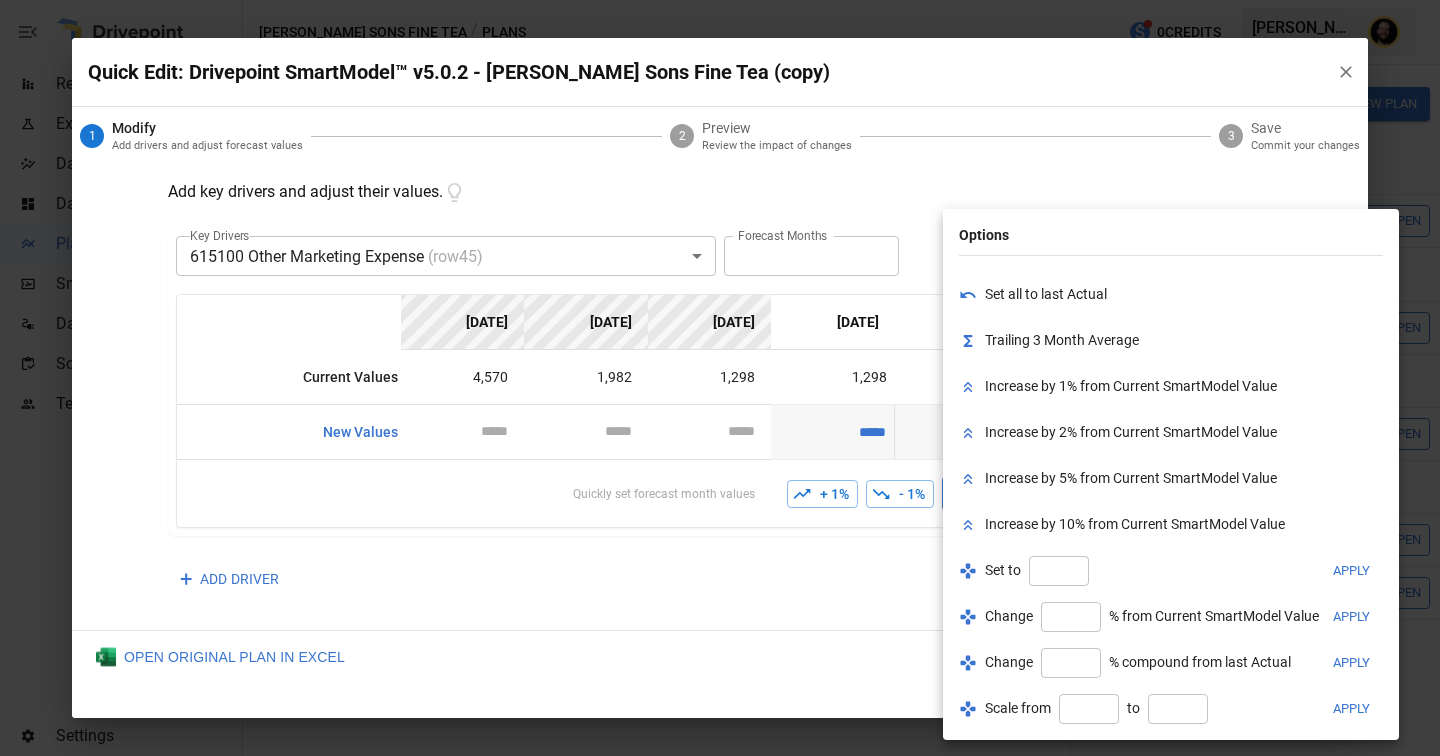 click at bounding box center (1059, 571) 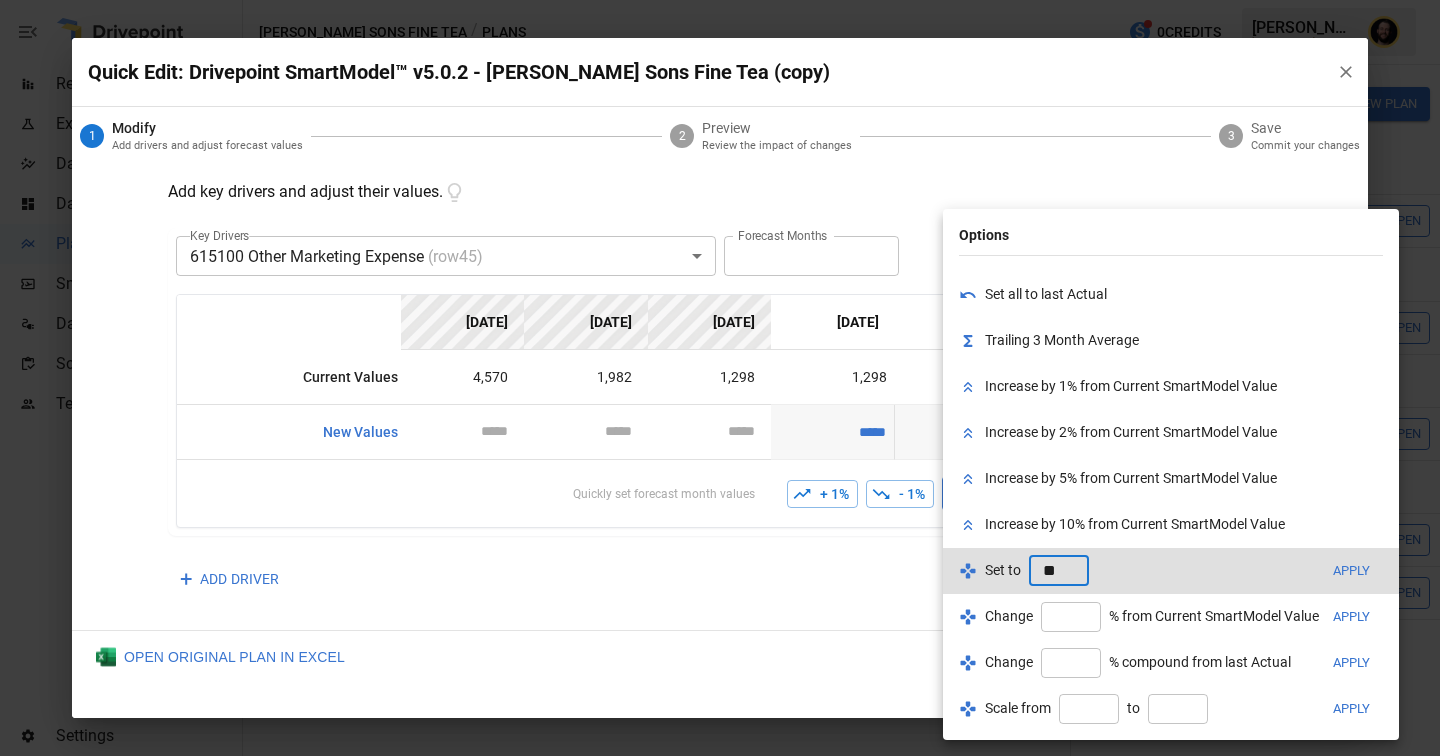 type on "*" 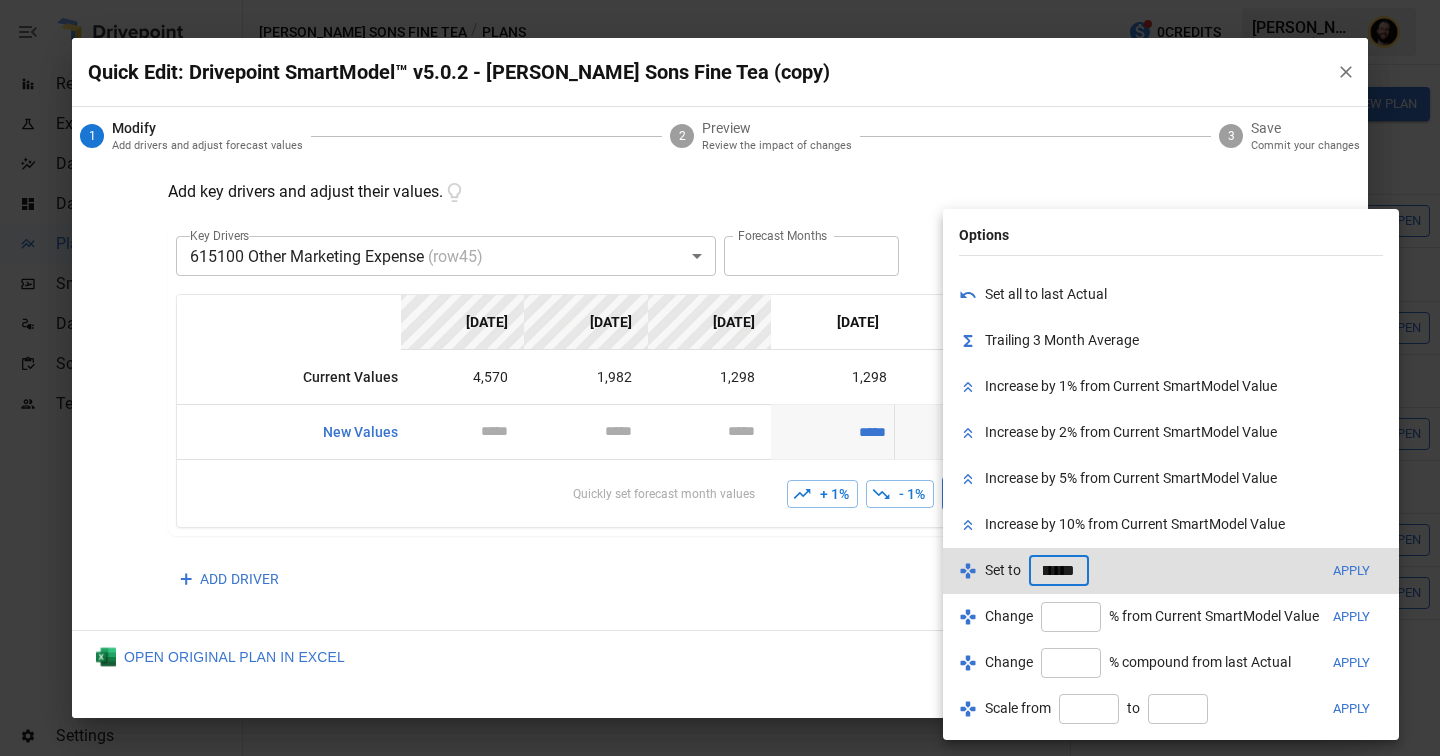 scroll, scrollTop: 0, scrollLeft: 16, axis: horizontal 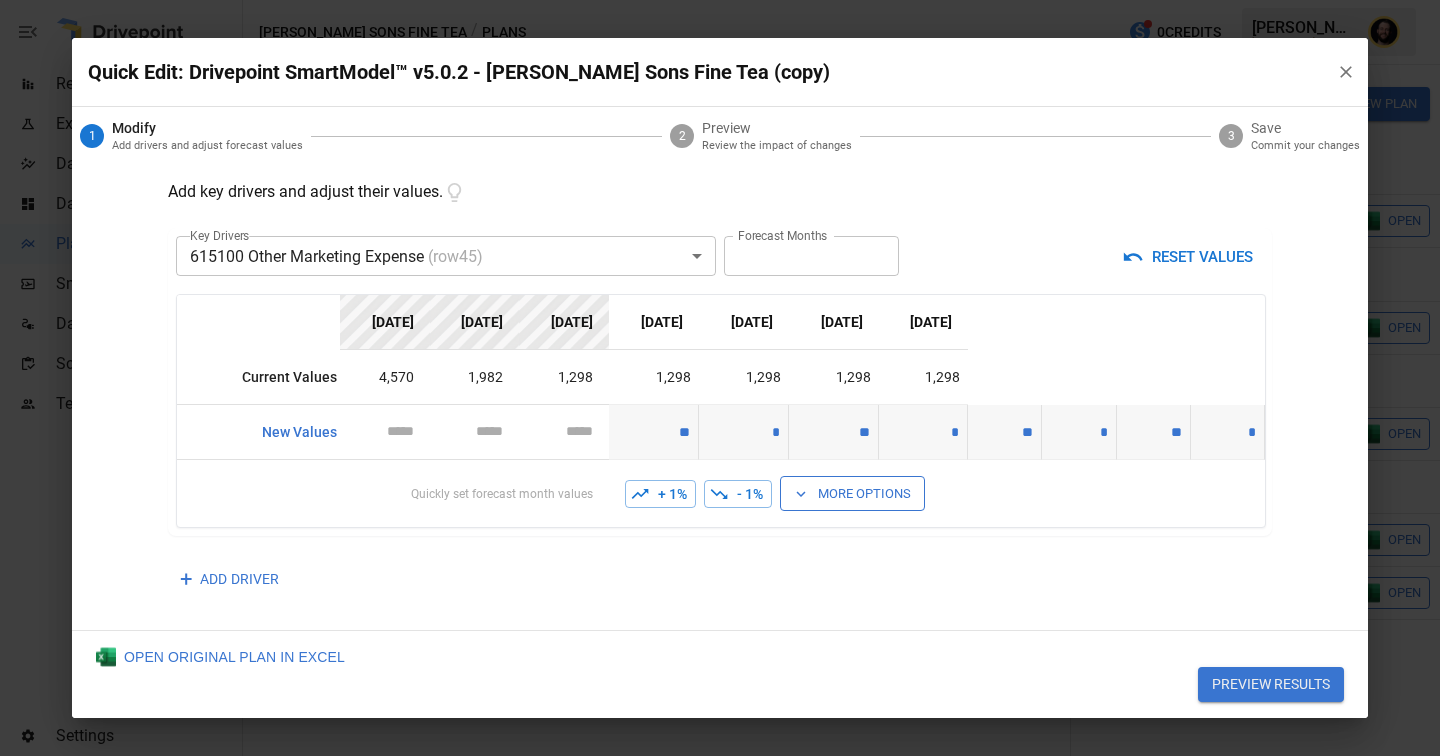 click on "**" at bounding box center [653, 432] 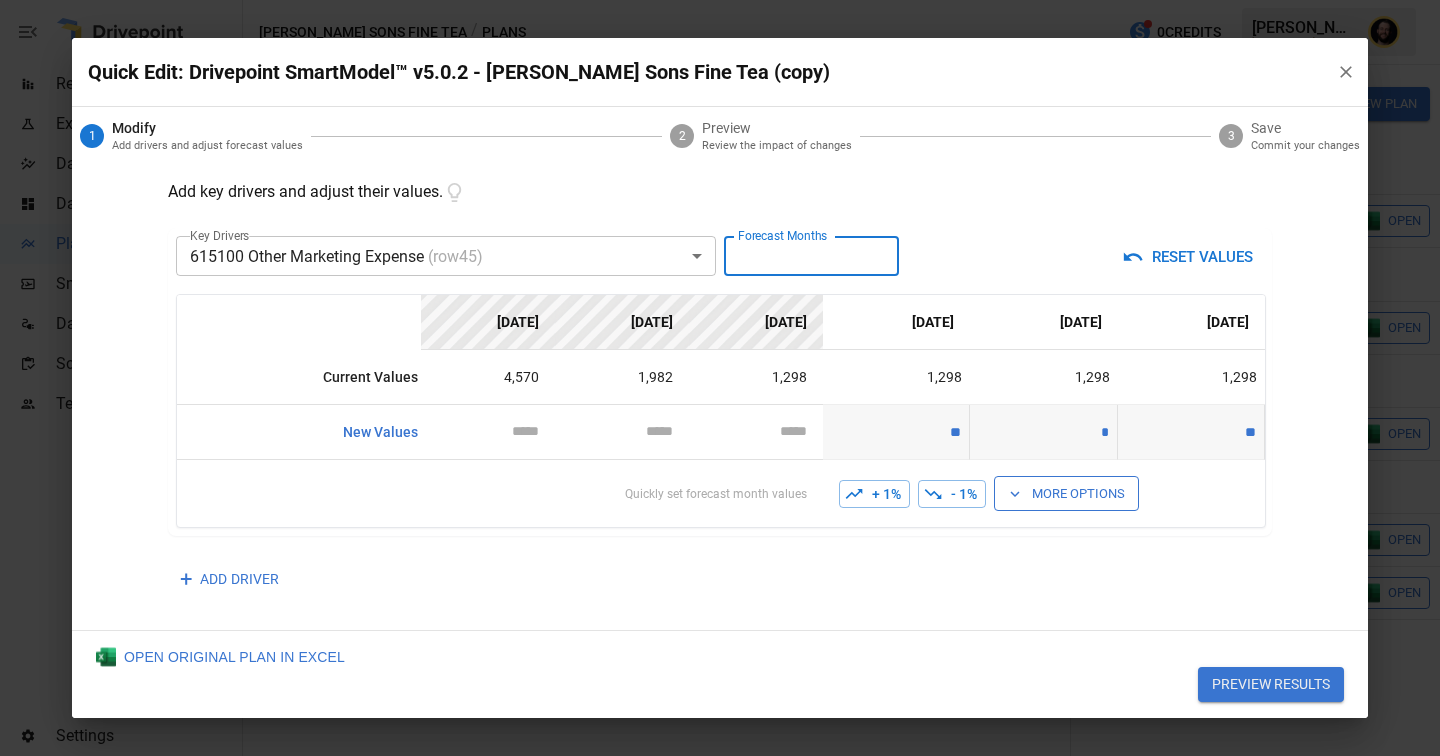 click on "*" at bounding box center (811, 256) 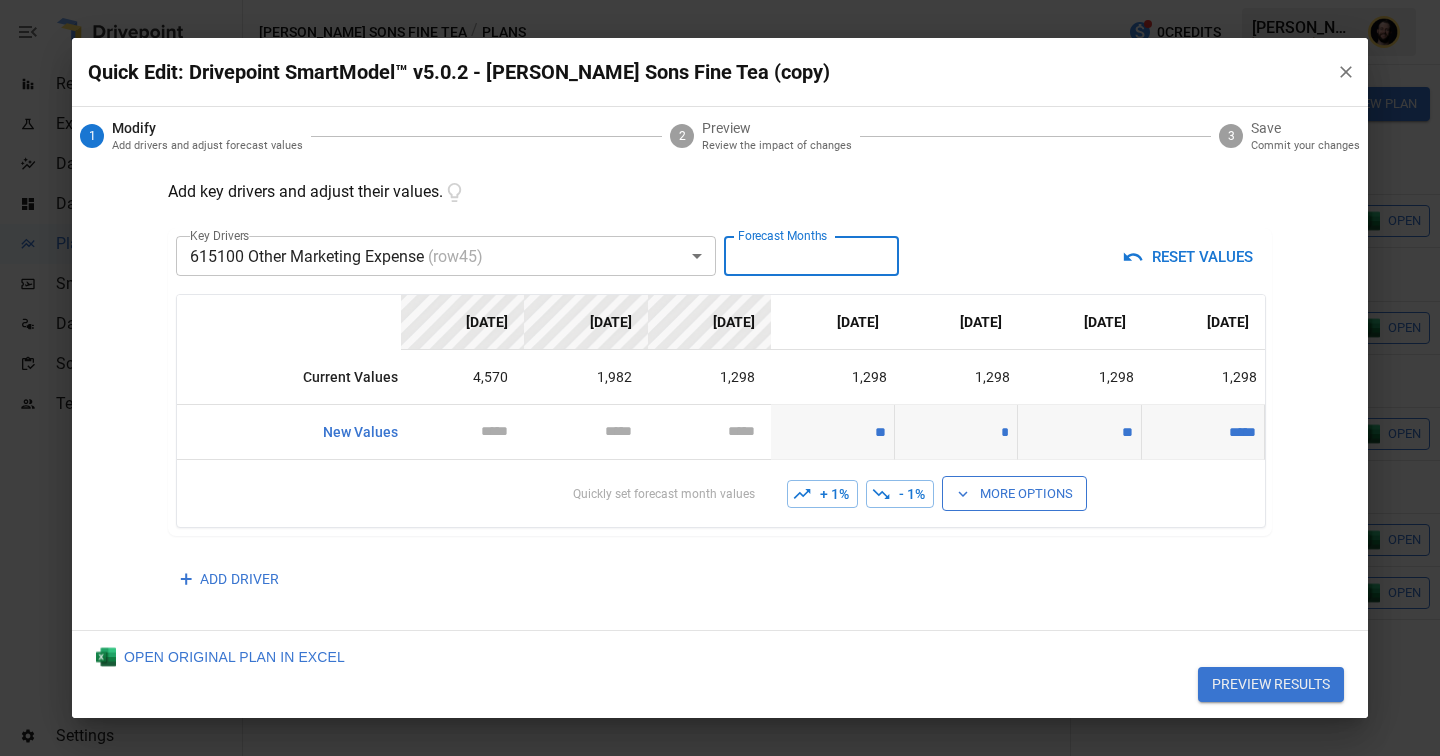 click on "+ 1%  - 1% More Options" at bounding box center [1018, 493] 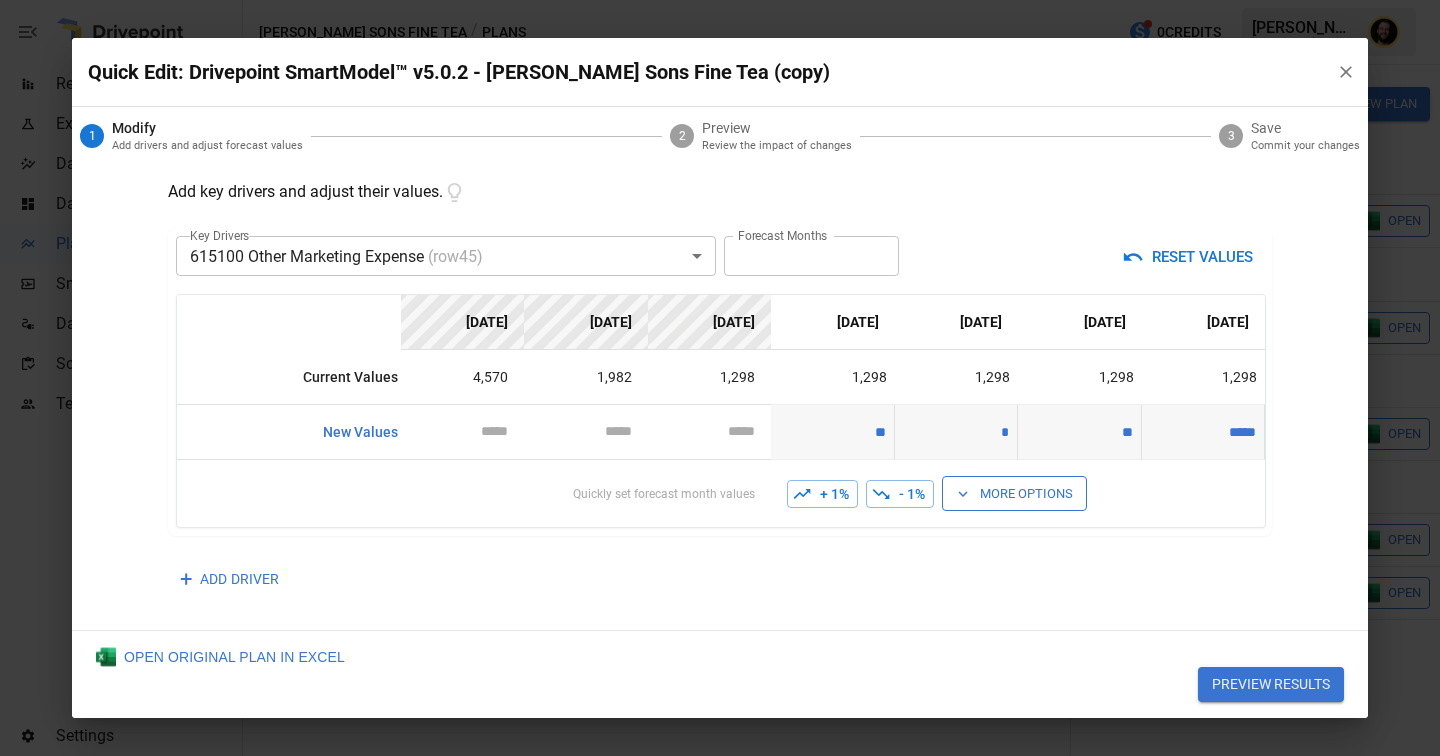 click on "More Options" at bounding box center (1014, 493) 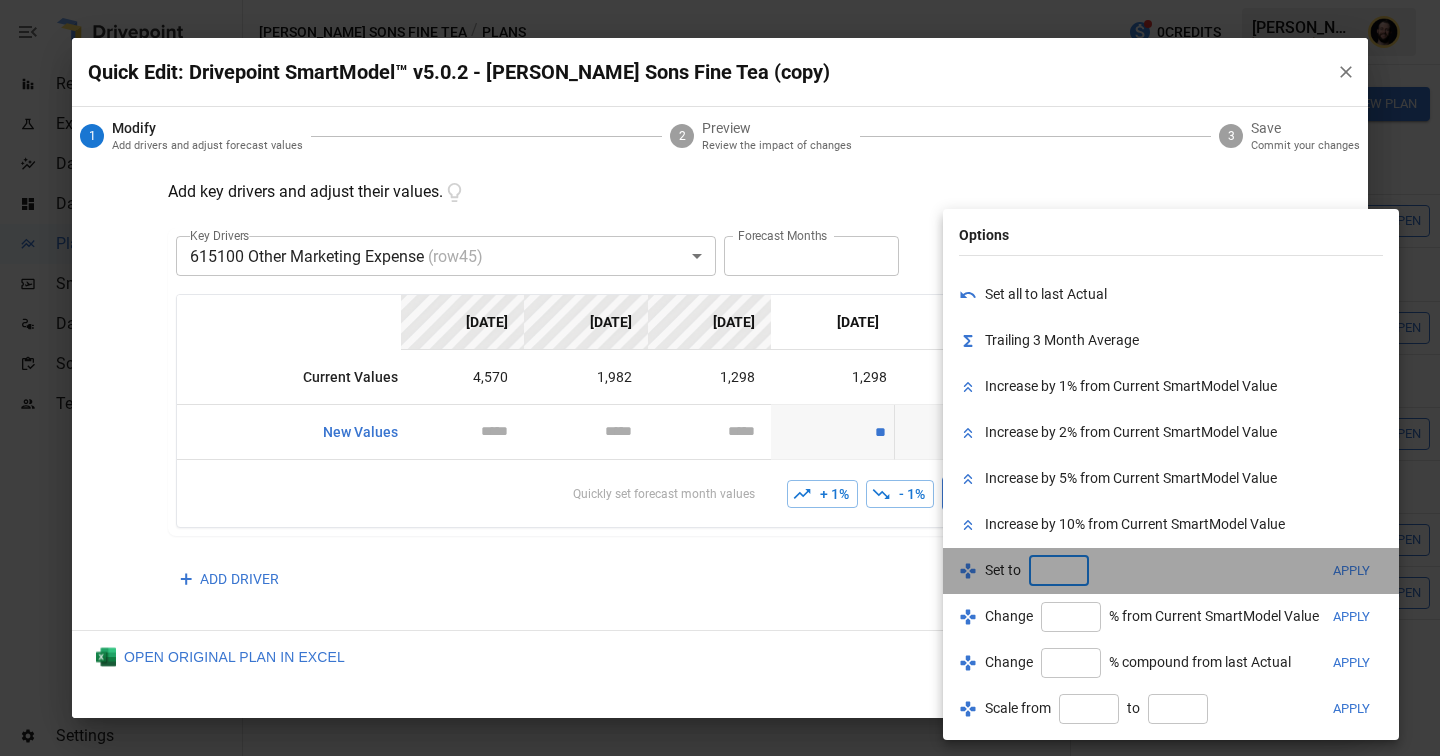 click at bounding box center (1059, 571) 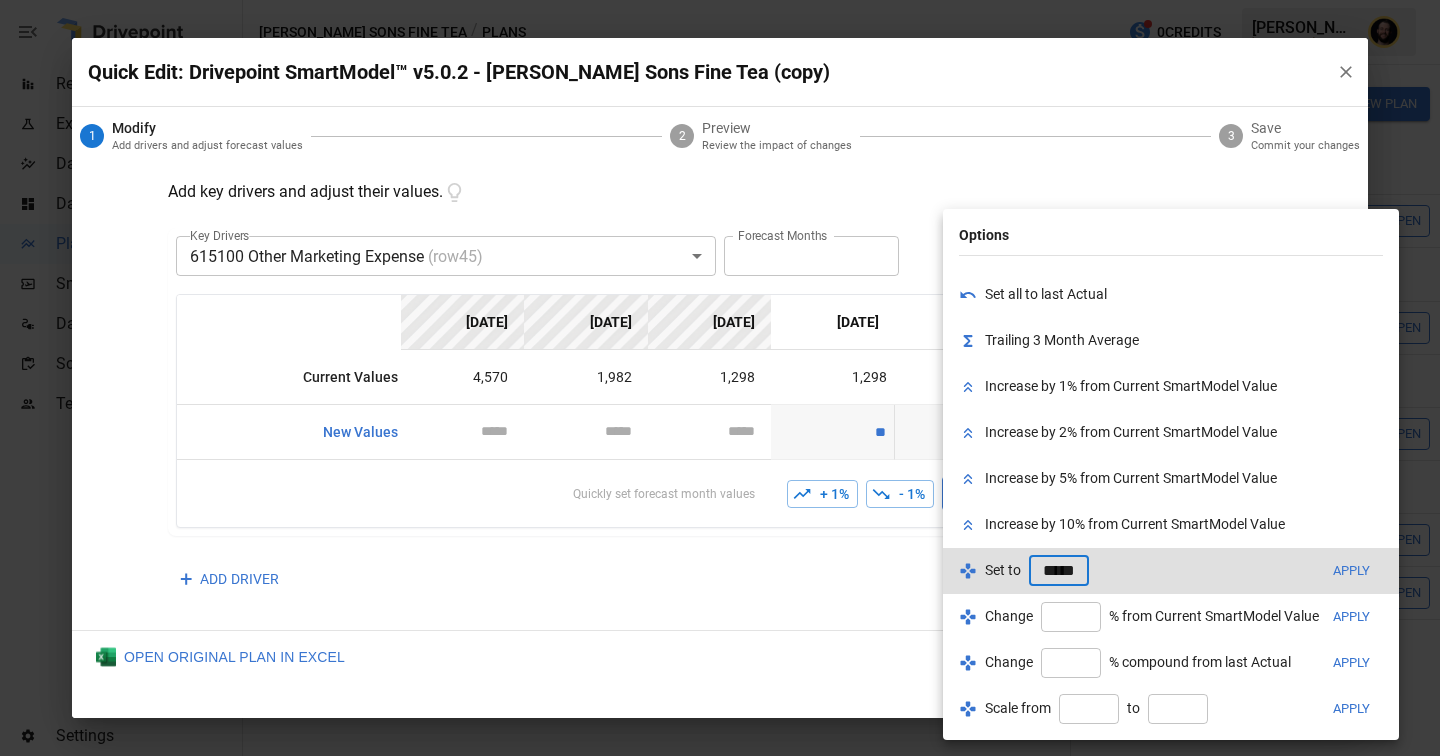 scroll, scrollTop: 0, scrollLeft: 13, axis: horizontal 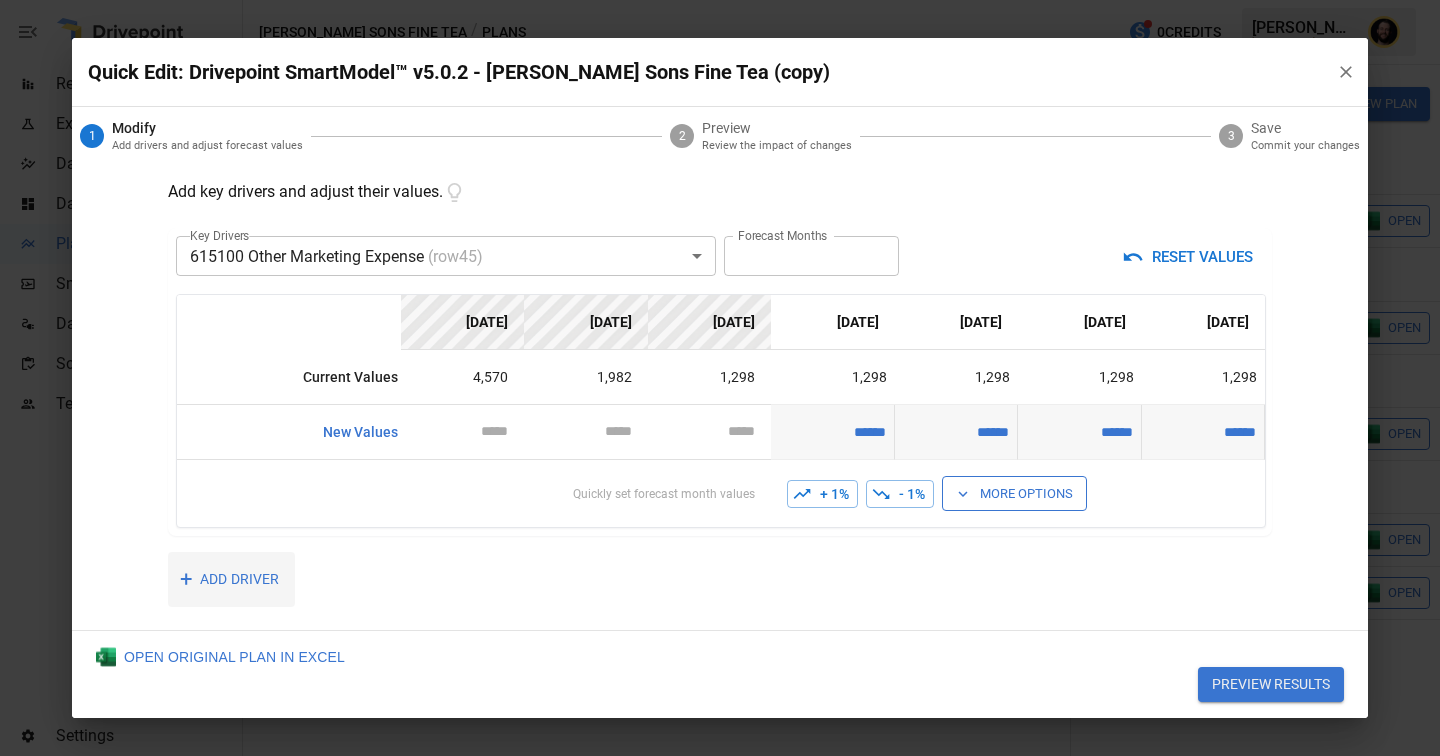 click on "+ ADD DRIVER" at bounding box center (231, 579) 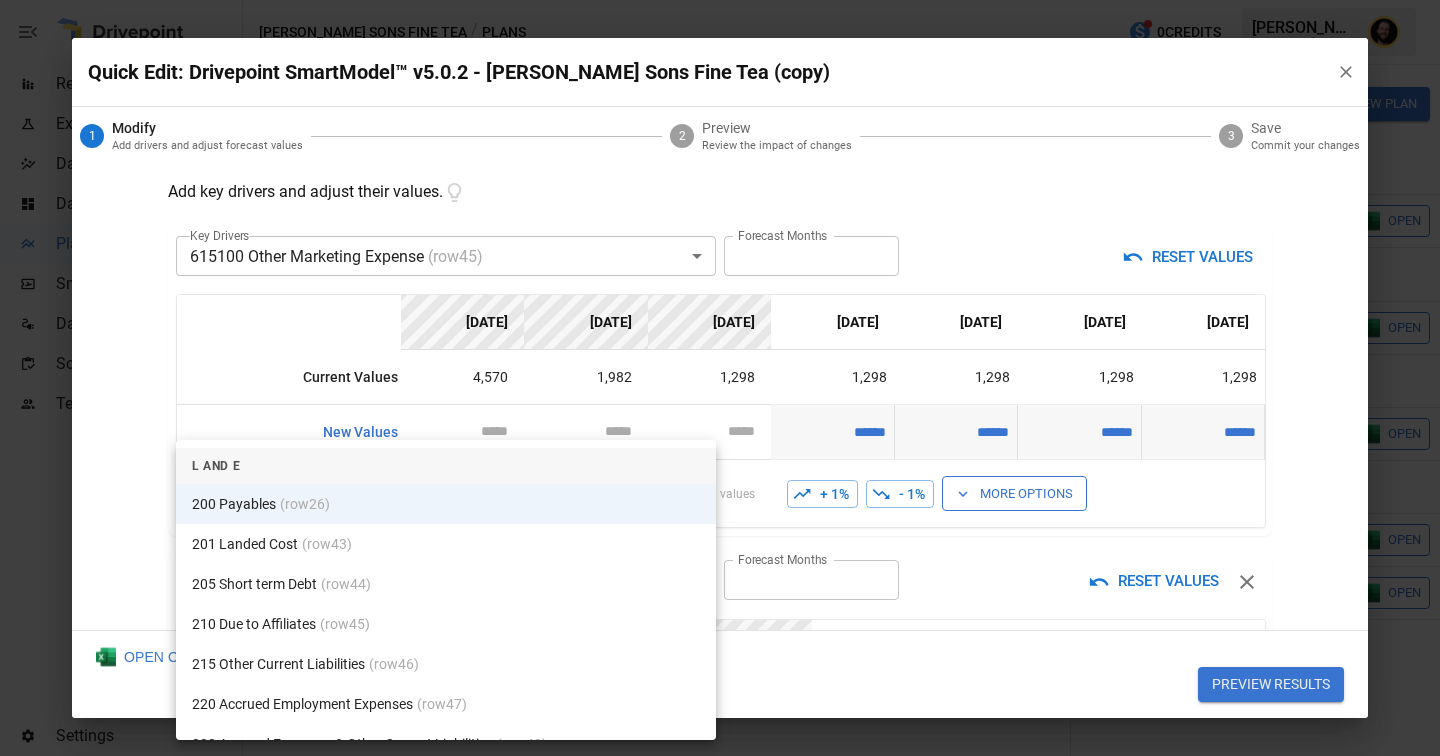click on "Reports Experiments Dazzler Studio Dashboards Plans SmartModel ™ Data Sources Scorecards Team Settings [PERSON_NAME] Sons Fine Tea / Plans 0  Credits [PERSON_NAME] Sons Fine Tea Plans ​ ​ [DATE] – [DATE]   Visualize   Columns   Add Folder   New Plan Name Description Status Forecast start Gross Margin EoP Cash EBITDA Margin Net Income Margin Gross Sales Gross Sales: DTC Online Gross Sales: Marketplace Gross Sales: Wholesale Gross Sales: Retail Returns Returns: DTC Online Returns: Marketplace Returns: Wholesale Returns: Retail Shipping Income Shipping Income: DTC Online Shipping Income: Marketplace Shipping Income: Wholesale Shipping Income: Retail Taxes Collected Taxes Collected: DTC Online Taxes Collected: Marketplace Taxes Collected: Wholesale Taxes Collected: Retail Net Revenue Net Revenue: DTC Online Net Revenue: Marketplace Net Revenue: Wholesale Net Revenue: Retail Cost of Goods Sold Cost of Goods Sold: DTC Online Cost of Goods Sold: Marketplace Cost of Goods Sold: Wholesale Gross Profit" at bounding box center (720, 0) 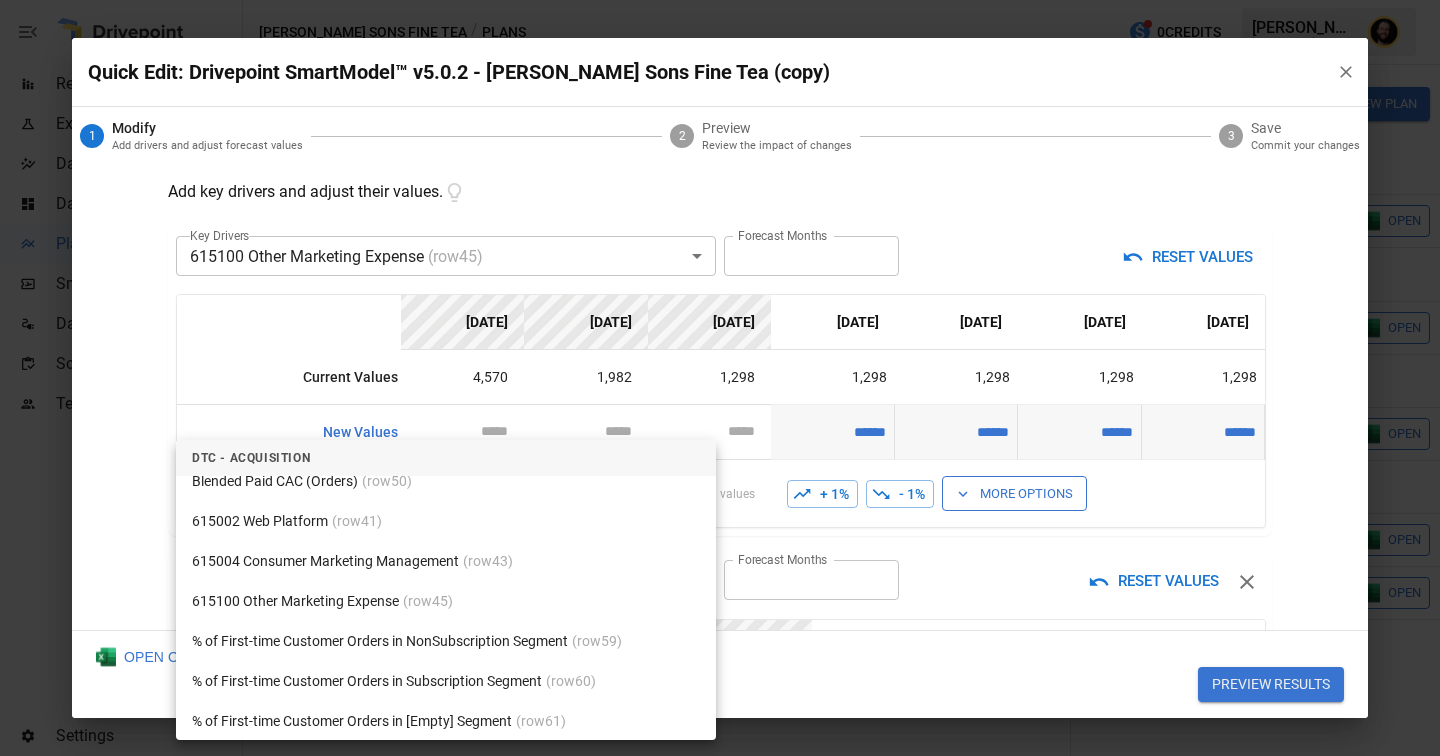 scroll, scrollTop: 3651, scrollLeft: 0, axis: vertical 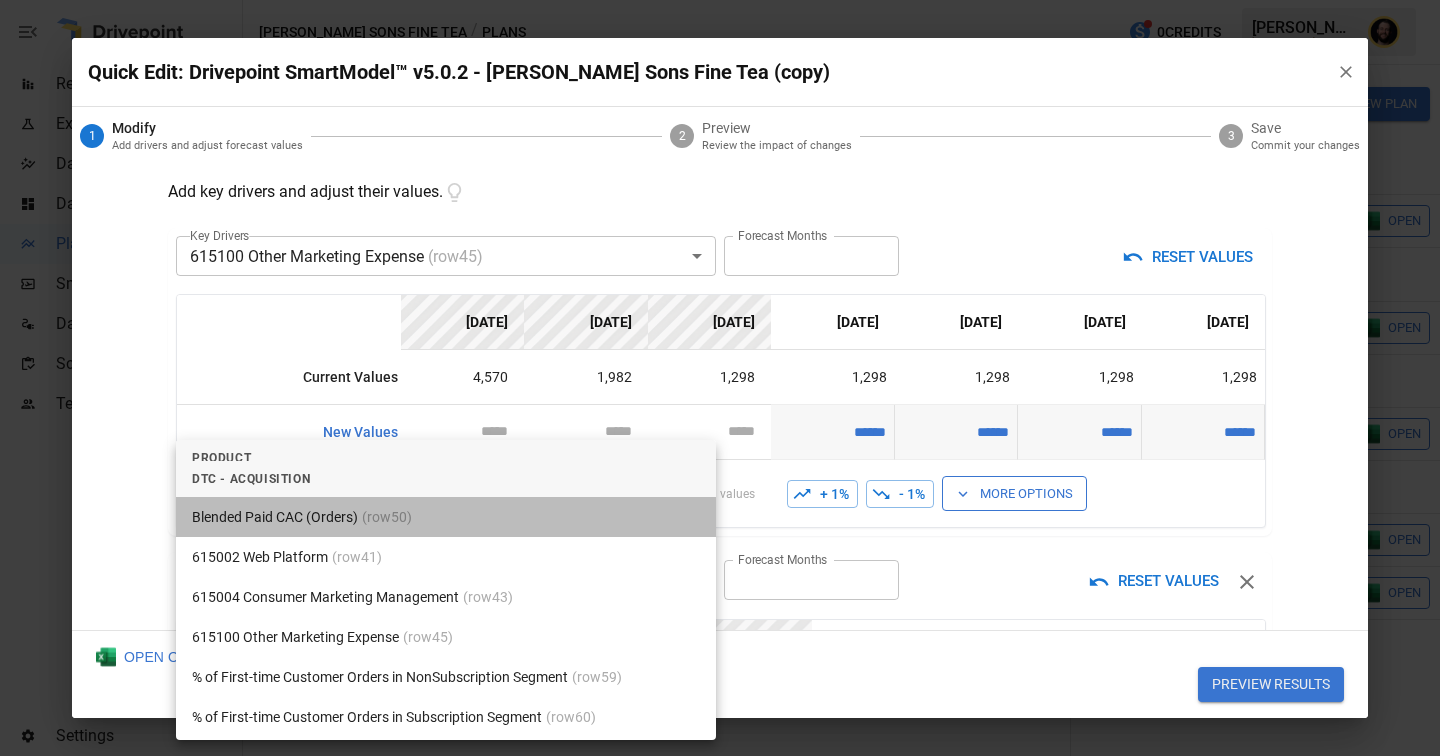 click on "Blended Paid CAC (Orders) (row  50 )" at bounding box center (446, 517) 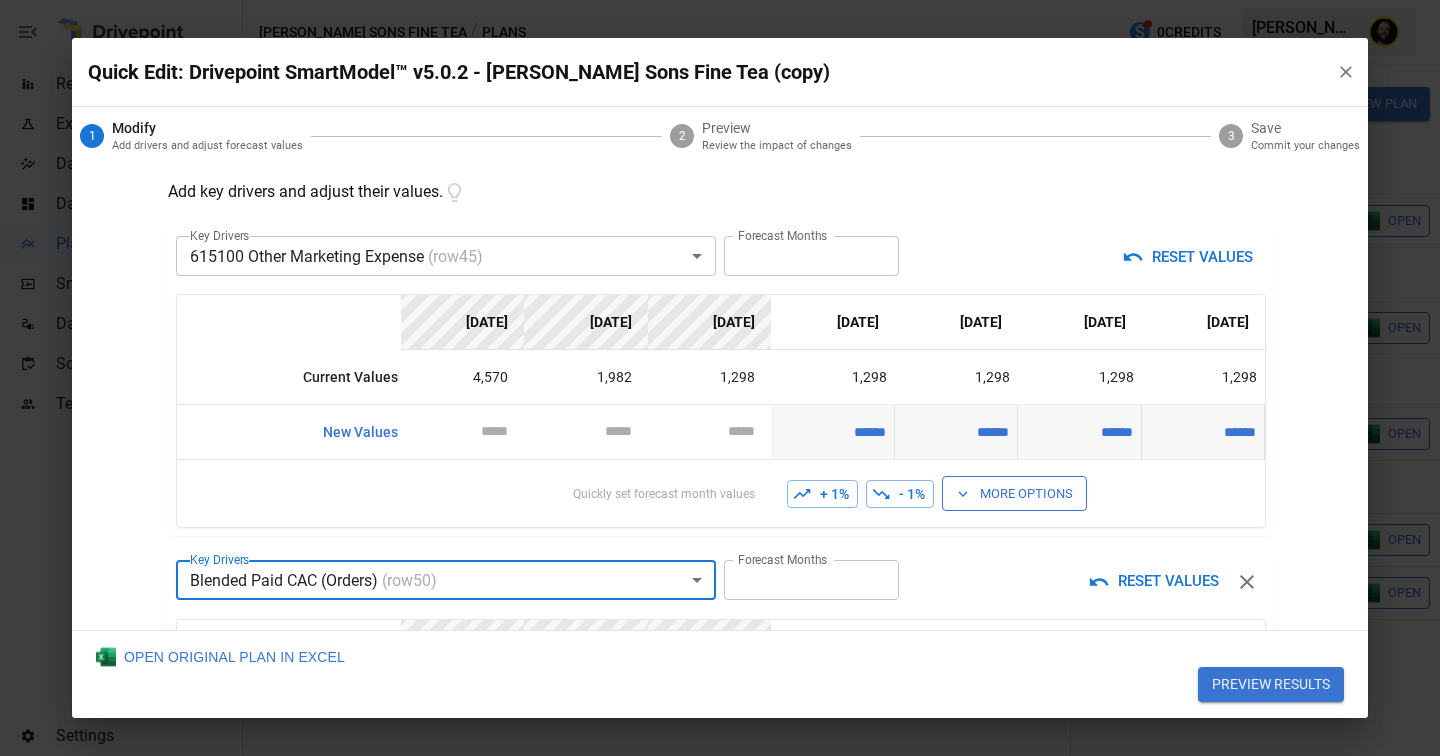 scroll, scrollTop: 366, scrollLeft: 0, axis: vertical 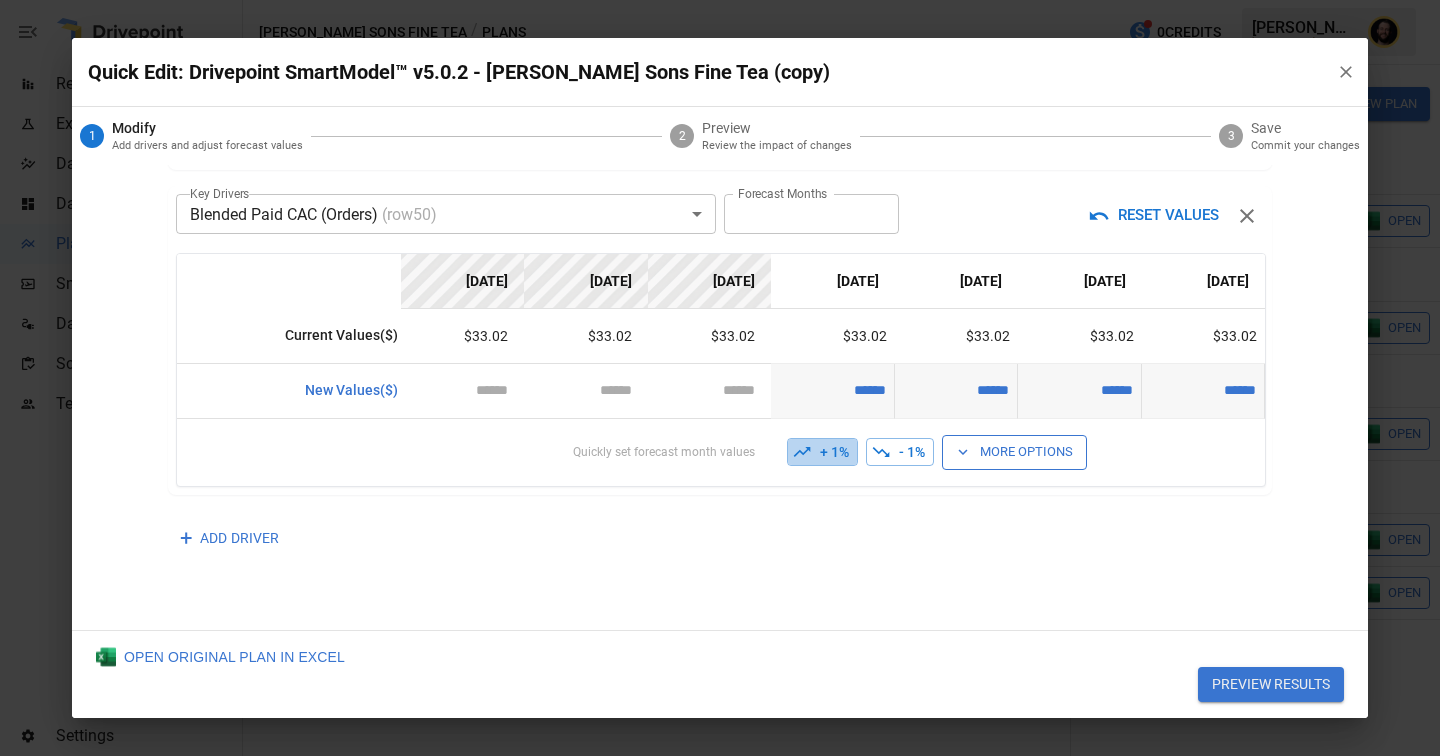 click on "+ 1%" at bounding box center (822, 452) 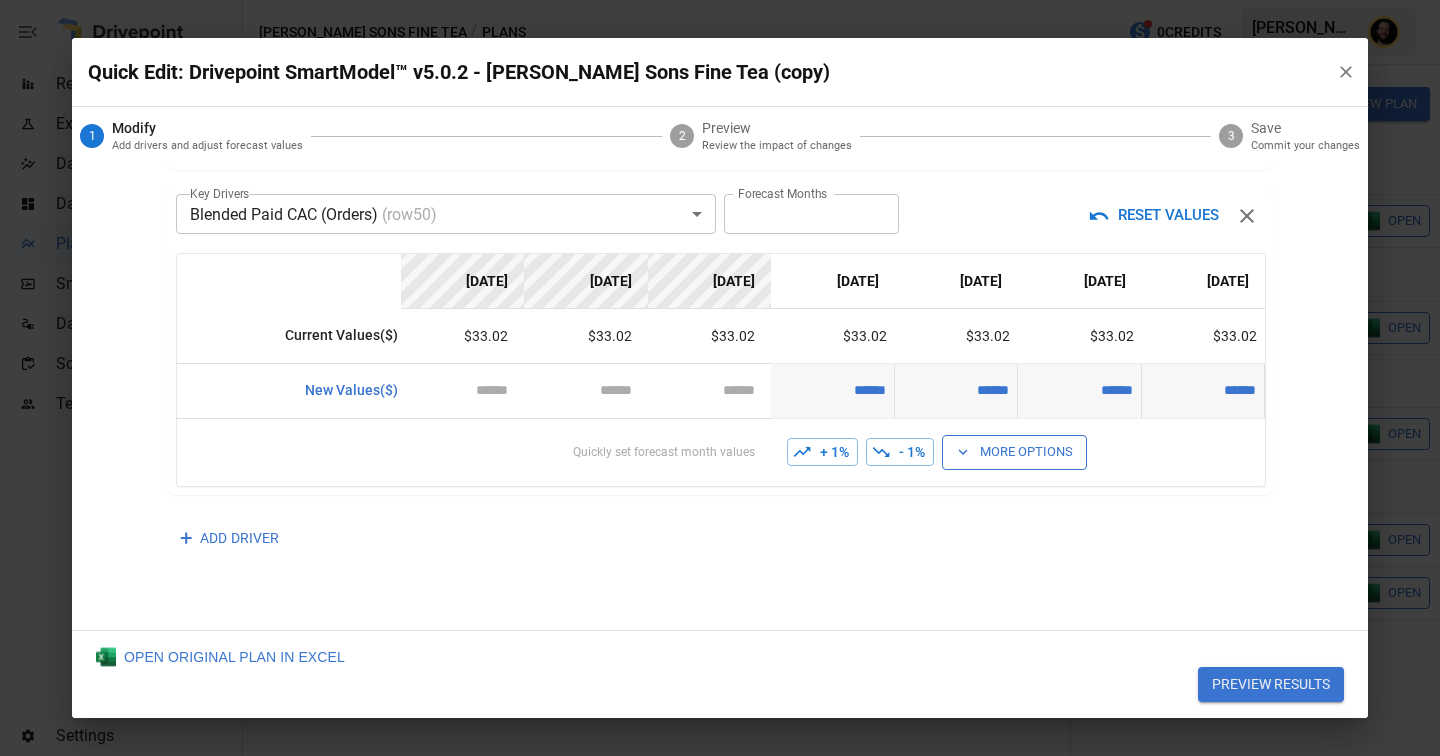 click on "+ 1%" at bounding box center [822, 452] 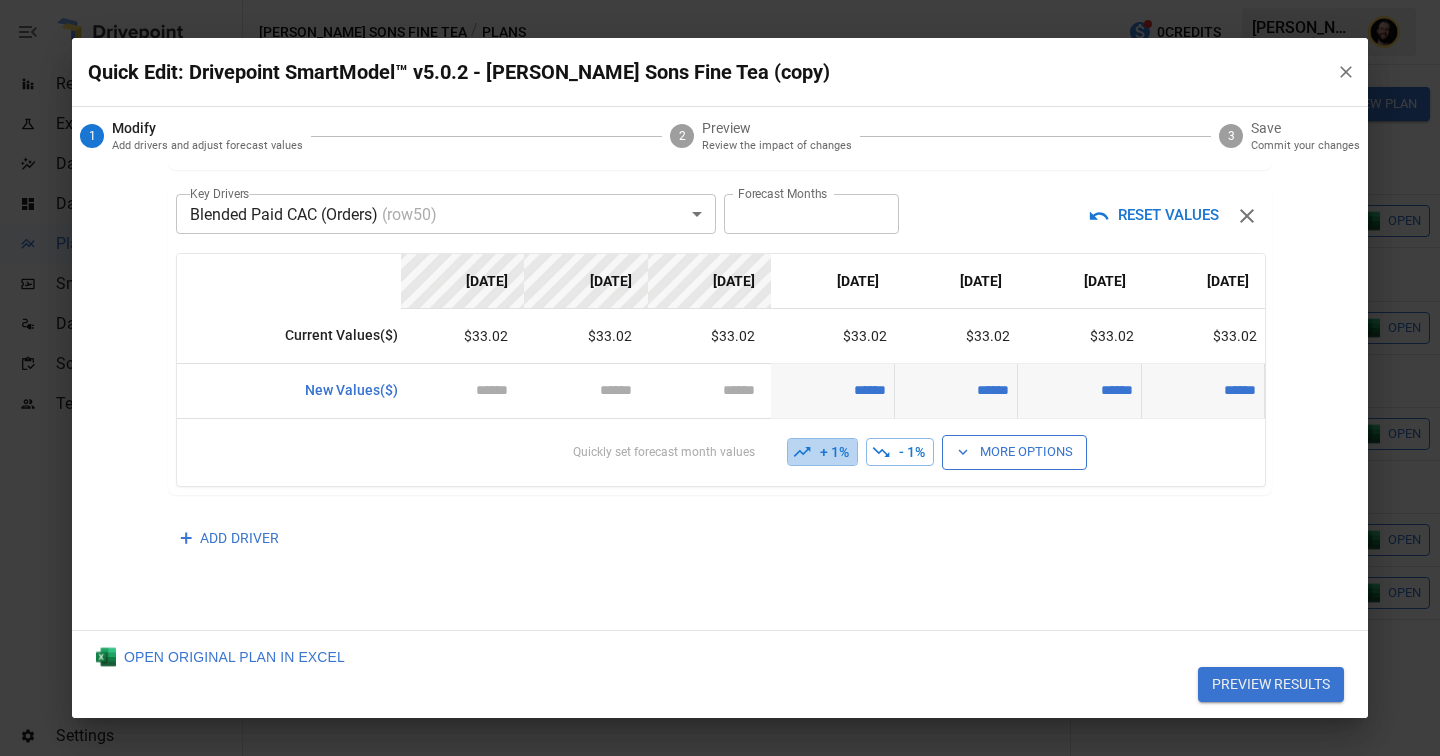 click on "+ 1%" at bounding box center (822, 452) 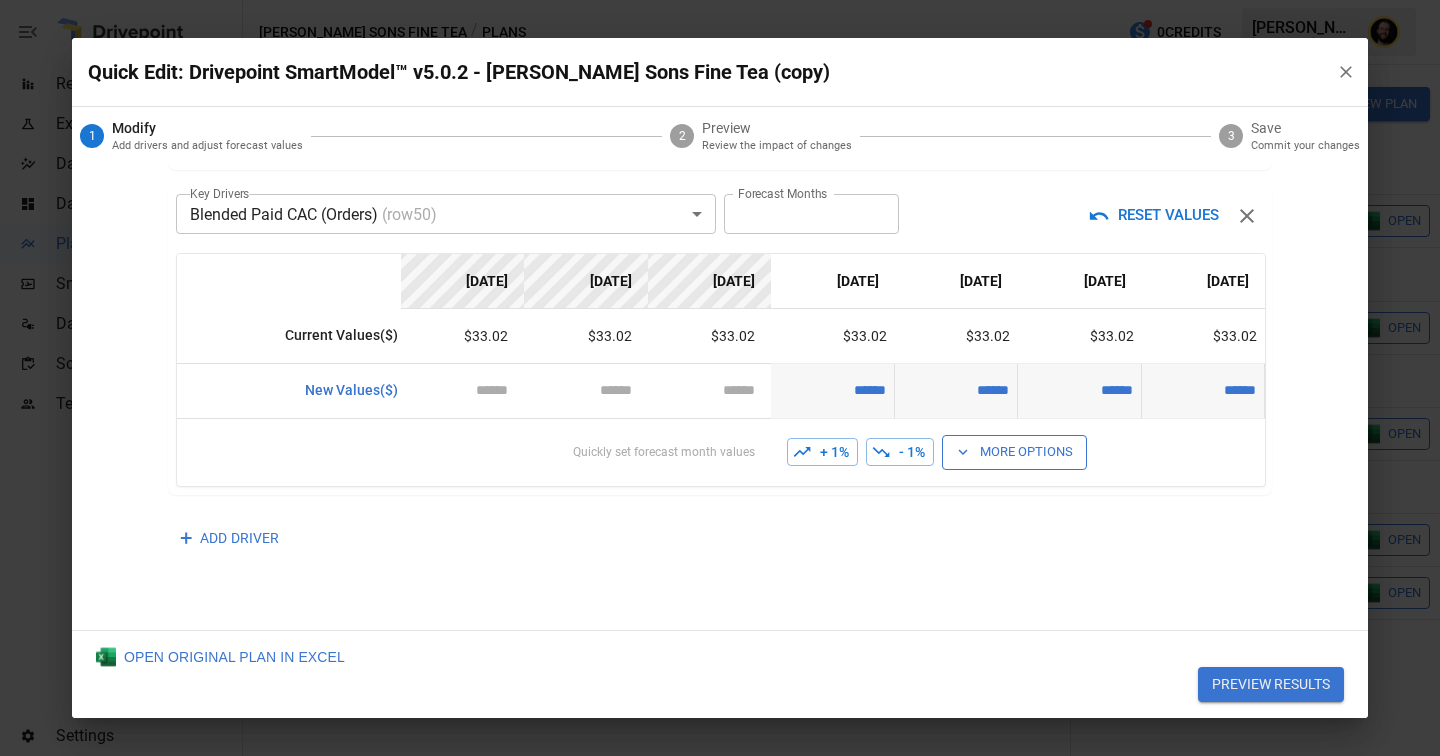 click on "+ 1%" at bounding box center [822, 452] 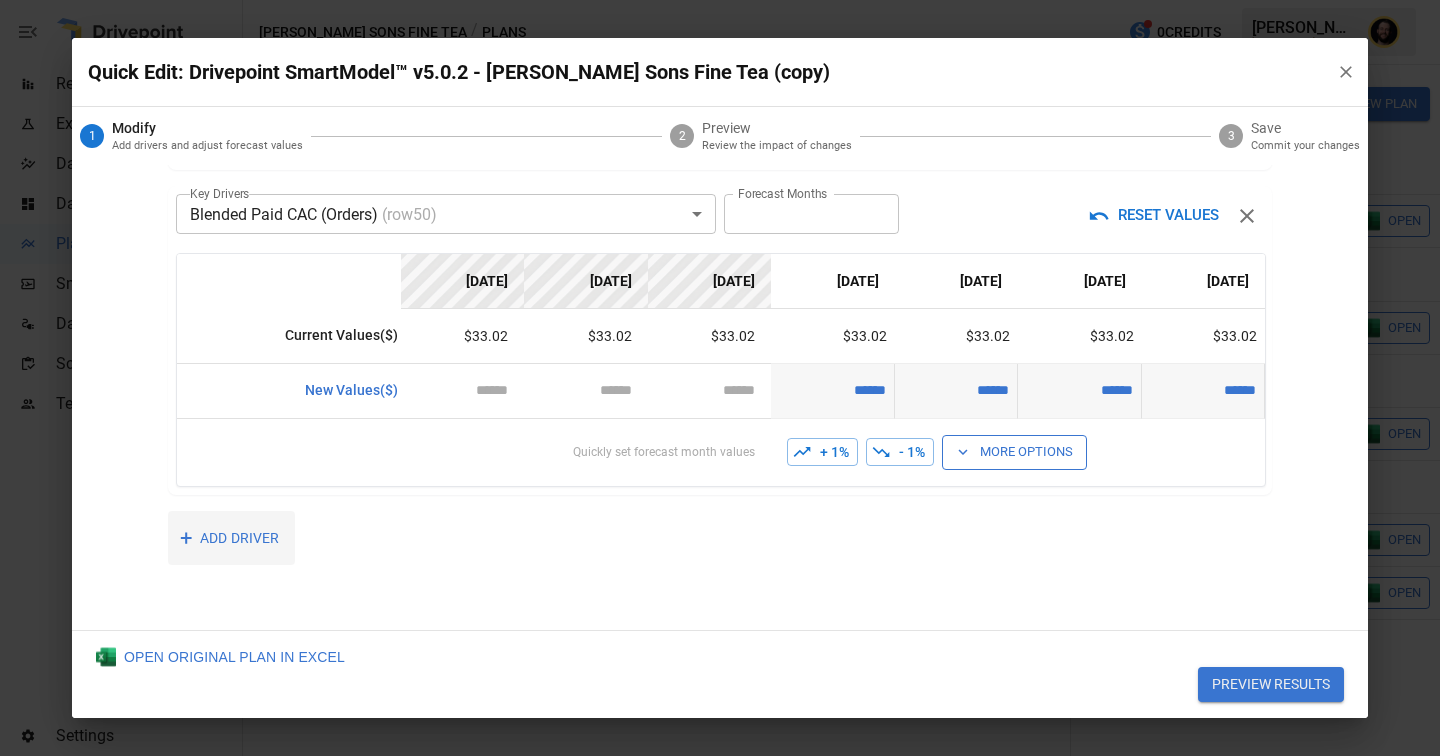 click on "+ ADD DRIVER" at bounding box center [231, 538] 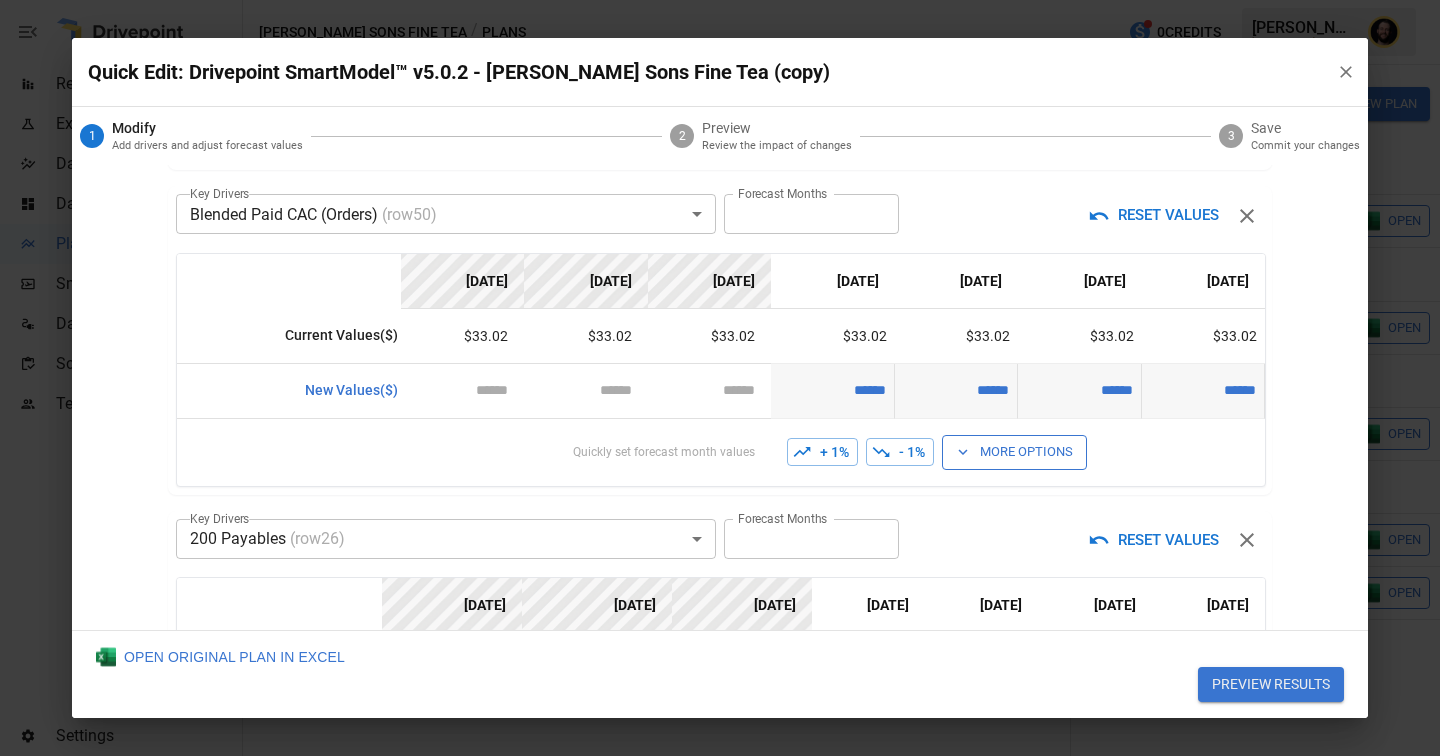 click on "Reports Experiments Dazzler Studio Dashboards Plans SmartModel ™ Data Sources Scorecards Team Settings [PERSON_NAME] Sons Fine Tea / Plans 0  Credits [PERSON_NAME] Sons Fine Tea Plans ​ ​ [DATE] – [DATE]   Visualize   Columns   Add Folder   New Plan Name Description Status Forecast start Gross Margin EoP Cash EBITDA Margin Net Income Margin Gross Sales Gross Sales: DTC Online Gross Sales: Marketplace Gross Sales: Wholesale Gross Sales: Retail Returns Returns: DTC Online Returns: Marketplace Returns: Wholesale Returns: Retail Shipping Income Shipping Income: DTC Online Shipping Income: Marketplace Shipping Income: Wholesale Shipping Income: Retail Taxes Collected Taxes Collected: DTC Online Taxes Collected: Marketplace Taxes Collected: Wholesale Taxes Collected: Retail Net Revenue Net Revenue: DTC Online Net Revenue: Marketplace Net Revenue: Wholesale Net Revenue: Retail Cost of Goods Sold Cost of Goods Sold: DTC Online Cost of Goods Sold: Marketplace Cost of Goods Sold: Wholesale Gross Profit" at bounding box center [720, 0] 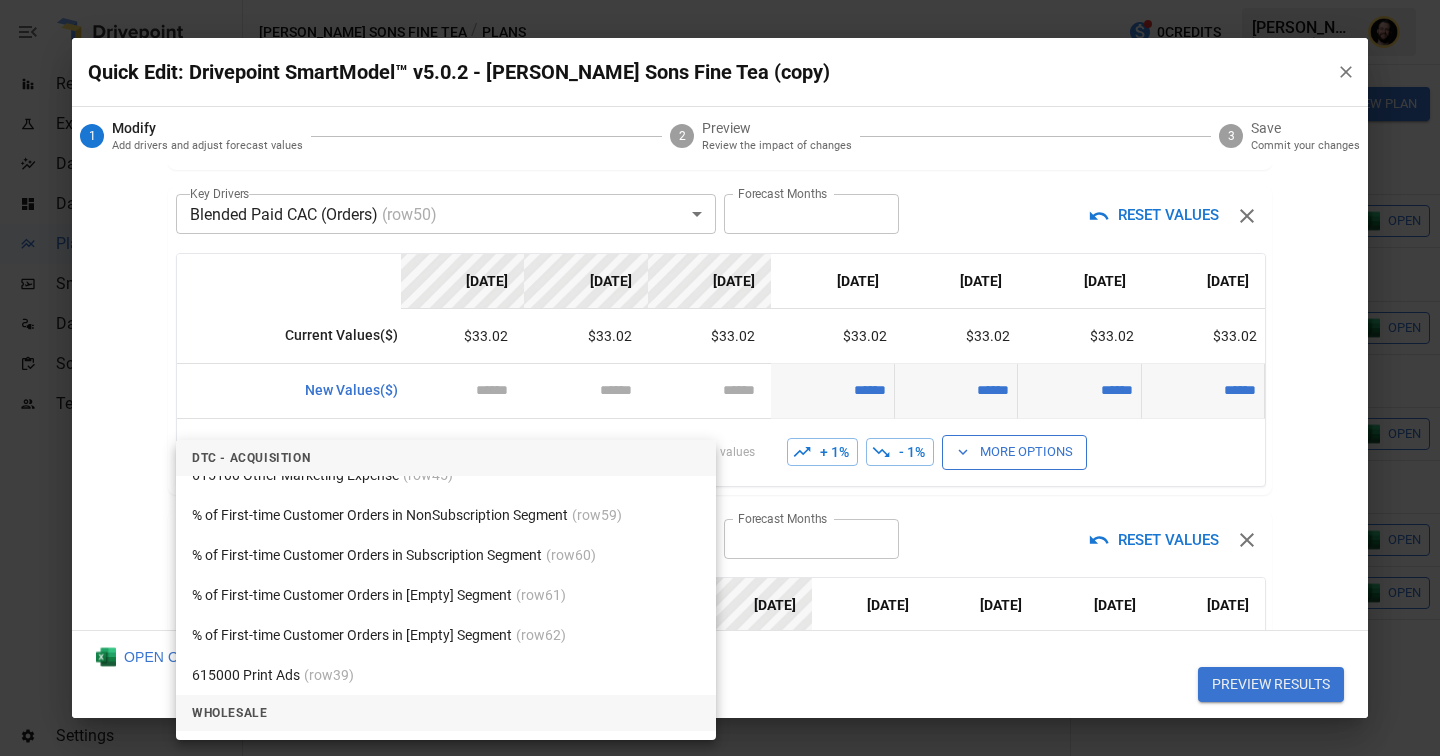 scroll, scrollTop: 3814, scrollLeft: 0, axis: vertical 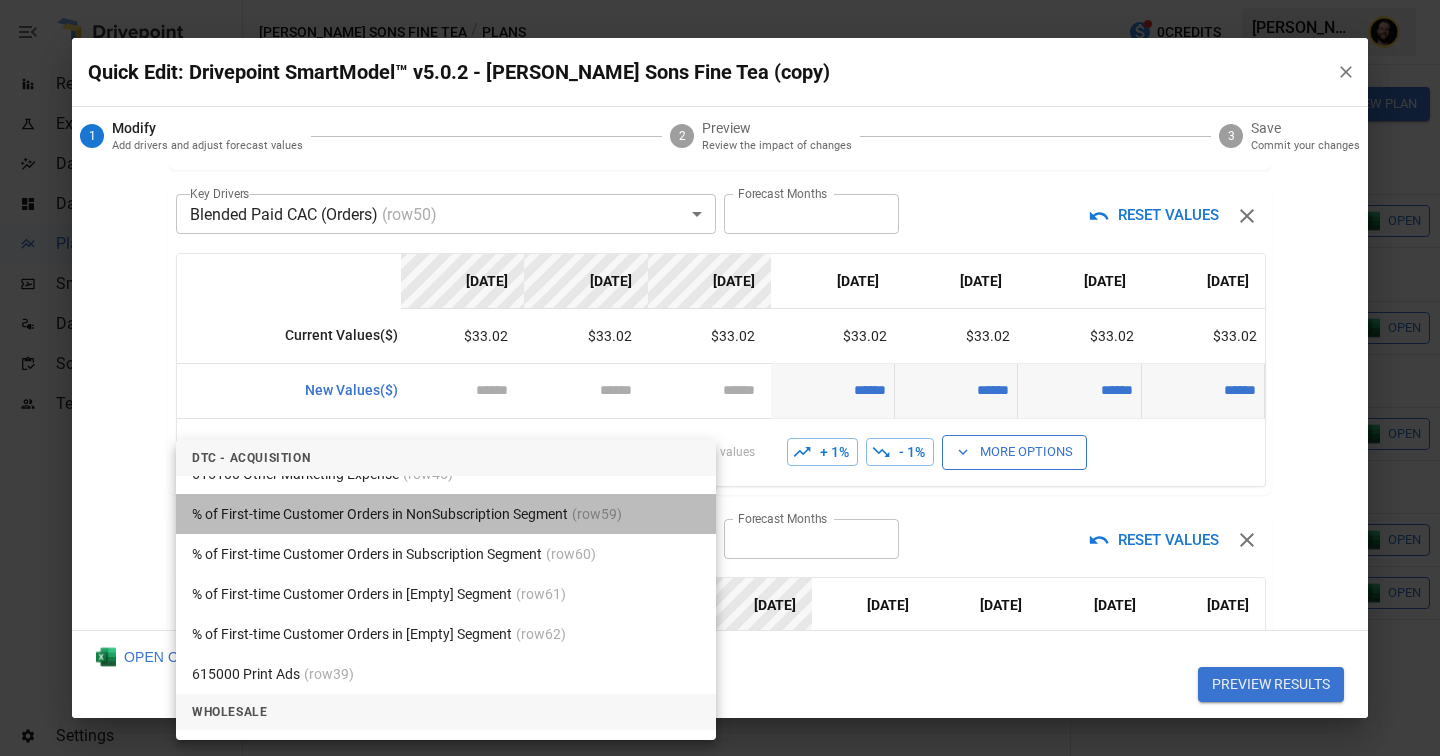 click on "% of First-time Customer Orders in NonSubscription Segment (row  59 )" at bounding box center (446, 514) 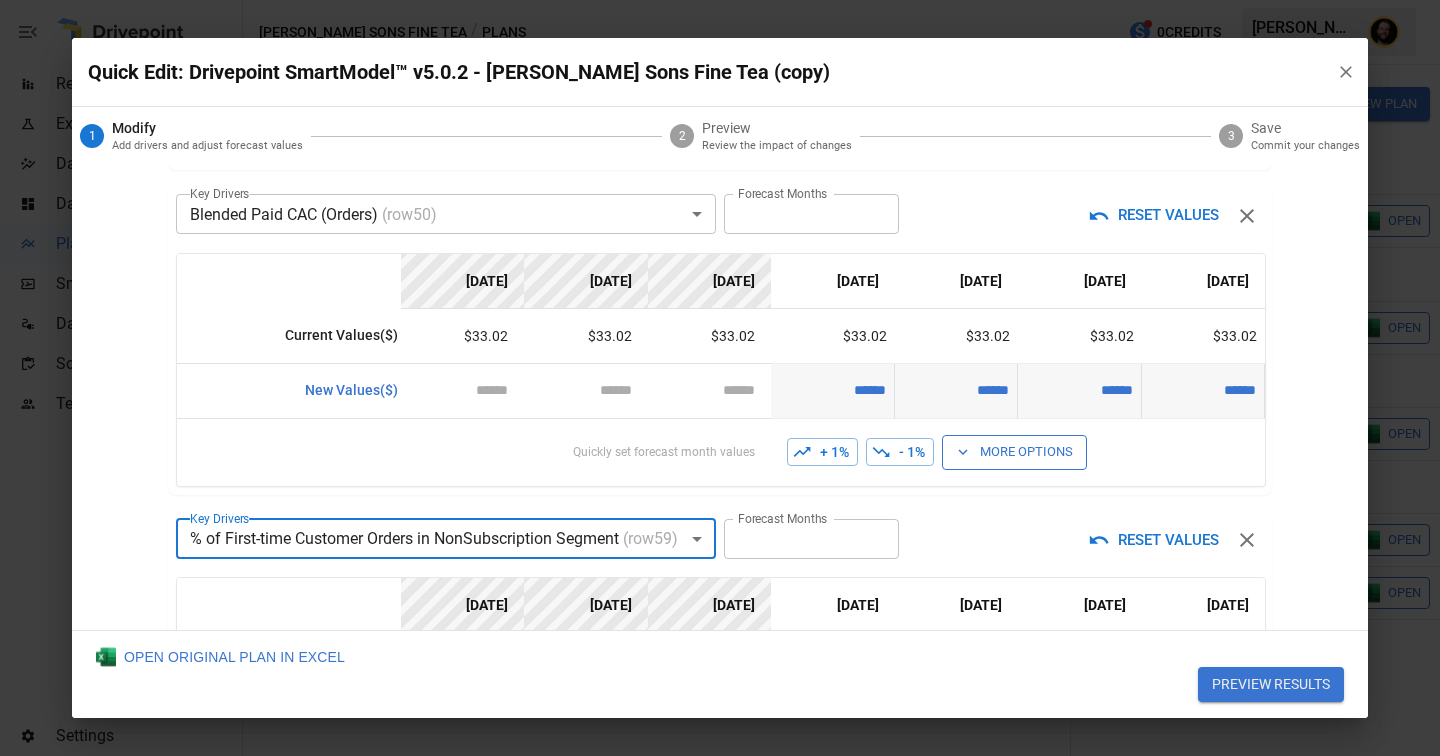 scroll, scrollTop: 591, scrollLeft: 0, axis: vertical 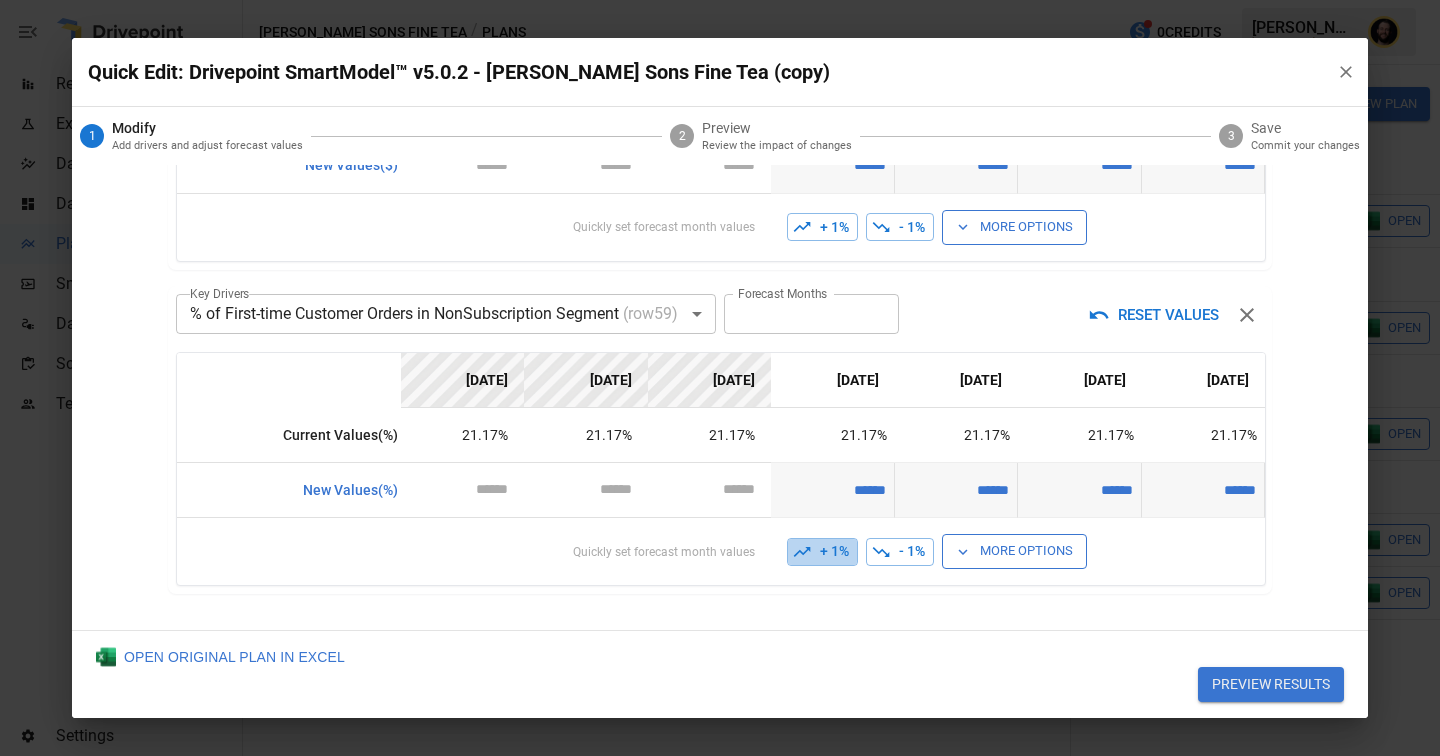 click on "+ 1%" at bounding box center (822, 552) 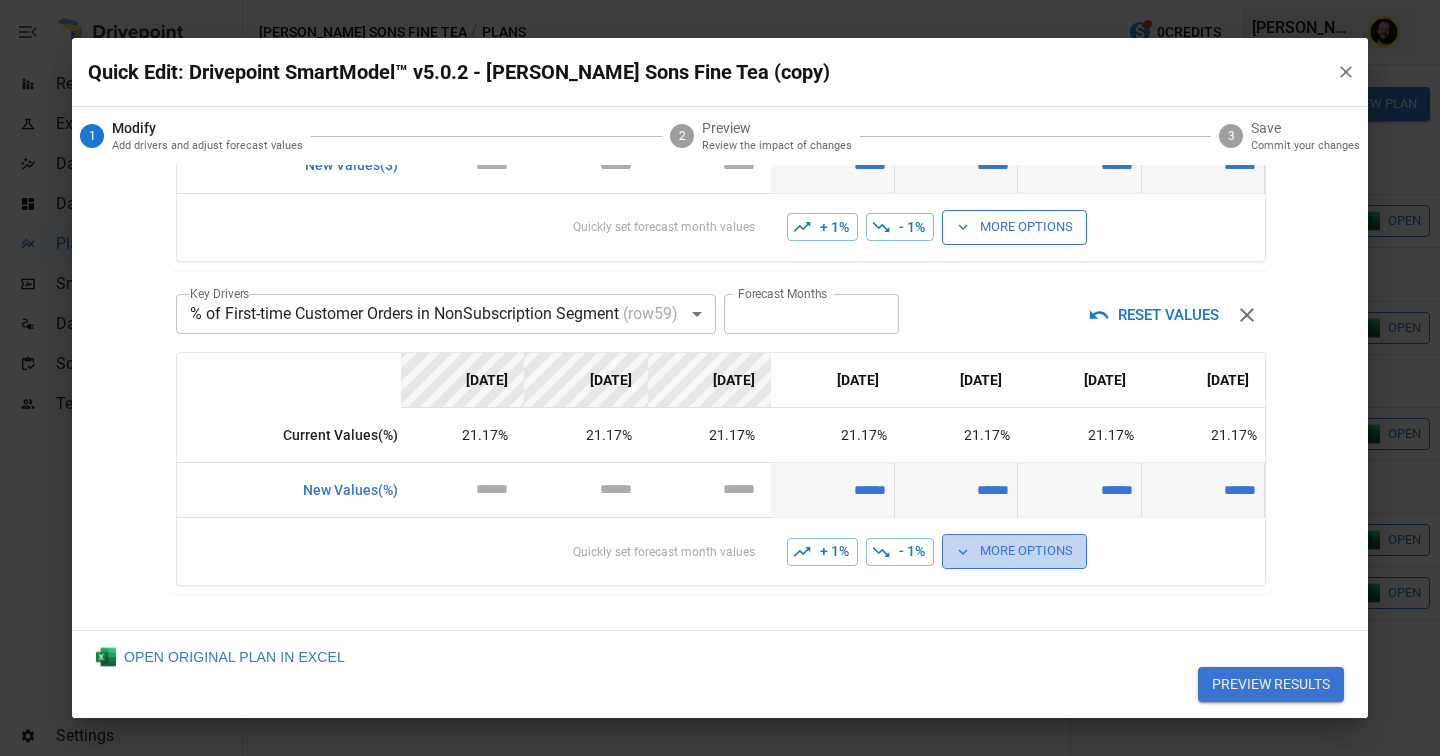 click on "More Options" at bounding box center (1014, 551) 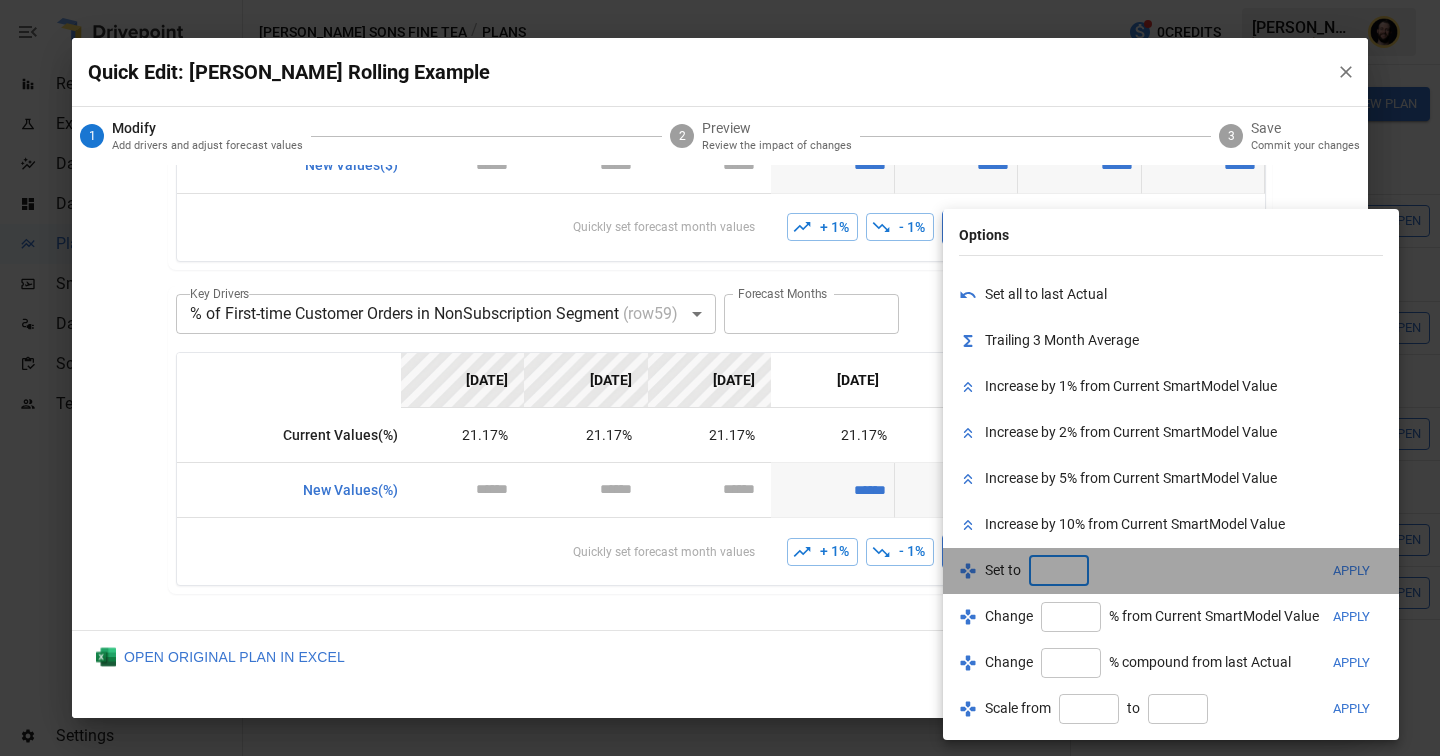click at bounding box center [1059, 571] 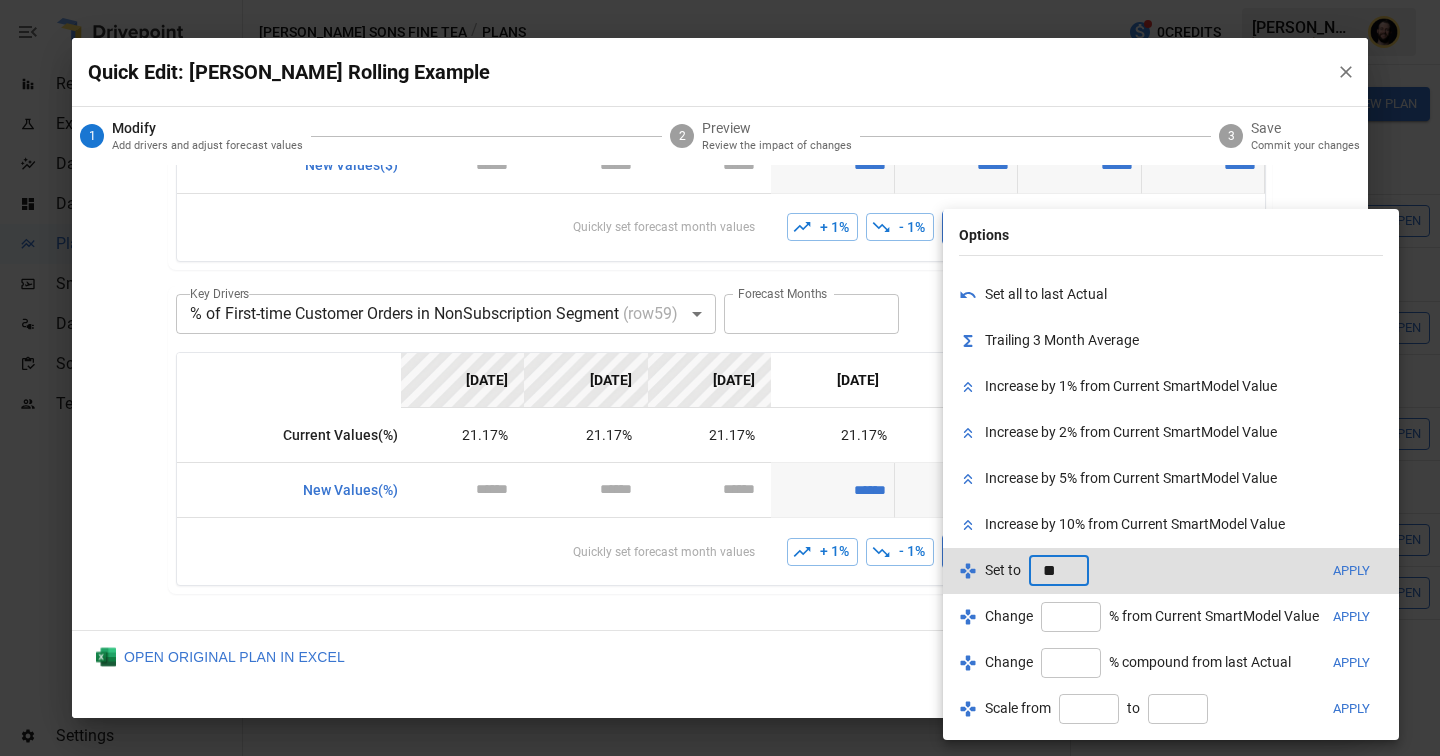 type on "***" 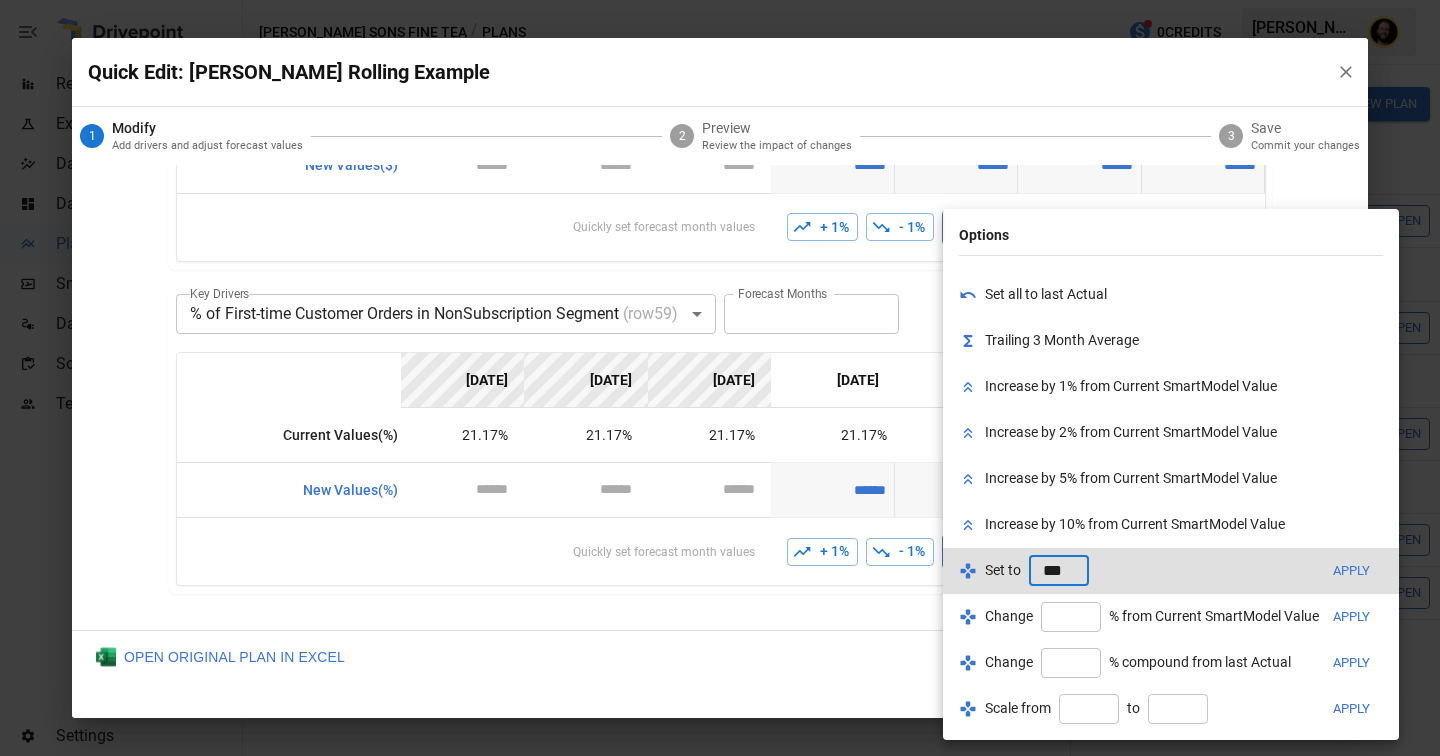 click on "More Options" at bounding box center [1014, 551] 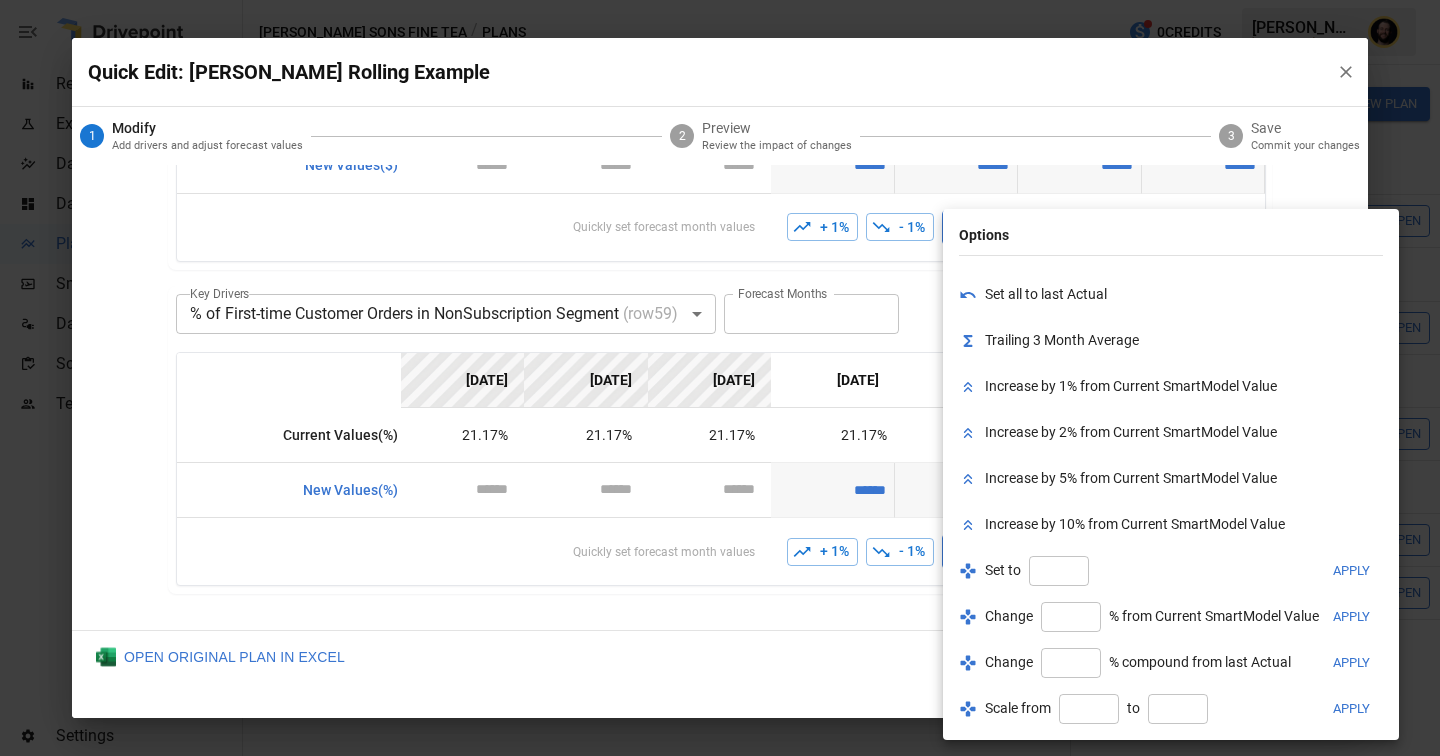 click at bounding box center [720, 378] 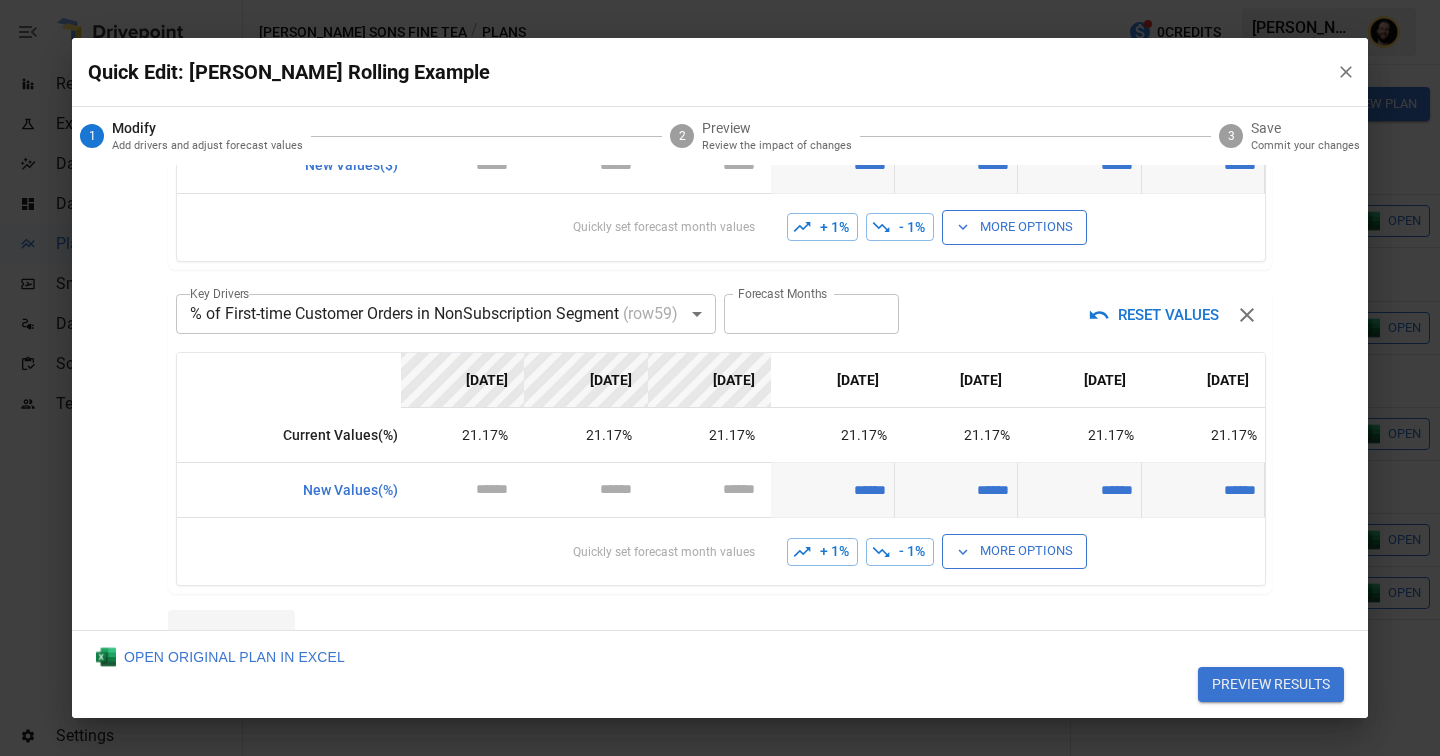 scroll, scrollTop: 690, scrollLeft: 0, axis: vertical 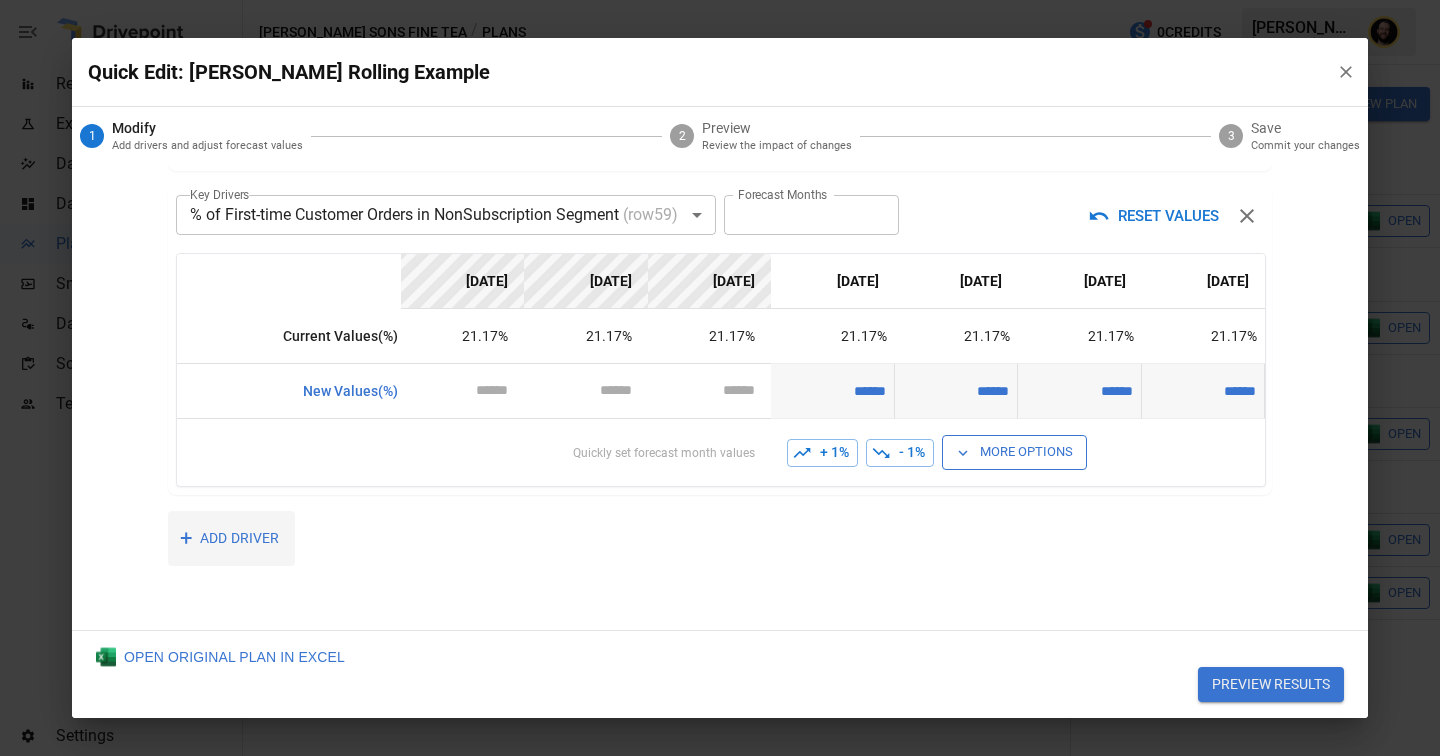 click on "+ ADD DRIVER" at bounding box center [231, 538] 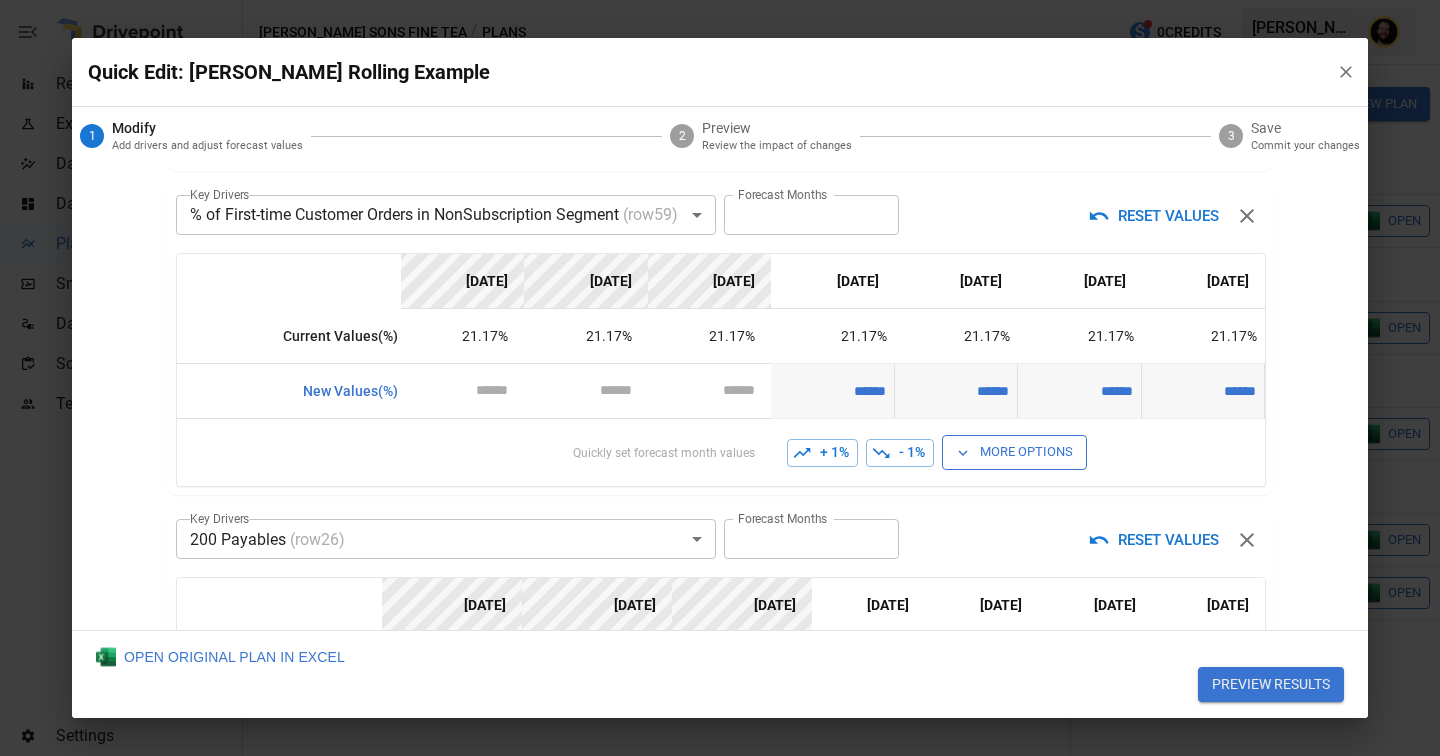 click on "Reports Experiments Dazzler Studio Dashboards Plans SmartModel ™ Data Sources Scorecards Team Settings [PERSON_NAME] Sons Fine Tea / Plans 0  Credits [PERSON_NAME] Sons Fine Tea Plans ​ ​ [DATE] – [DATE]   Visualize   Columns   Add Folder   New Plan Name Description Status Forecast start Gross Margin EoP Cash EBITDA Margin Net Income Margin Gross Sales Gross Sales: DTC Online Gross Sales: Marketplace Gross Sales: Wholesale Gross Sales: Retail Returns Returns: DTC Online Returns: Marketplace Returns: Wholesale Returns: Retail Shipping Income Shipping Income: DTC Online Shipping Income: Marketplace Shipping Income: Wholesale Shipping Income: Retail Taxes Collected Taxes Collected: DTC Online Taxes Collected: Marketplace Taxes Collected: Wholesale Taxes Collected: Retail Net Revenue Net Revenue: DTC Online Net Revenue: Marketplace Net Revenue: Wholesale Net Revenue: Retail Cost of Goods Sold Cost of Goods Sold: DTC Online Cost of Goods Sold: Marketplace Cost of Goods Sold: Wholesale Gross Profit" at bounding box center (720, 0) 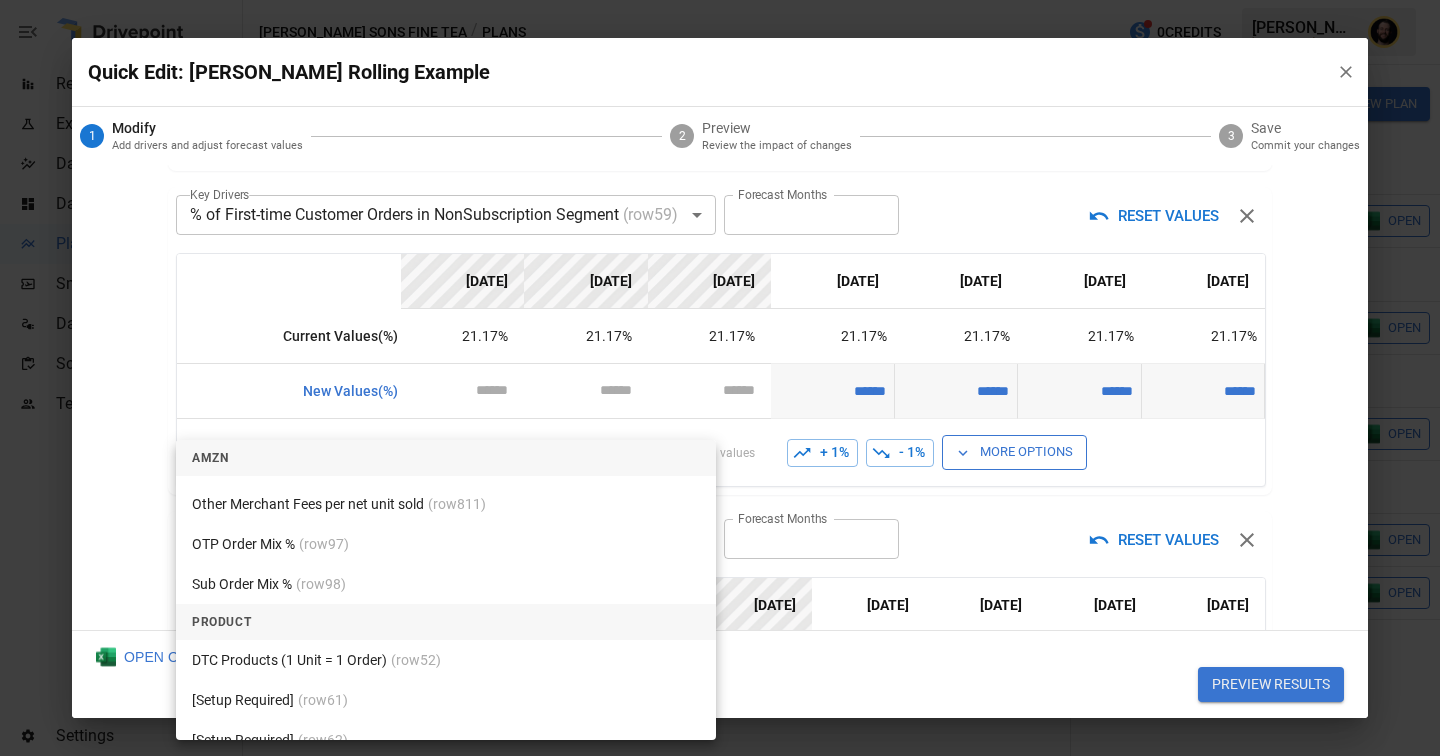 scroll, scrollTop: 1073, scrollLeft: 0, axis: vertical 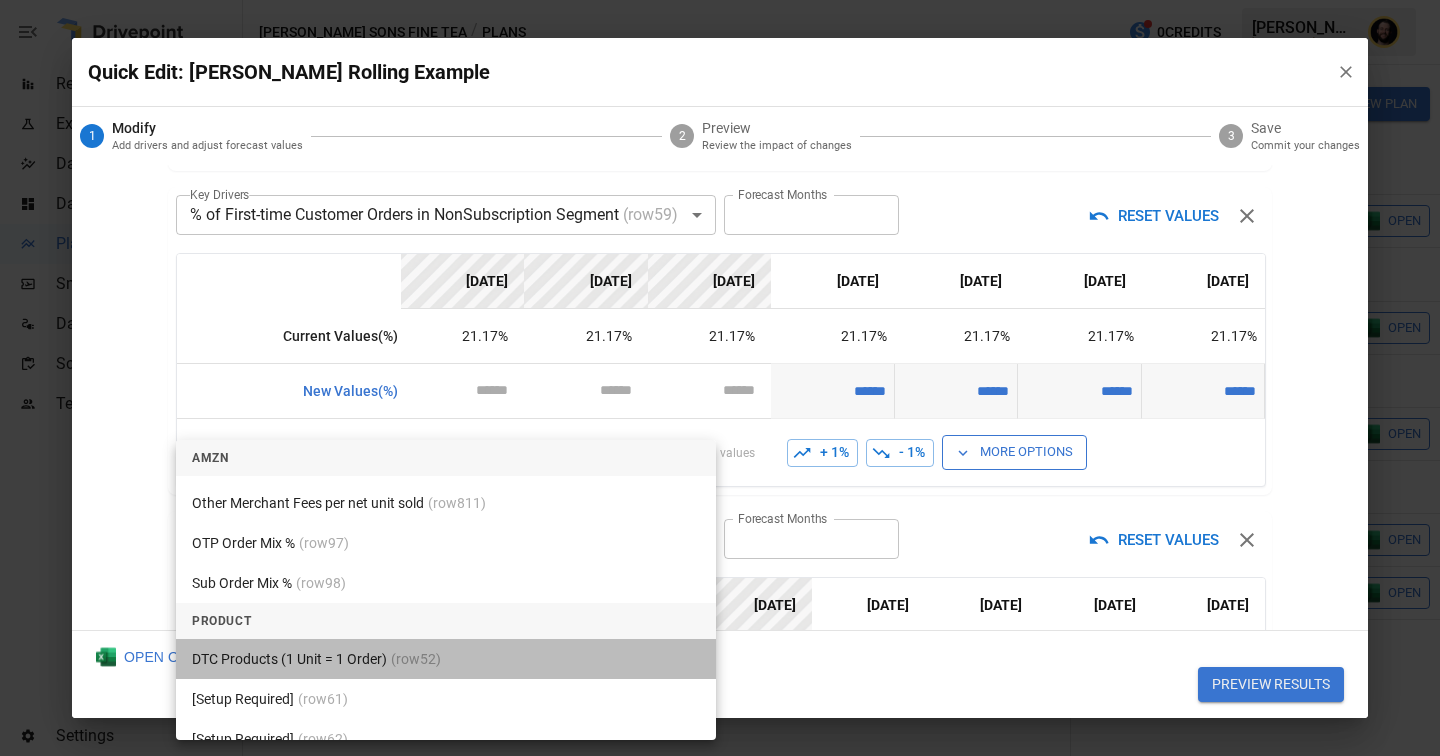 click on "DTC Products (1 Unit = 1 Order) (row  52 )" at bounding box center [446, 659] 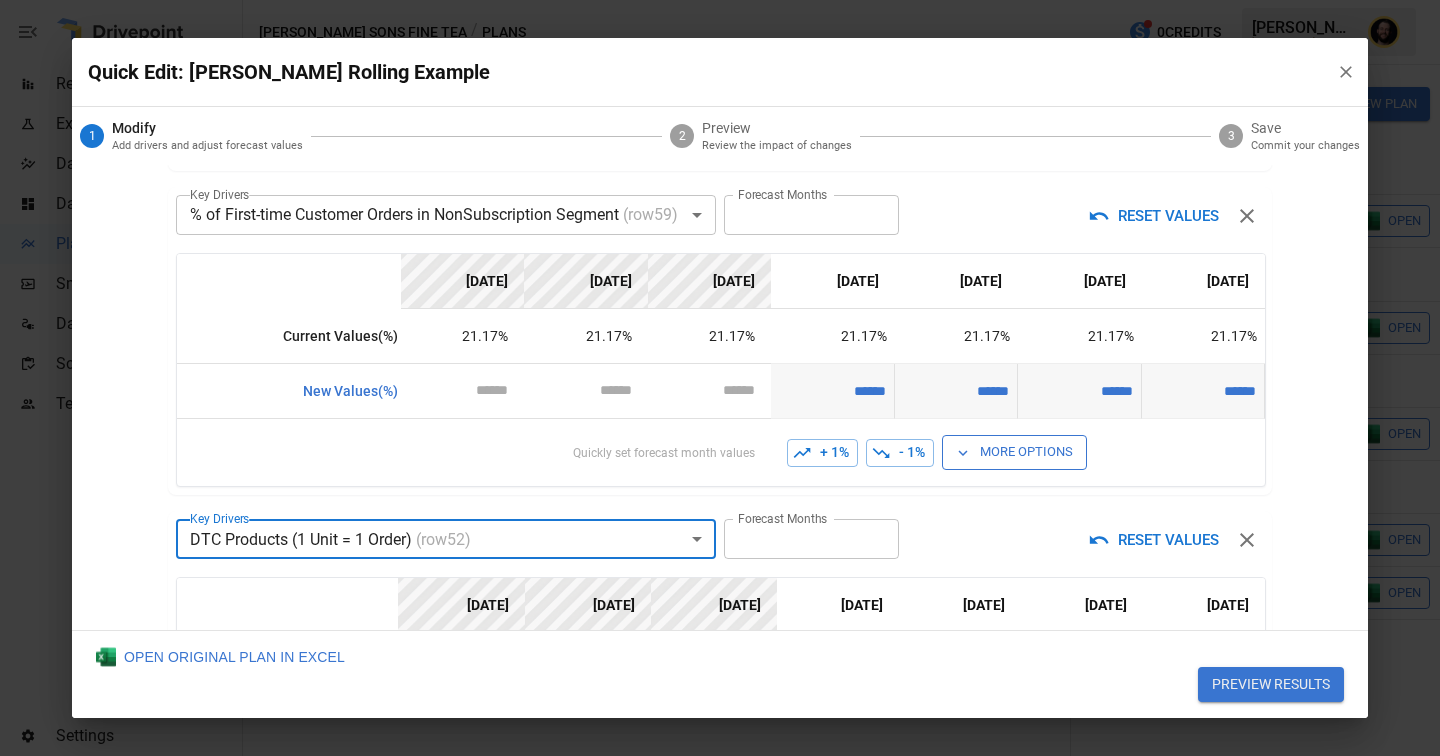 scroll, scrollTop: 972, scrollLeft: 0, axis: vertical 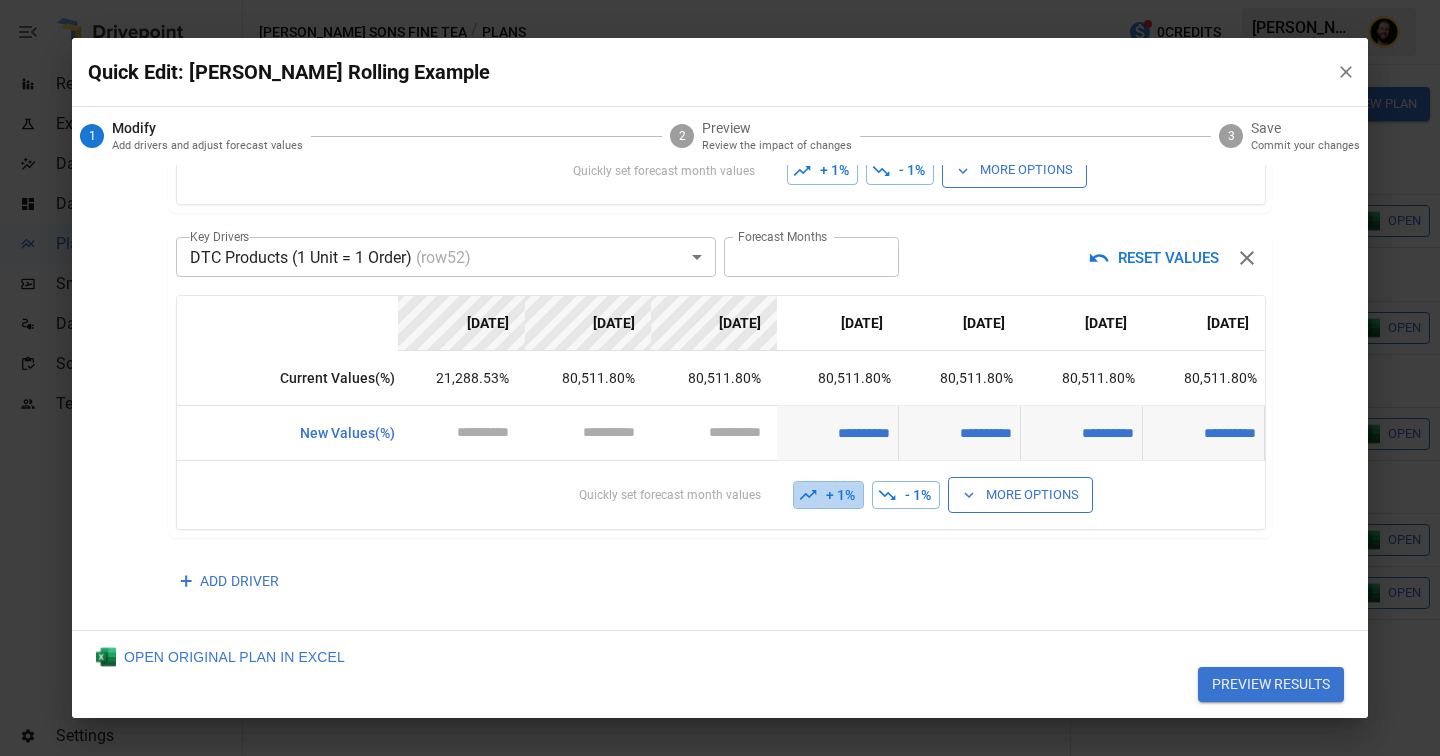 click on "+ 1%" at bounding box center [828, 495] 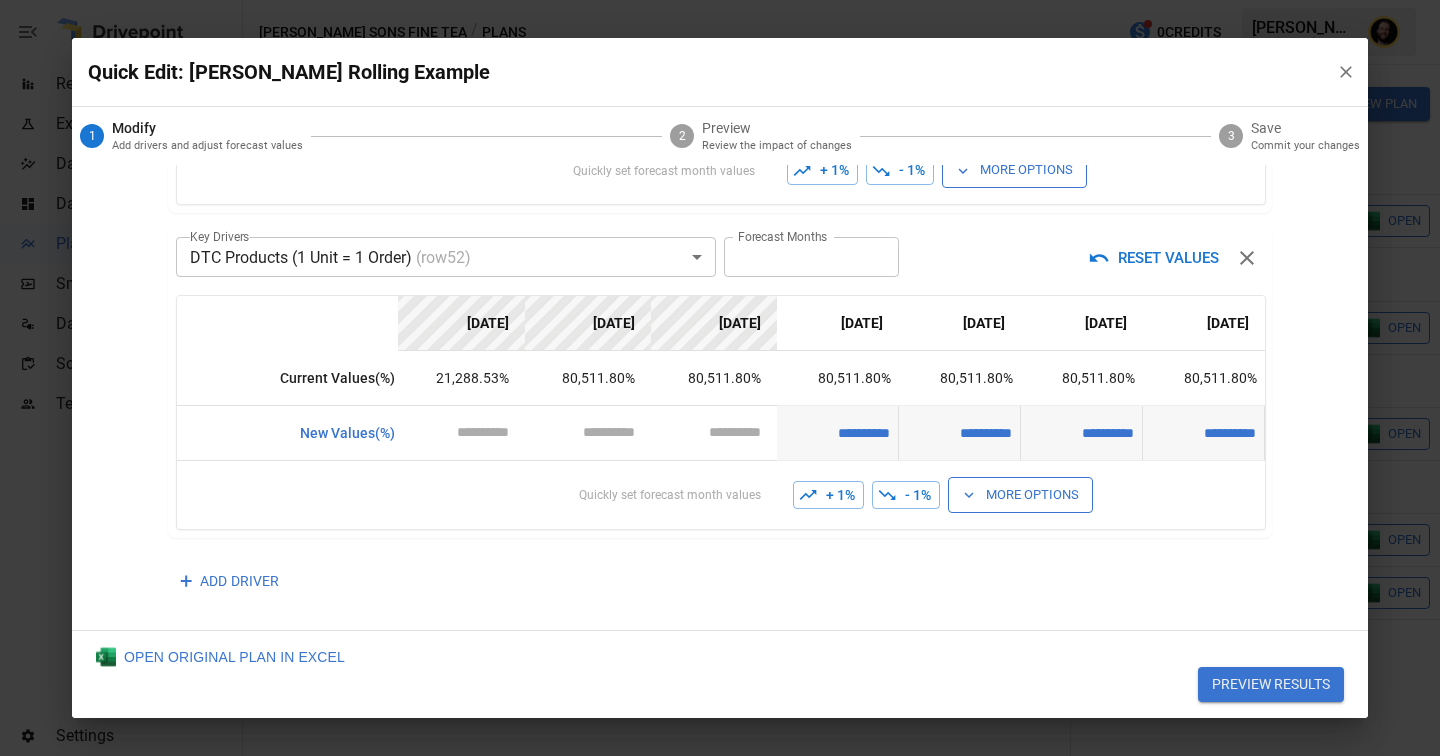 click on "+ 1%" at bounding box center (828, 495) 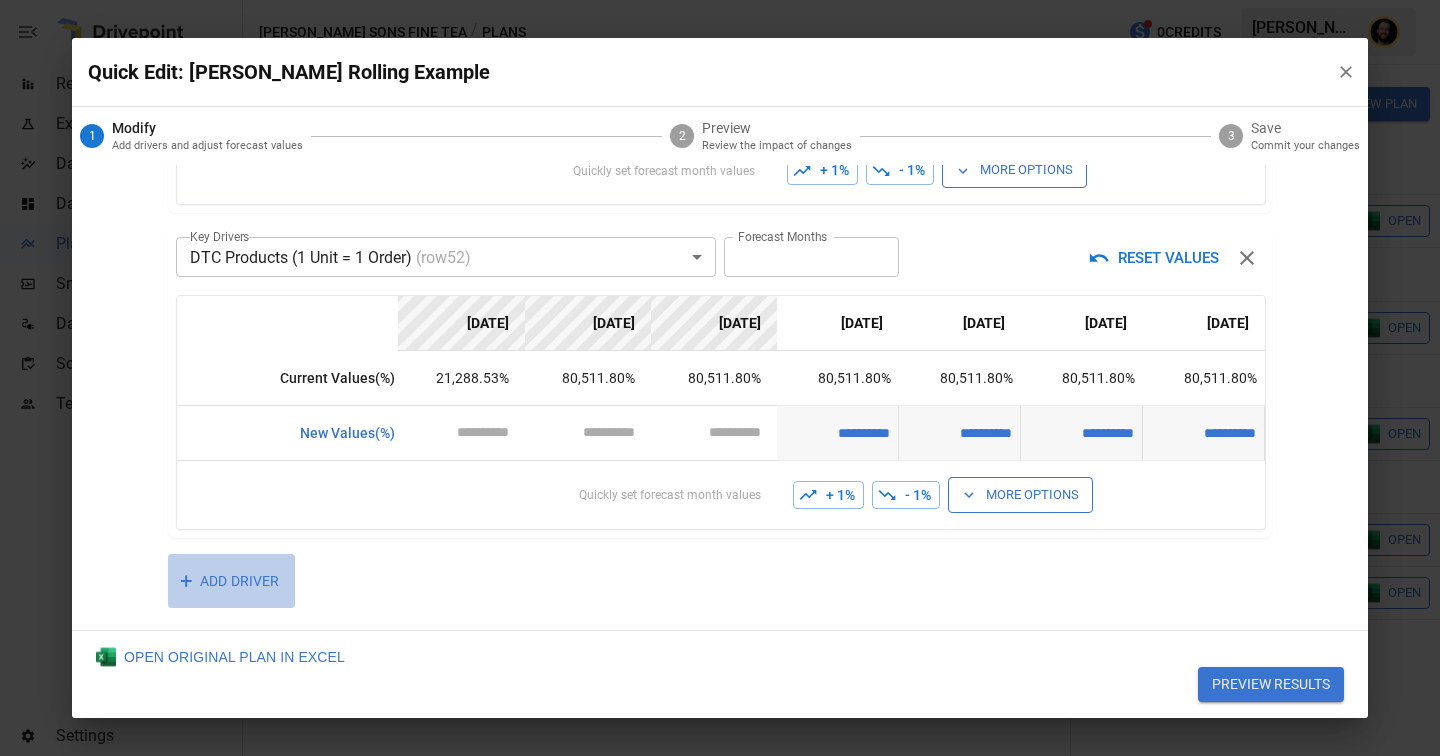 click on "+ ADD DRIVER" at bounding box center (231, 581) 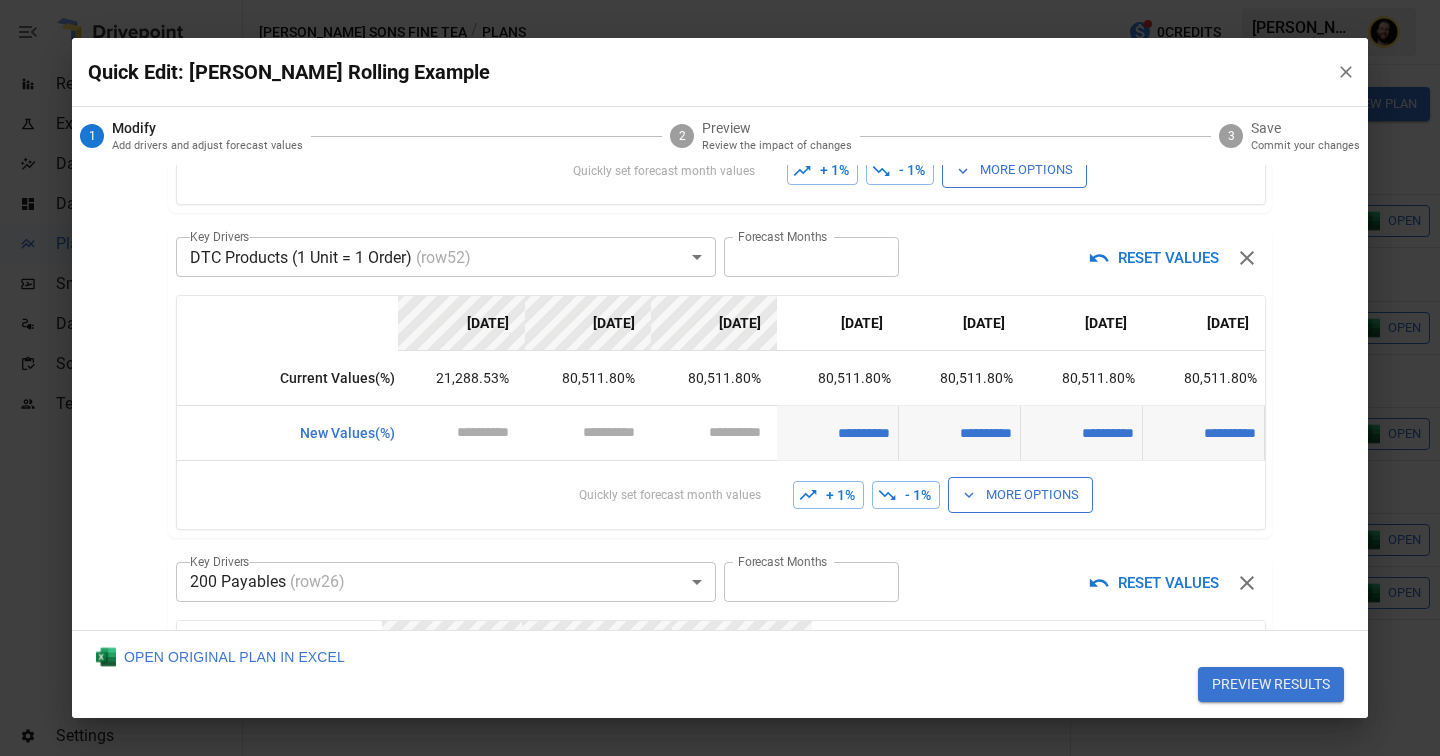 click on "Reports Experiments Dazzler Studio Dashboards Plans SmartModel ™ Data Sources Scorecards Team Settings [PERSON_NAME] Sons Fine Tea / Plans 0  Credits [PERSON_NAME] Sons Fine Tea Plans ​ ​ [DATE] – [DATE]   Visualize   Columns   Add Folder   New Plan Name Description Status Forecast start Gross Margin EoP Cash EBITDA Margin Net Income Margin Gross Sales Gross Sales: DTC Online Gross Sales: Marketplace Gross Sales: Wholesale Gross Sales: Retail Returns Returns: DTC Online Returns: Marketplace Returns: Wholesale Returns: Retail Shipping Income Shipping Income: DTC Online Shipping Income: Marketplace Shipping Income: Wholesale Shipping Income: Retail Taxes Collected Taxes Collected: DTC Online Taxes Collected: Marketplace Taxes Collected: Wholesale Taxes Collected: Retail Net Revenue Net Revenue: DTC Online Net Revenue: Marketplace Net Revenue: Wholesale Net Revenue: Retail Cost of Goods Sold Cost of Goods Sold: DTC Online Cost of Goods Sold: Marketplace Cost of Goods Sold: Wholesale Gross Profit" at bounding box center [720, 0] 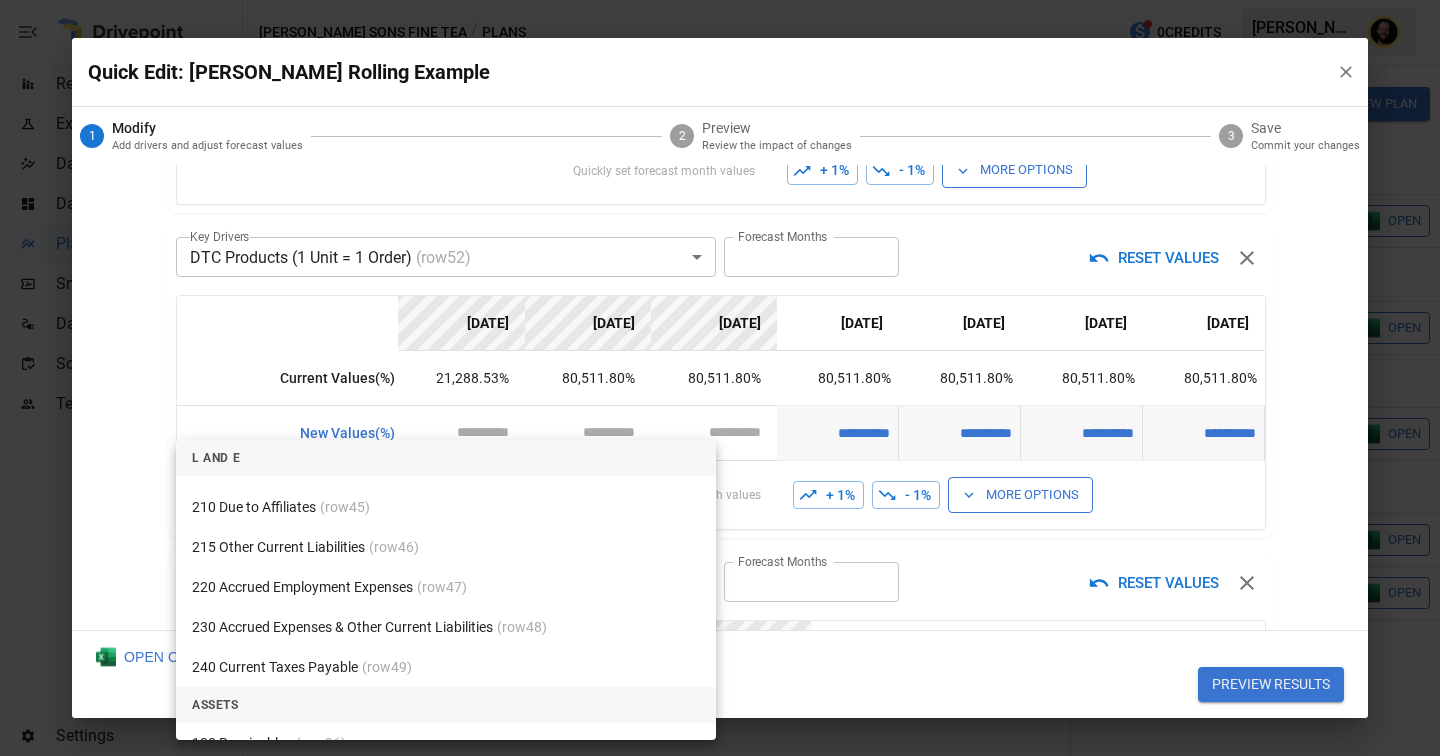 scroll, scrollTop: 0, scrollLeft: 0, axis: both 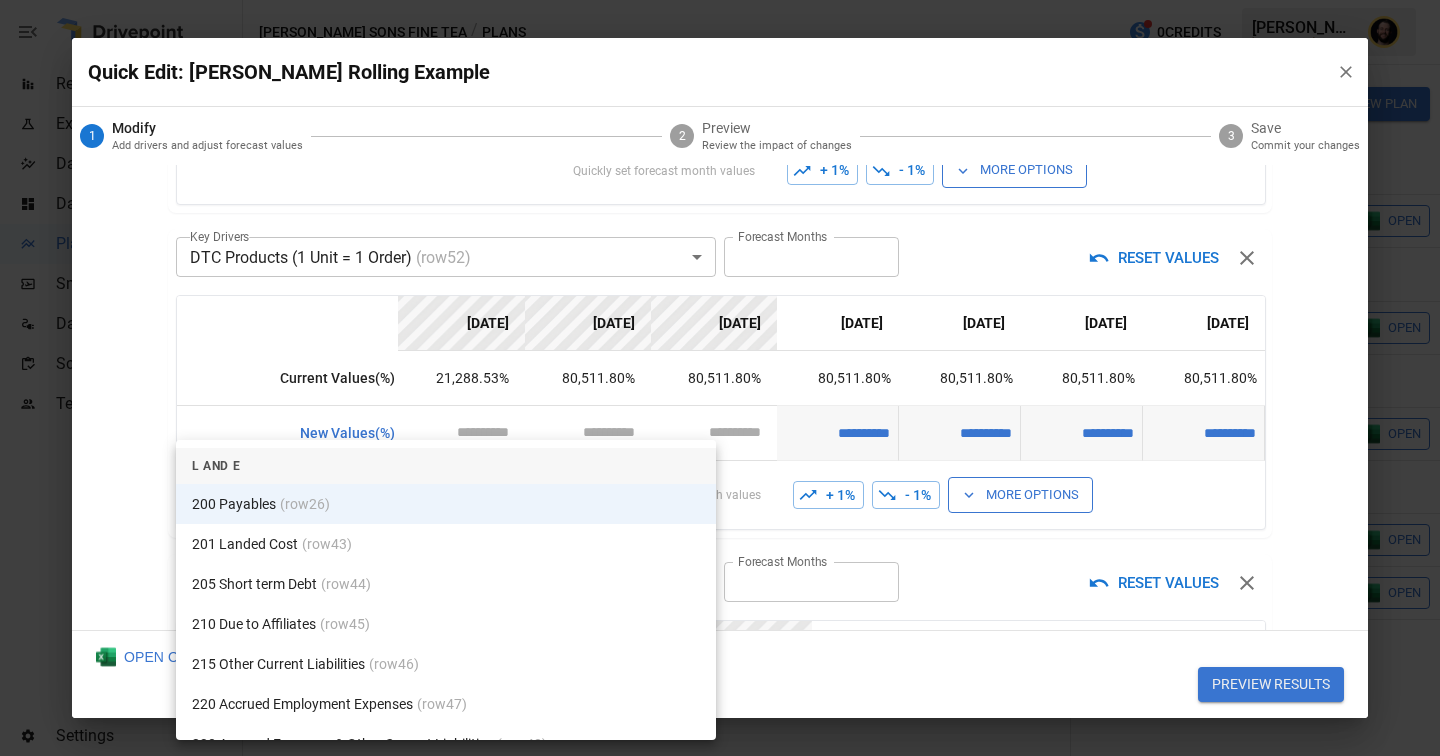 click on "200 Payables (row  26 )" at bounding box center [446, 504] 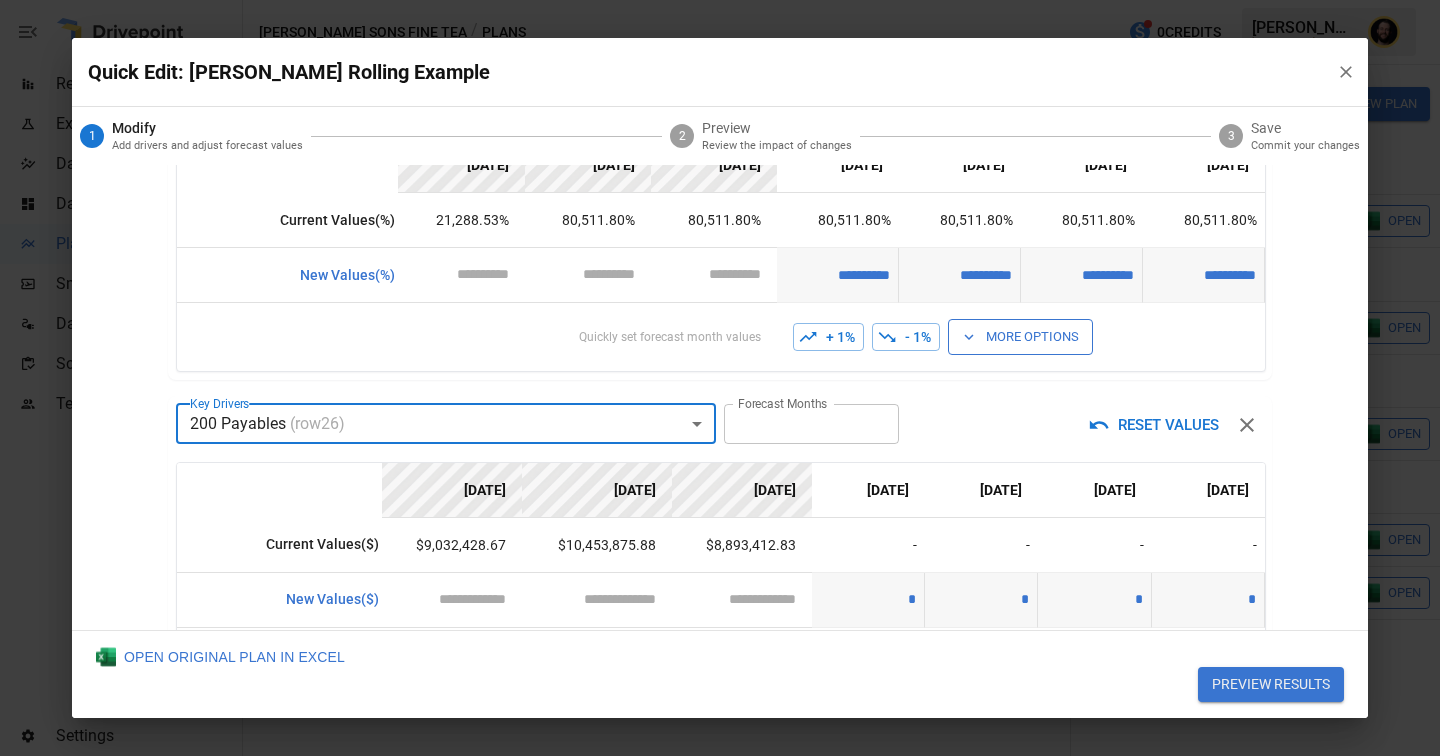 scroll, scrollTop: 1339, scrollLeft: 0, axis: vertical 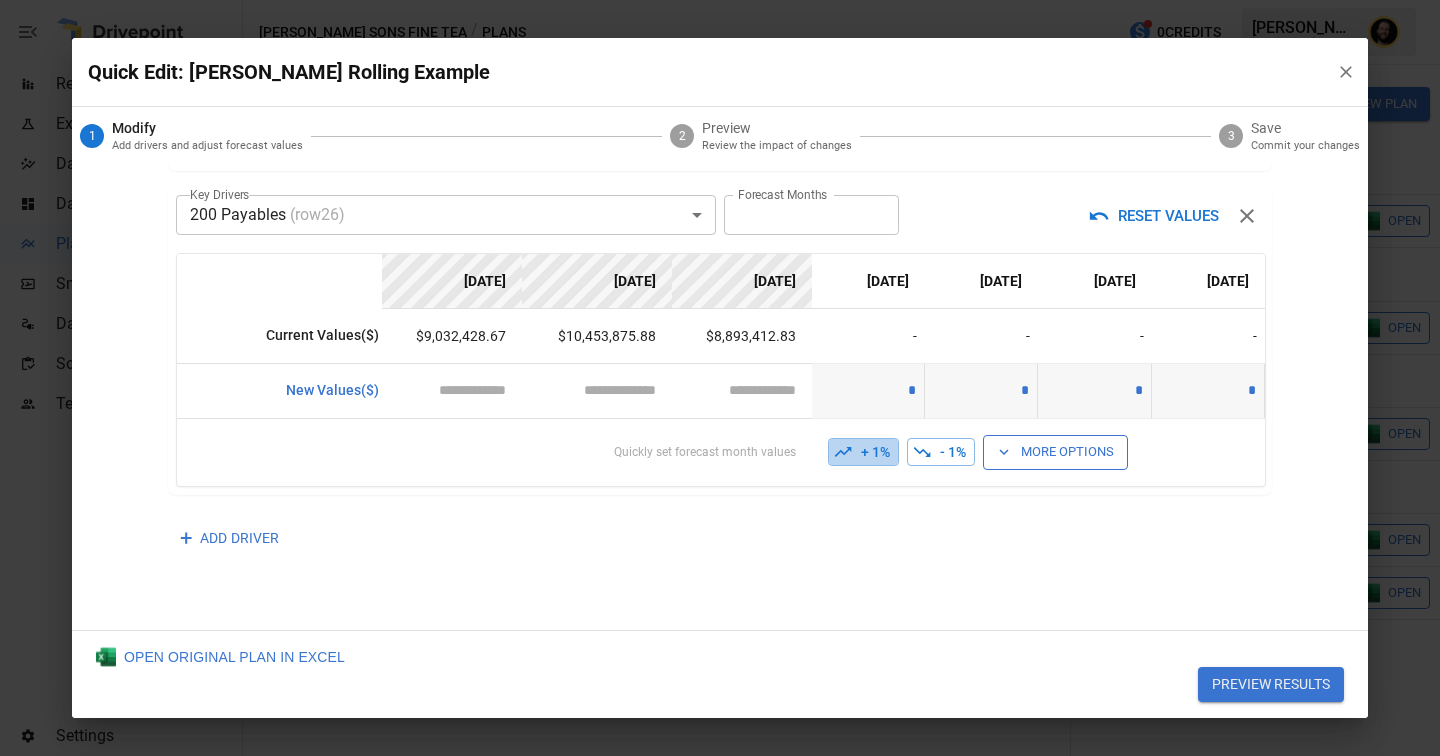 click on "+ 1%" at bounding box center (863, 452) 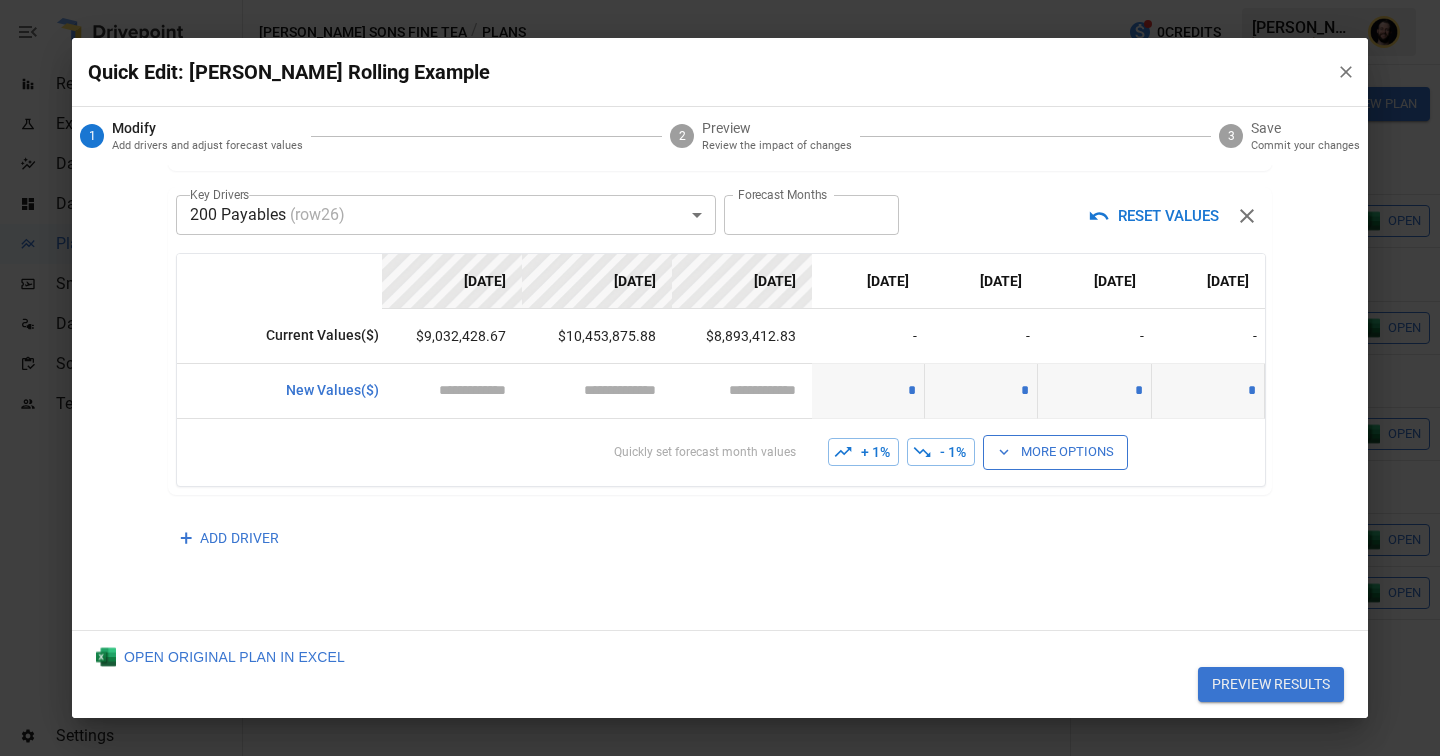 click on "More Options" at bounding box center [1055, 452] 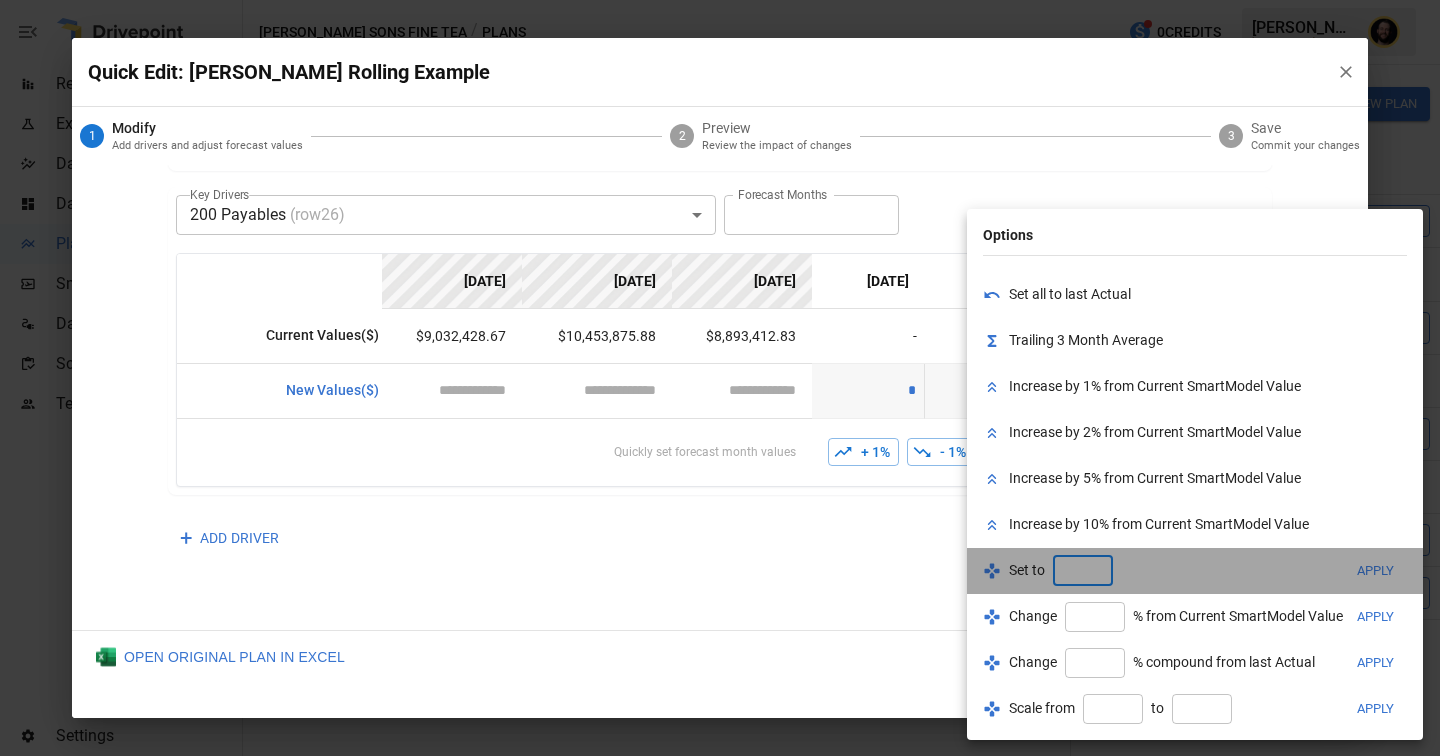 click at bounding box center (1083, 571) 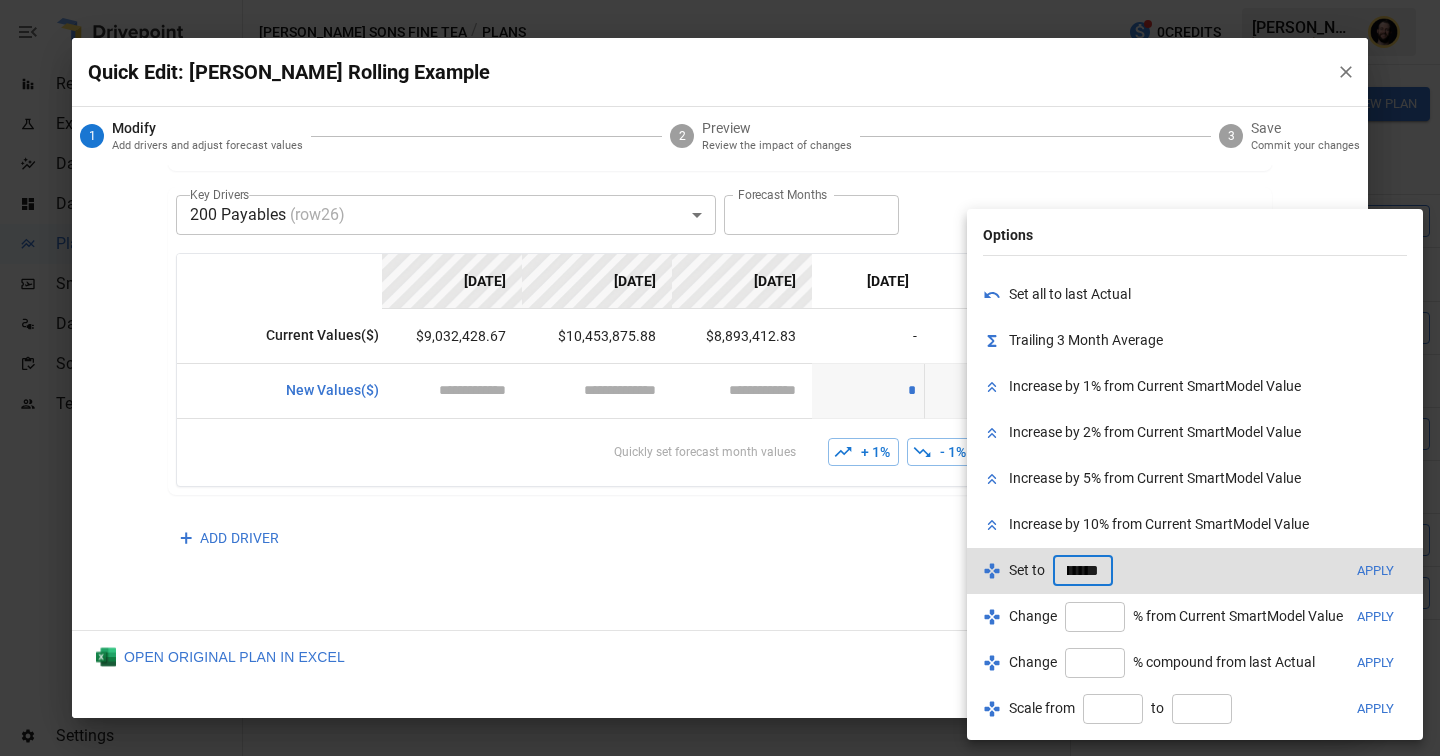scroll, scrollTop: 0, scrollLeft: 31, axis: horizontal 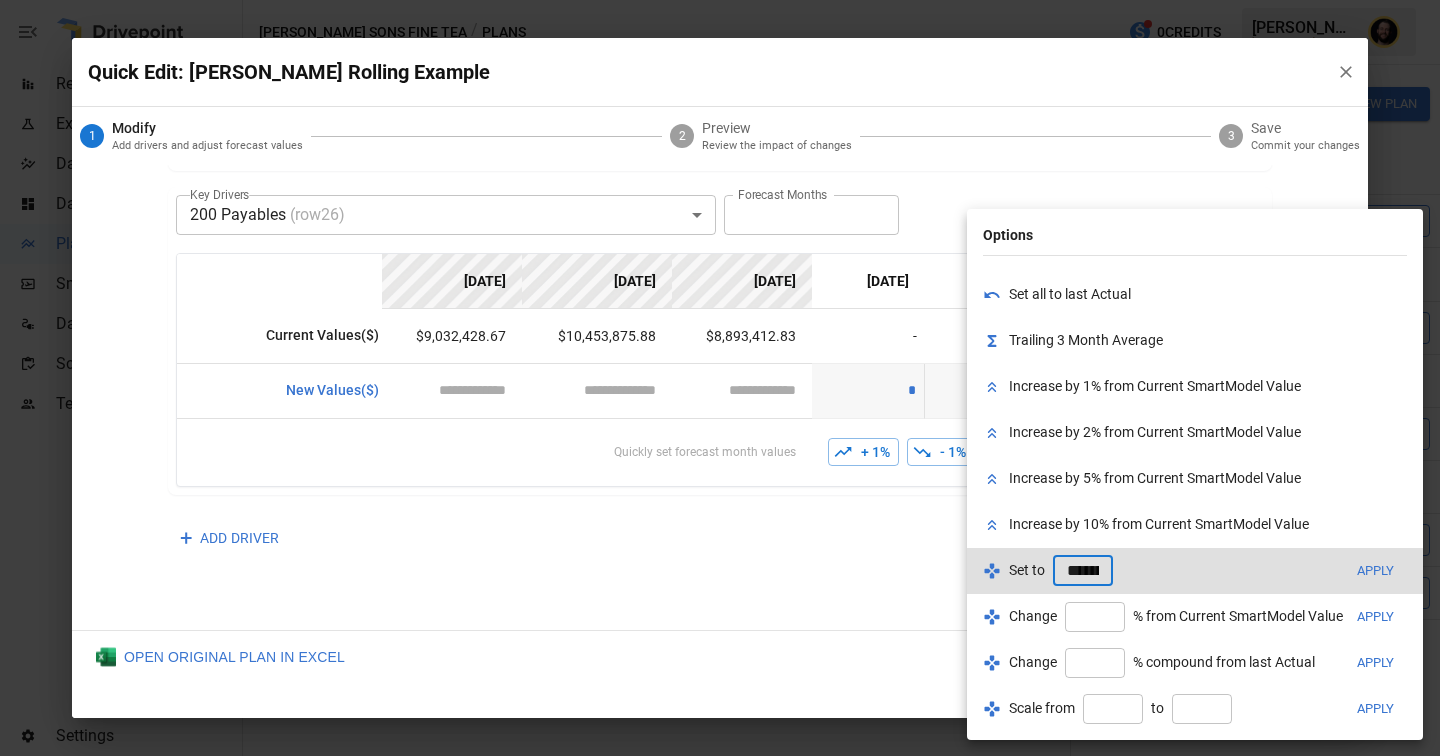 click on "Apply" at bounding box center (1375, 570) 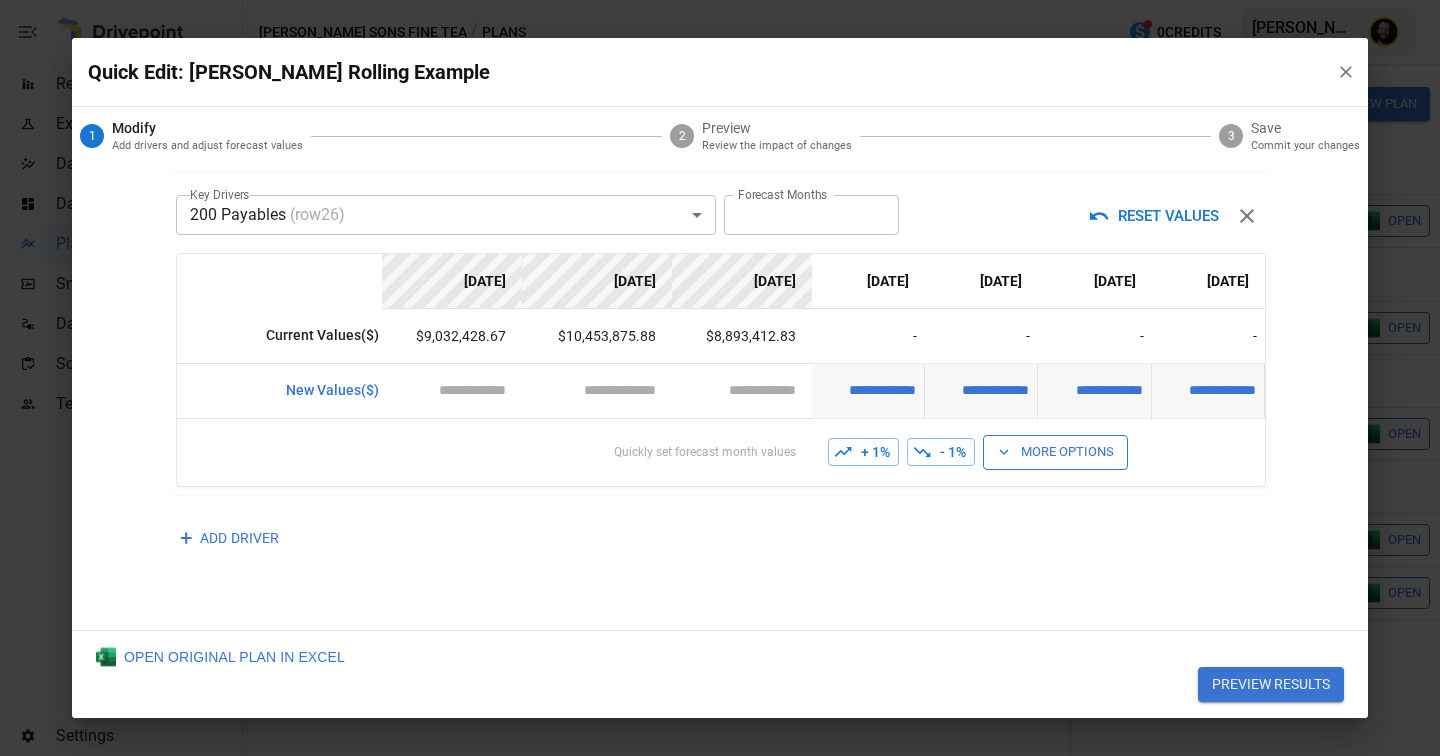 click on "+ ADD DRIVER" at bounding box center [720, 538] 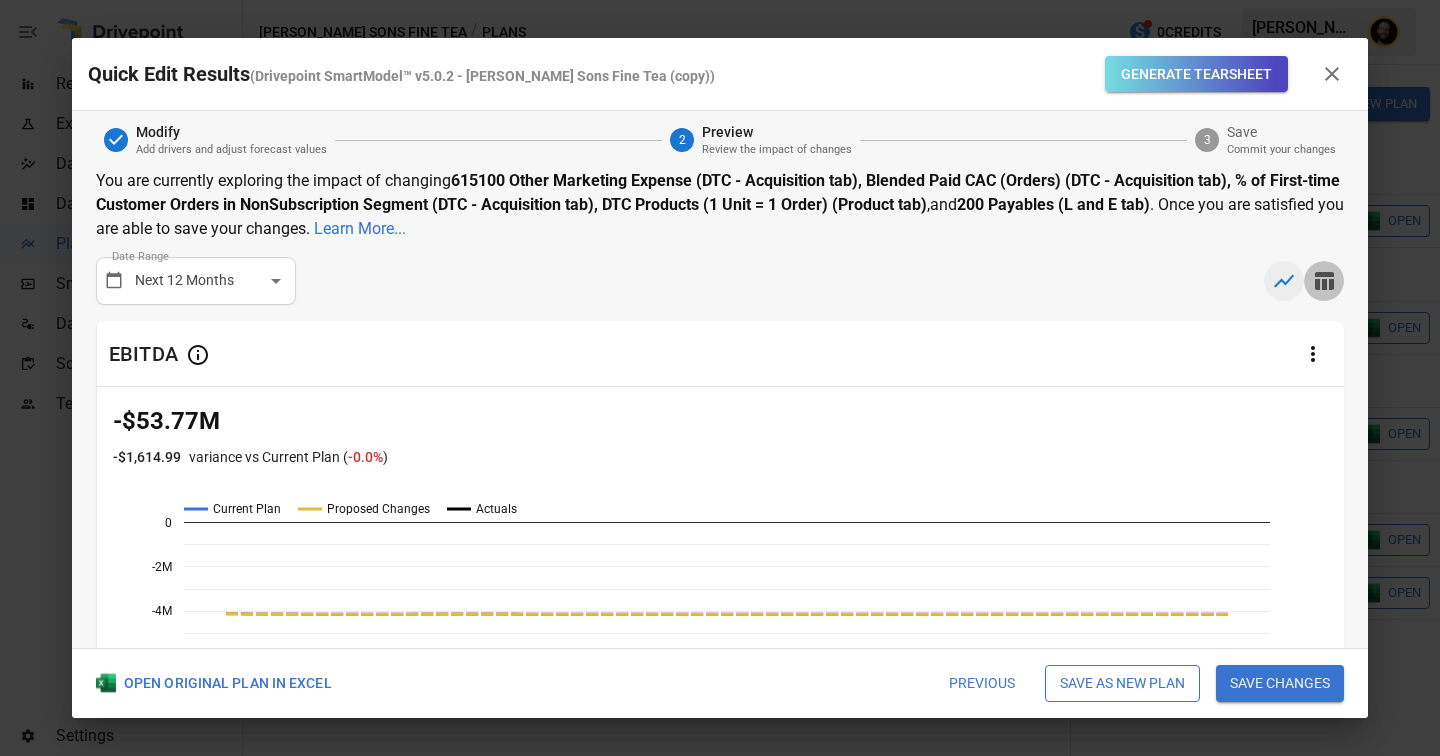 click 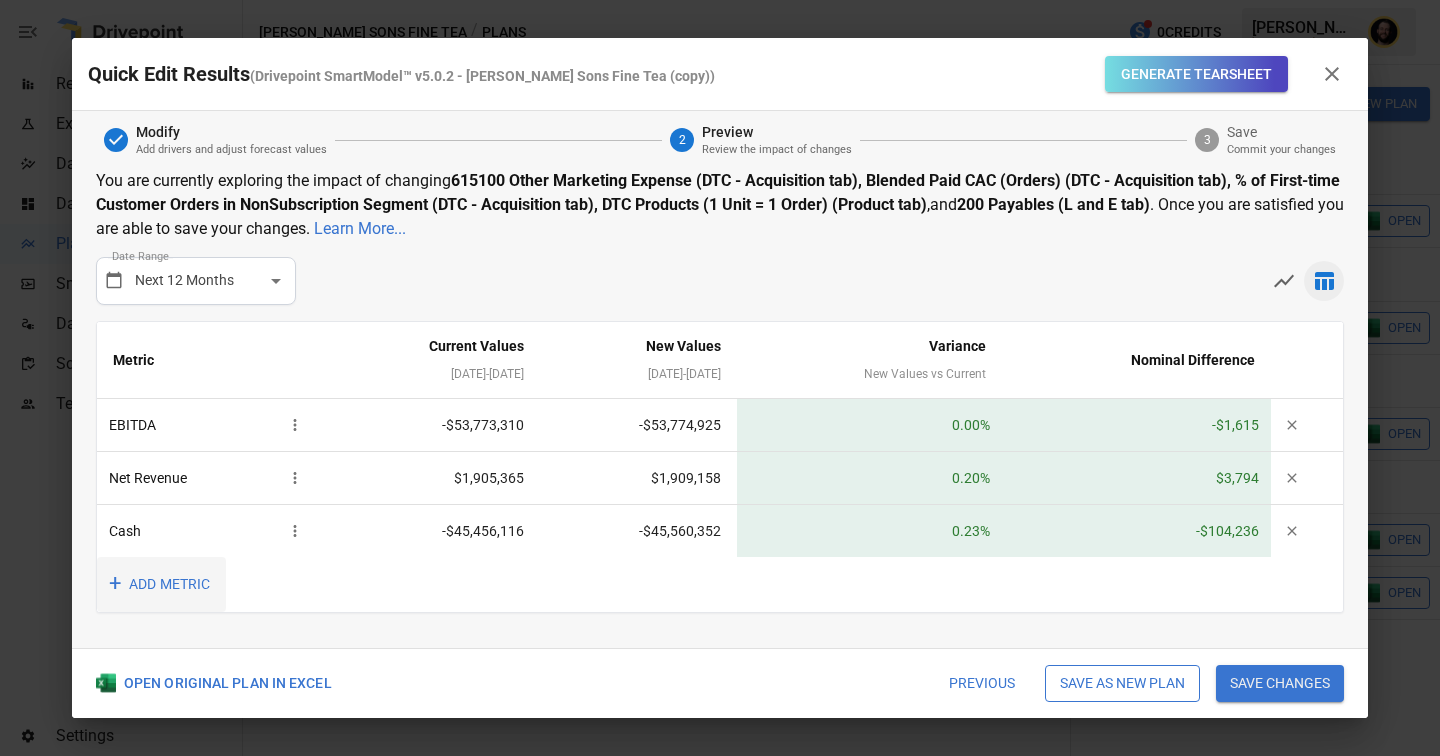 click on "+ ADD METRIC" at bounding box center (161, 584) 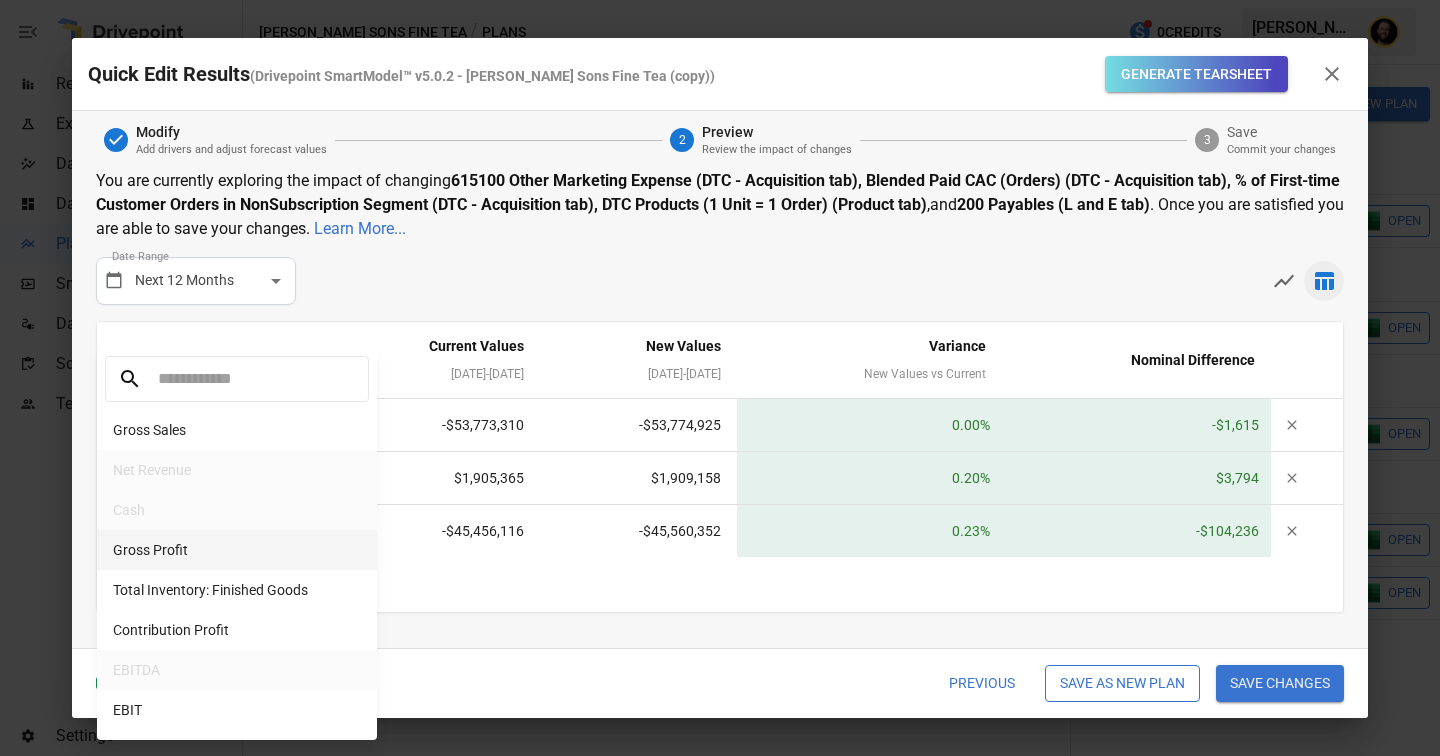 click on "Gross Profit" at bounding box center [237, 550] 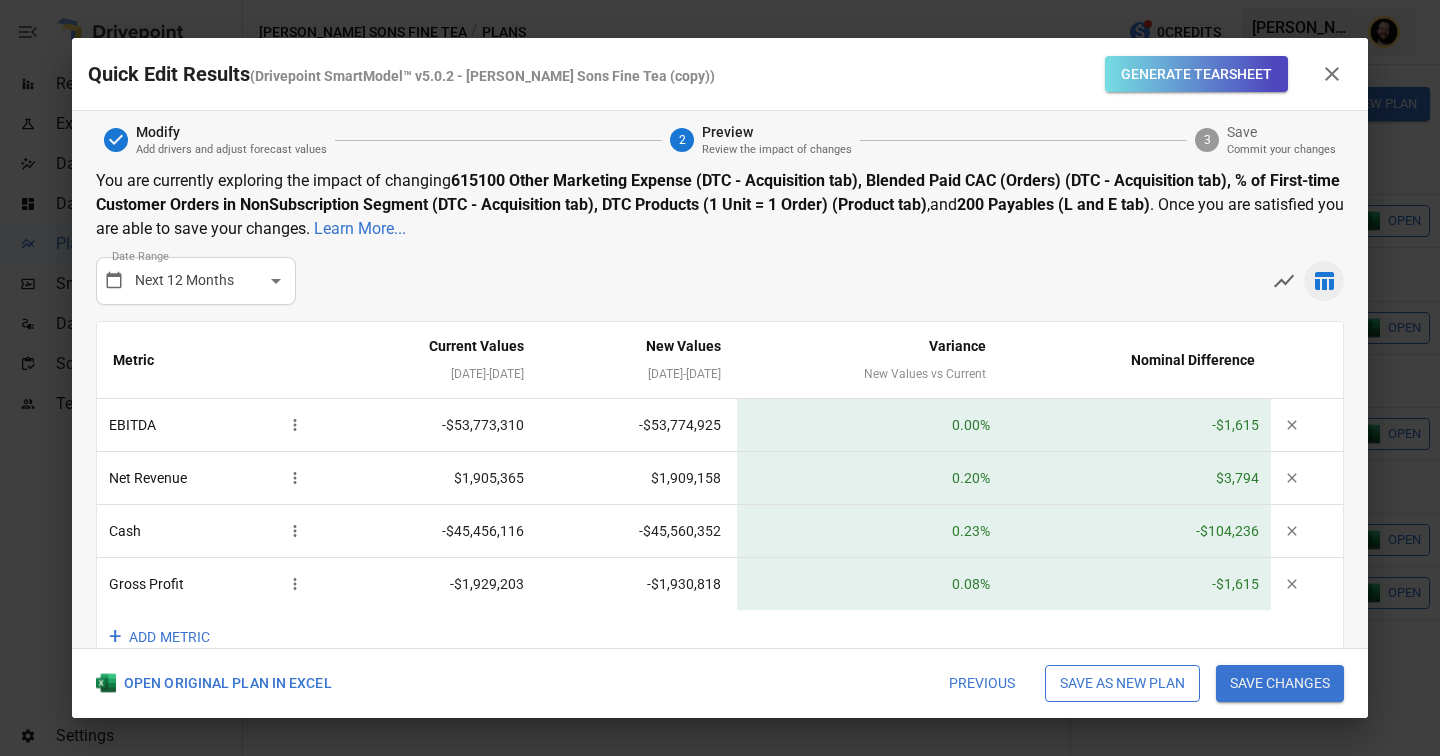 scroll, scrollTop: 42, scrollLeft: 0, axis: vertical 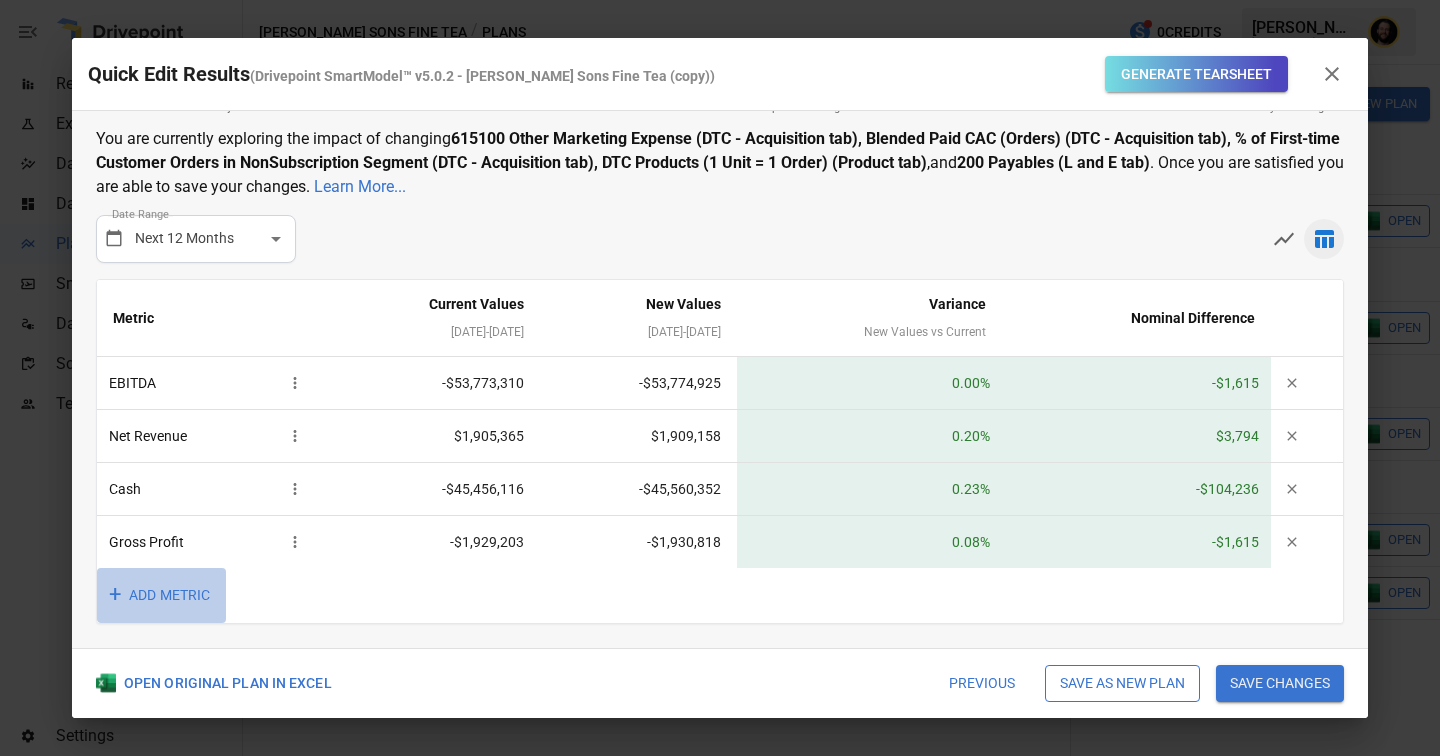 click on "+ ADD METRIC" at bounding box center [161, 595] 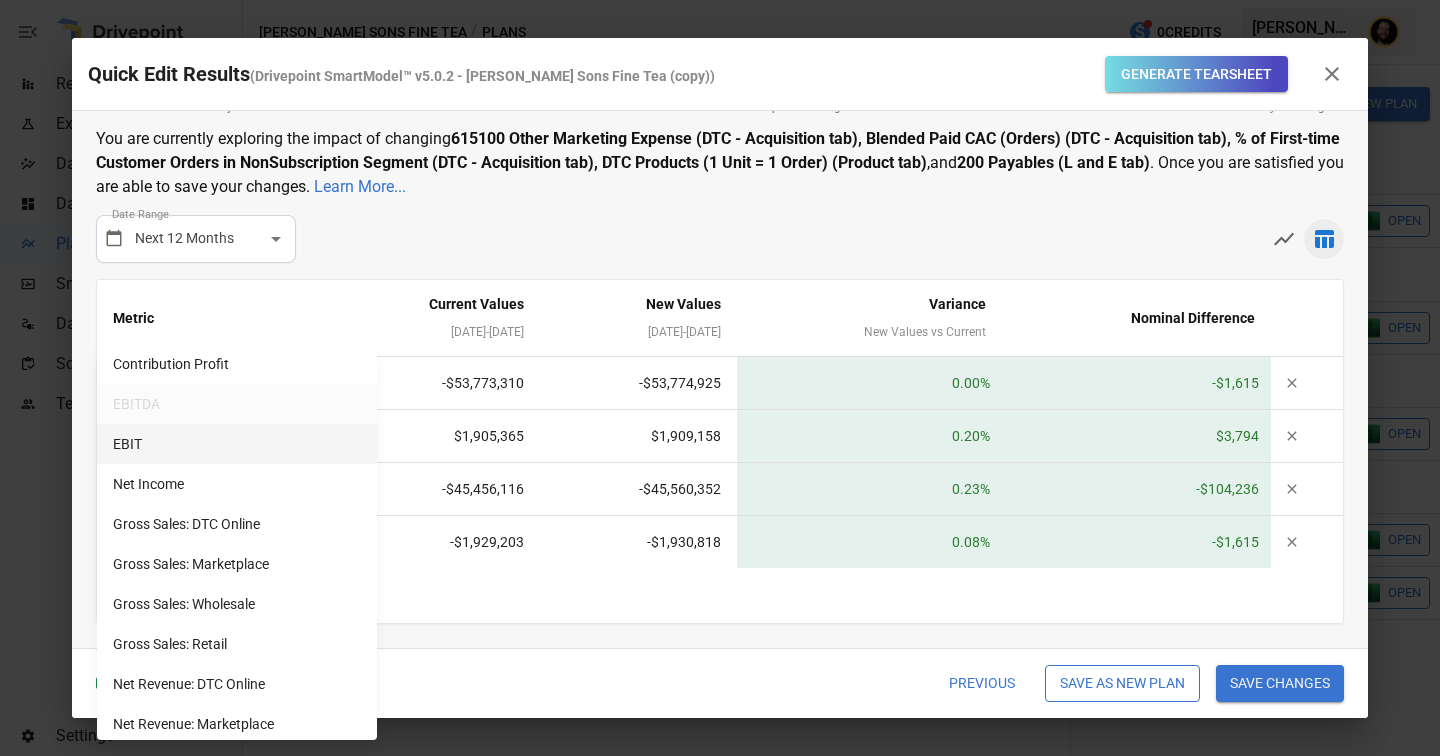 scroll, scrollTop: 266, scrollLeft: 0, axis: vertical 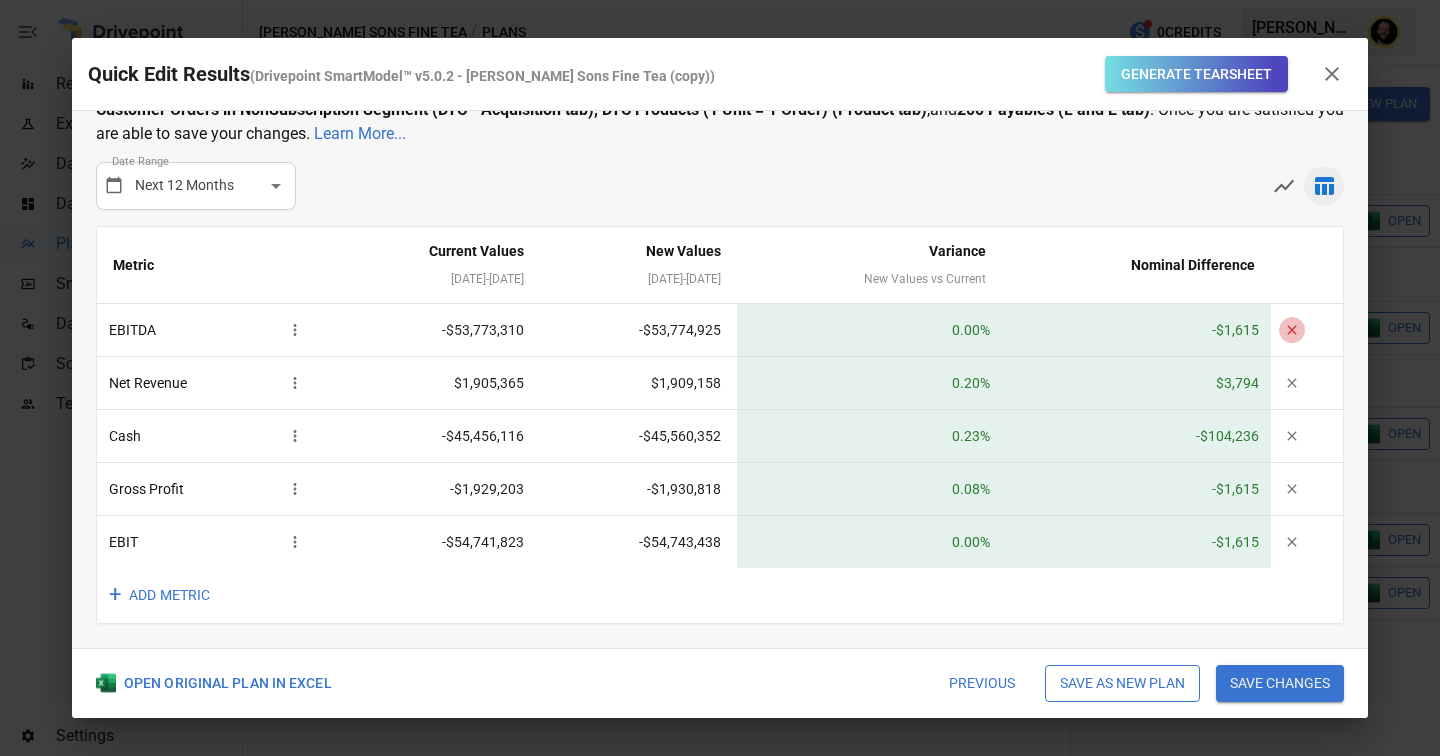 click 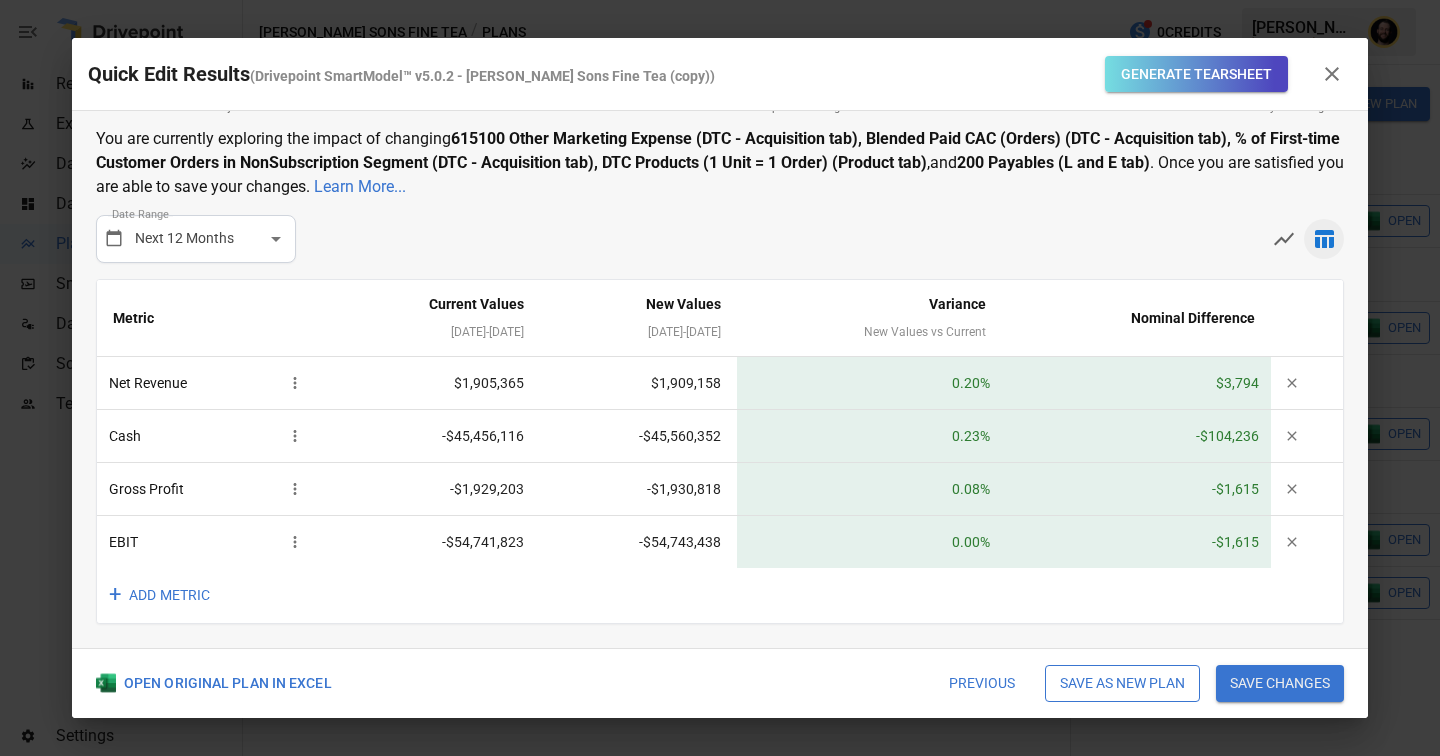 scroll, scrollTop: 42, scrollLeft: 0, axis: vertical 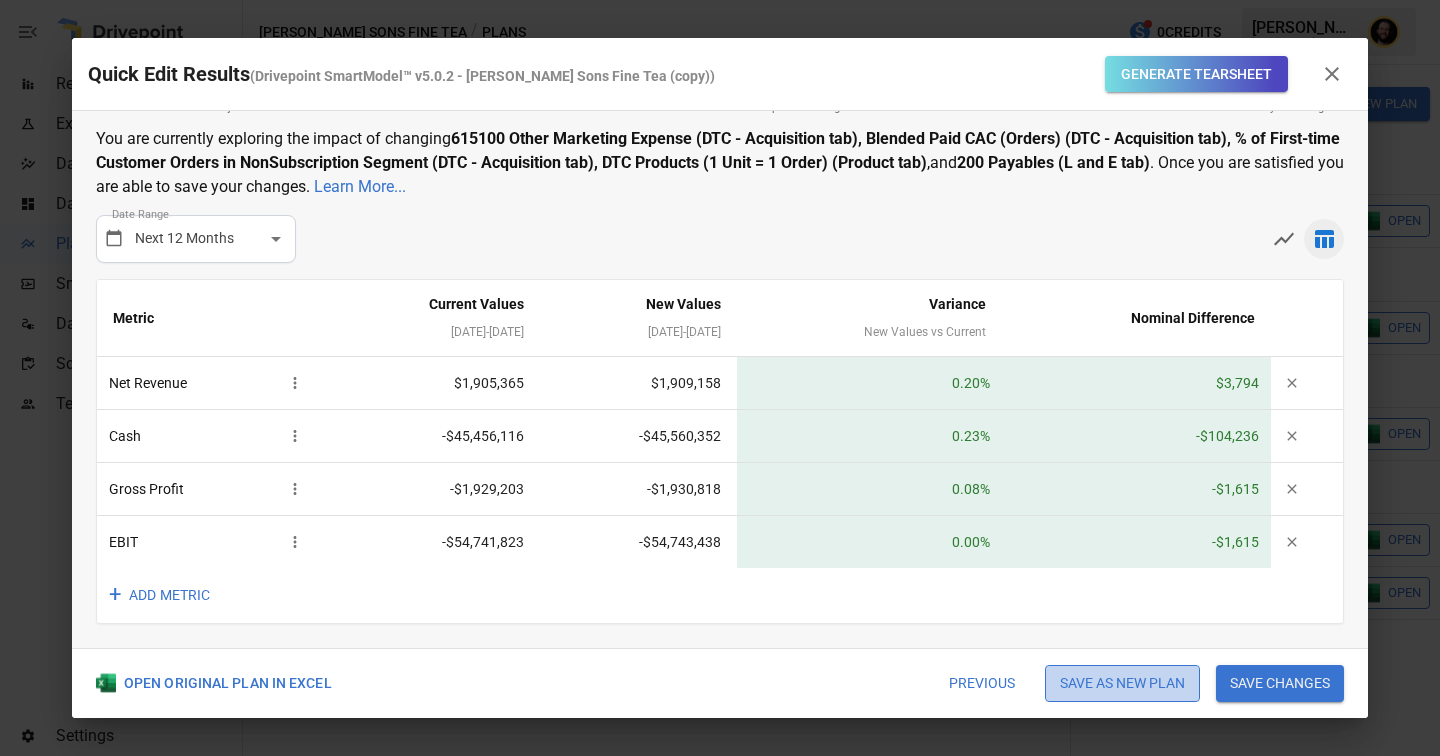 click on "Save as new plan" at bounding box center (1122, 684) 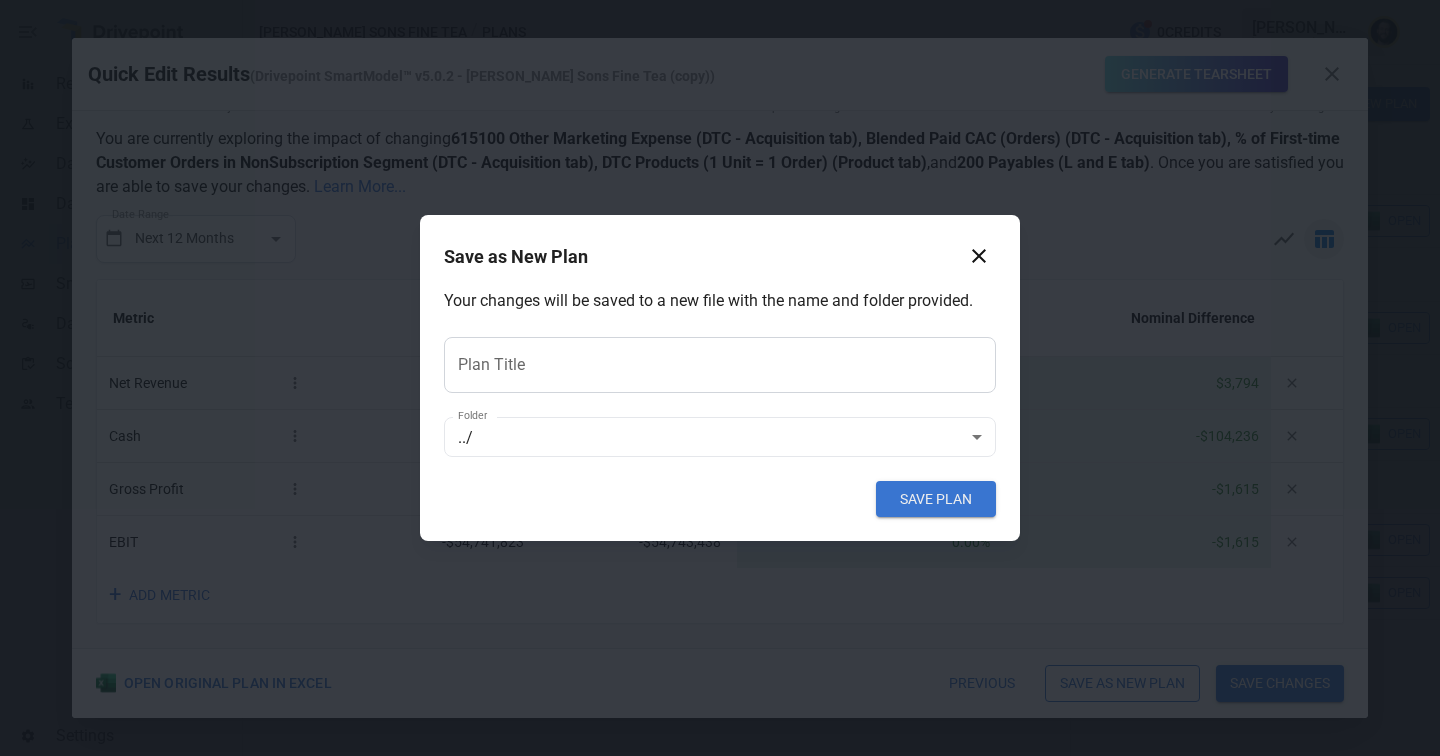 click on "Plan Title" at bounding box center [720, 365] 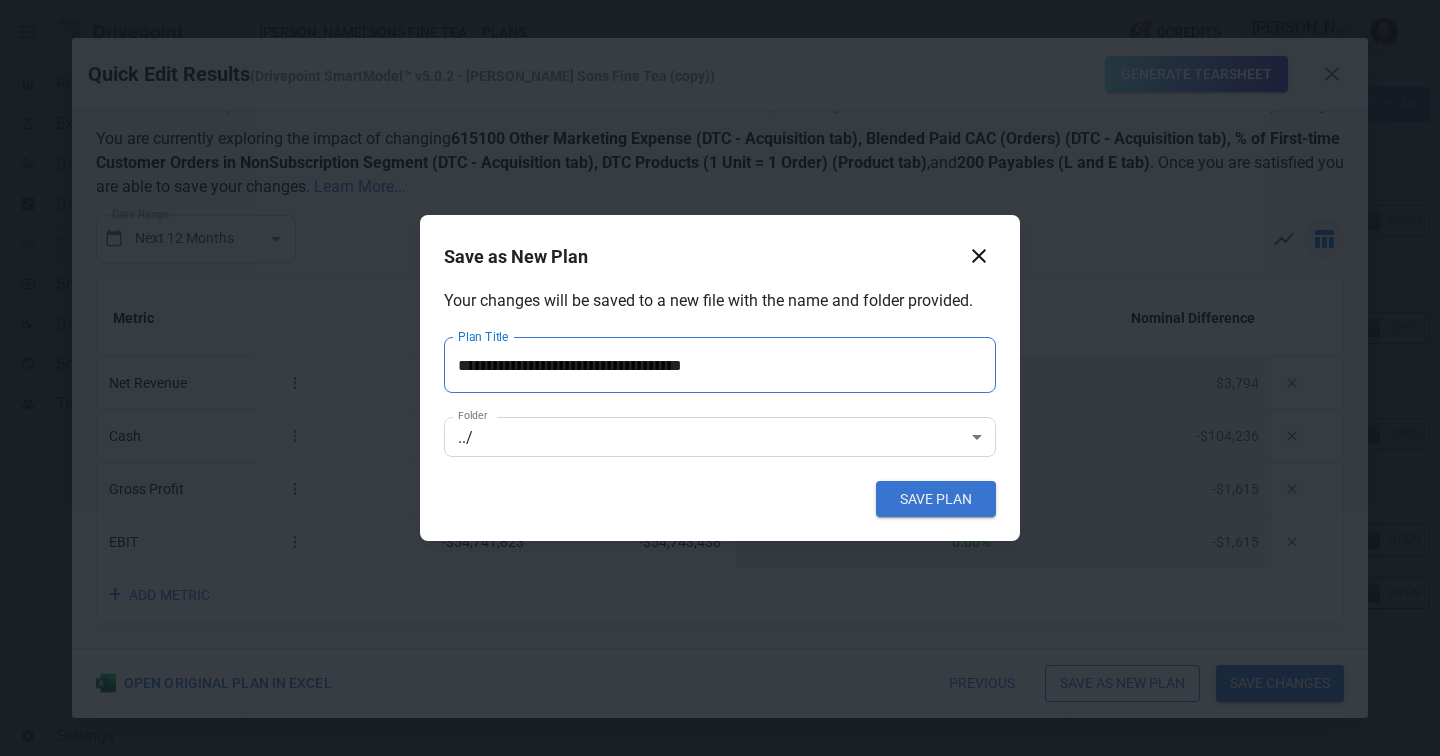 type on "**********" 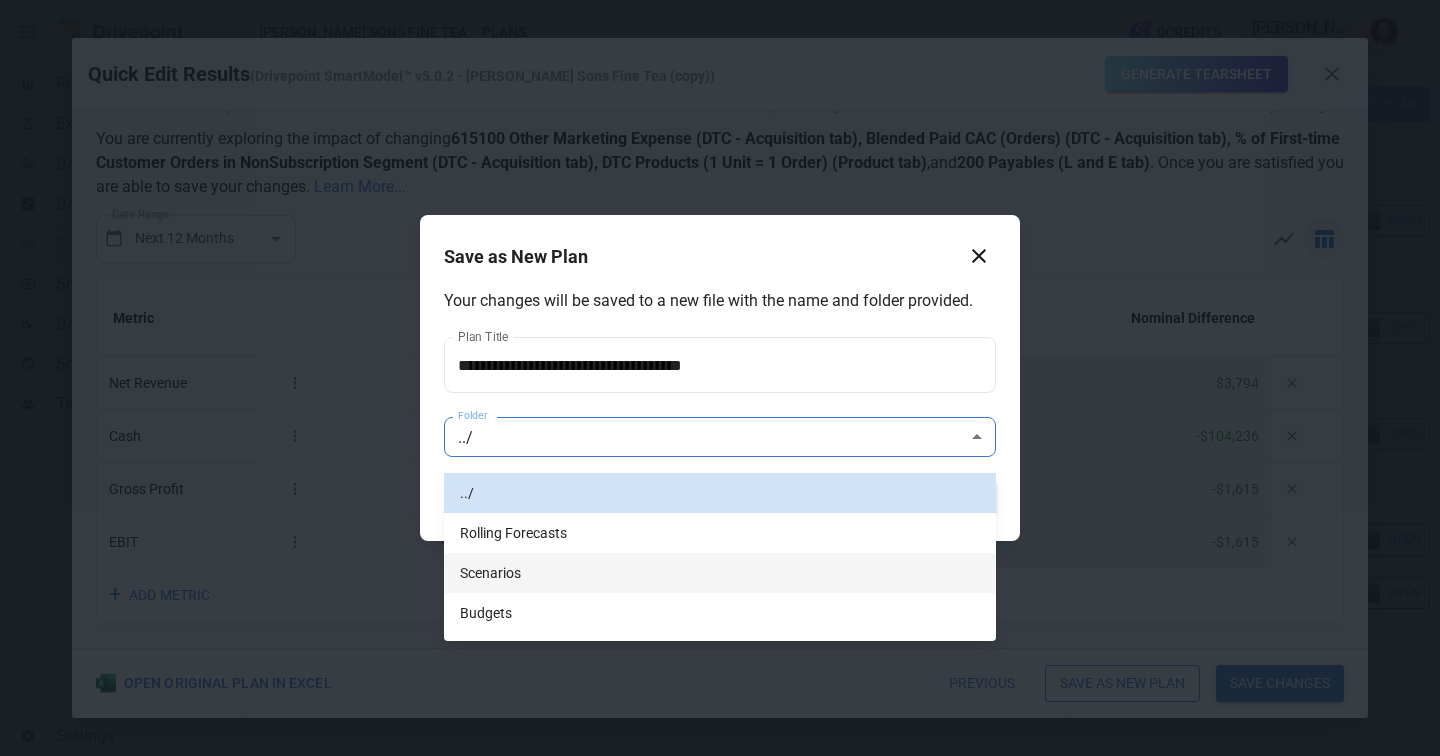 click on "Scenarios" at bounding box center (720, 573) 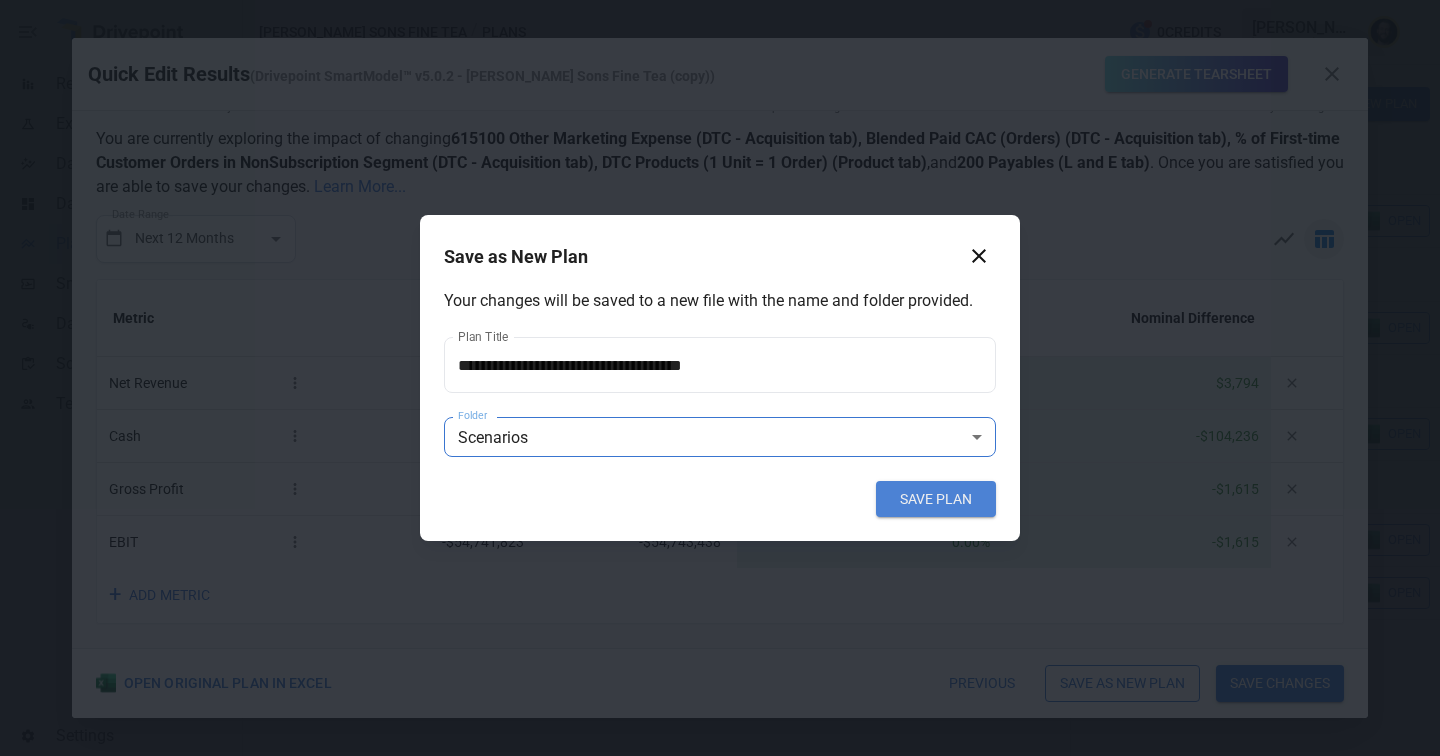 click on "SAVE PLAN" at bounding box center [936, 499] 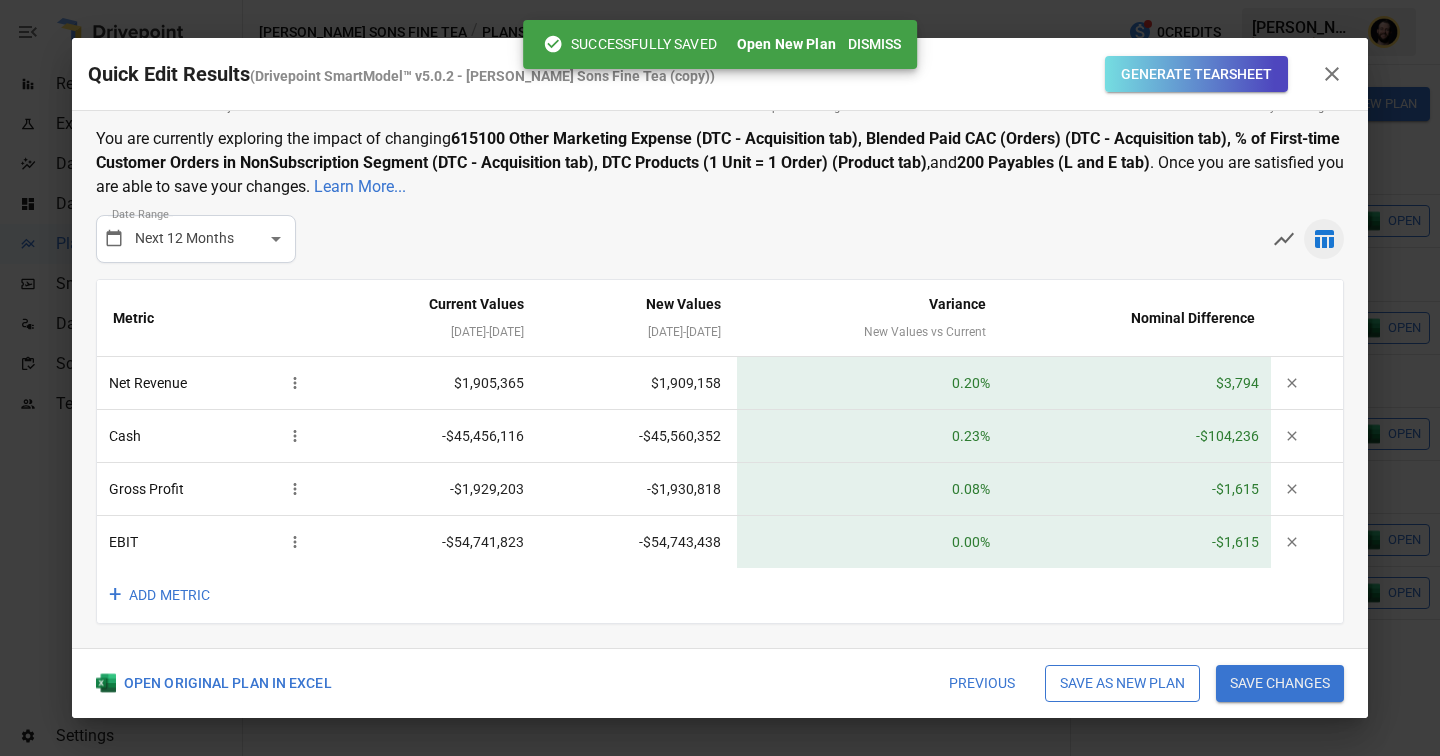 scroll, scrollTop: 0, scrollLeft: 0, axis: both 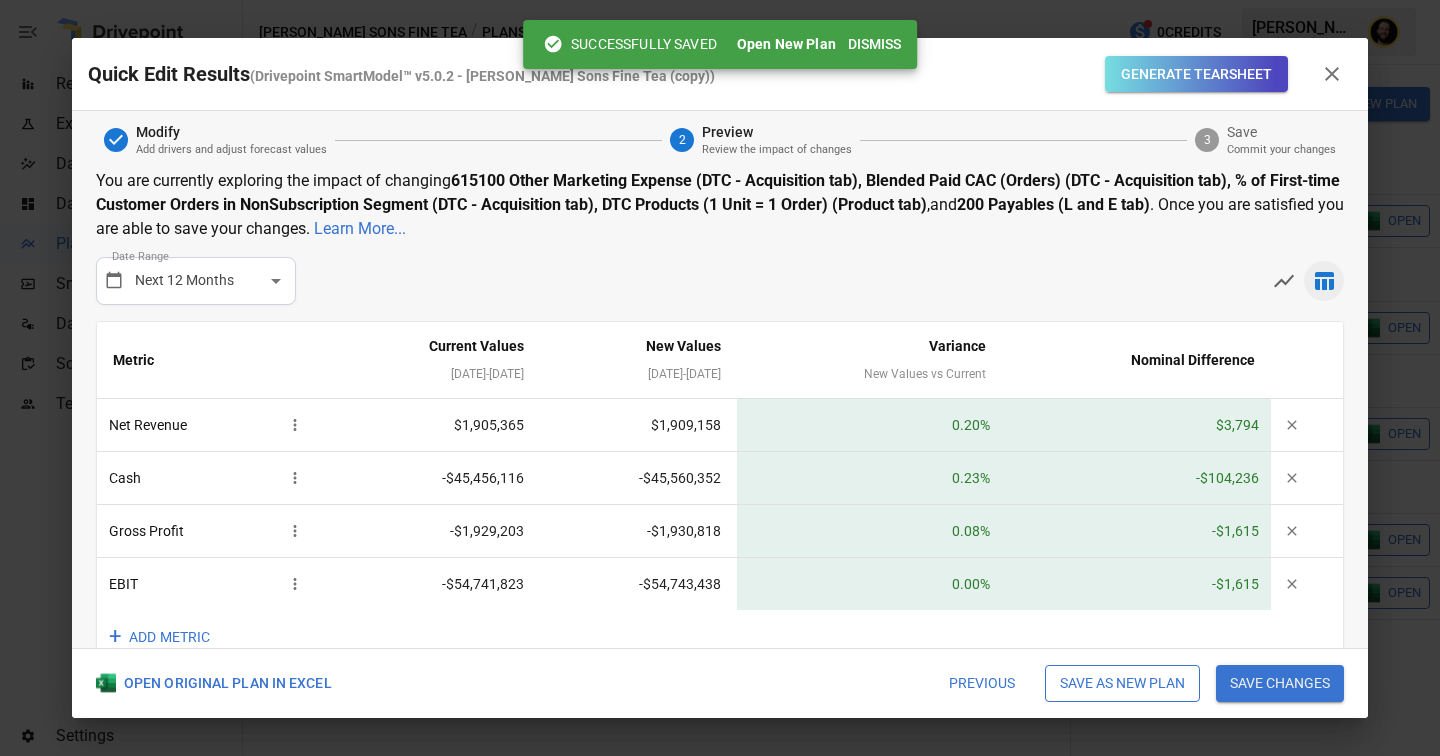 click on "Generate Tearsheet" at bounding box center [1196, 74] 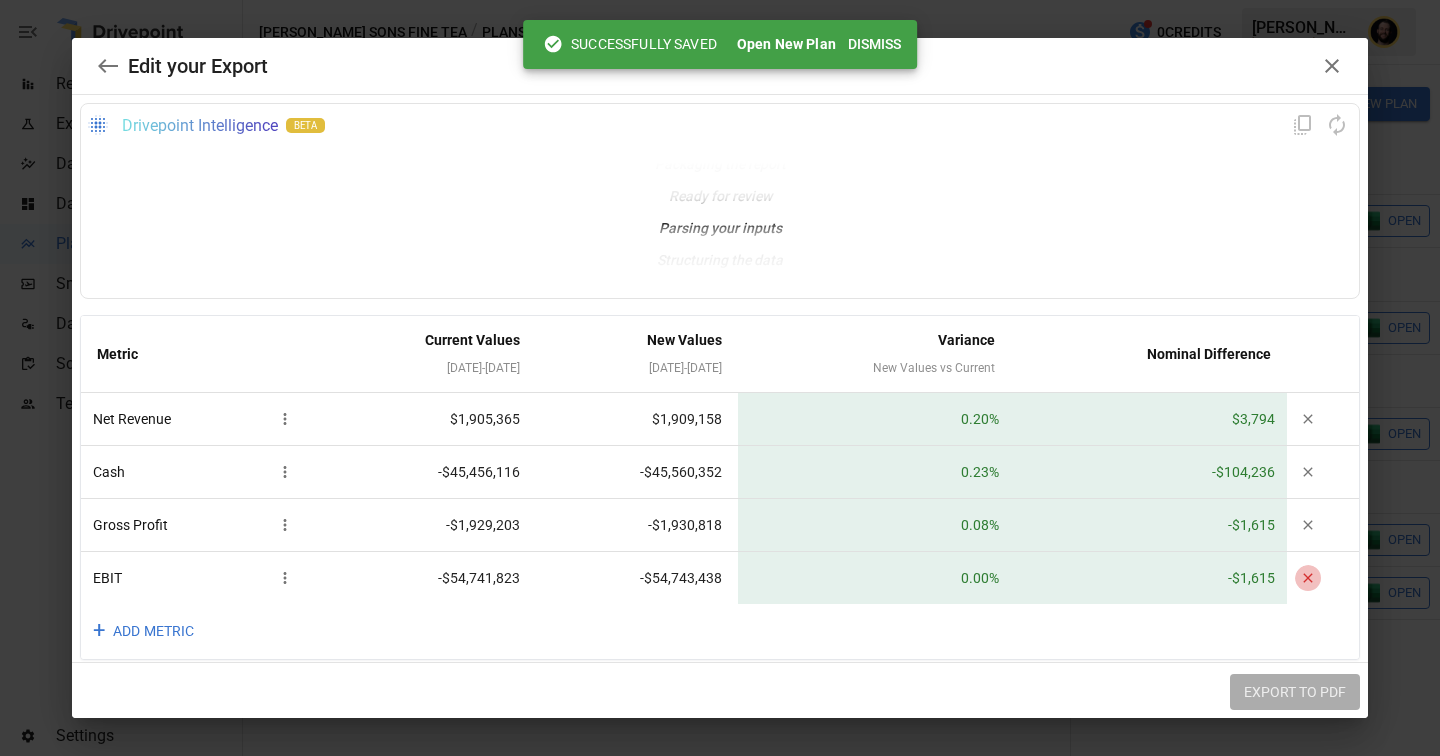 click 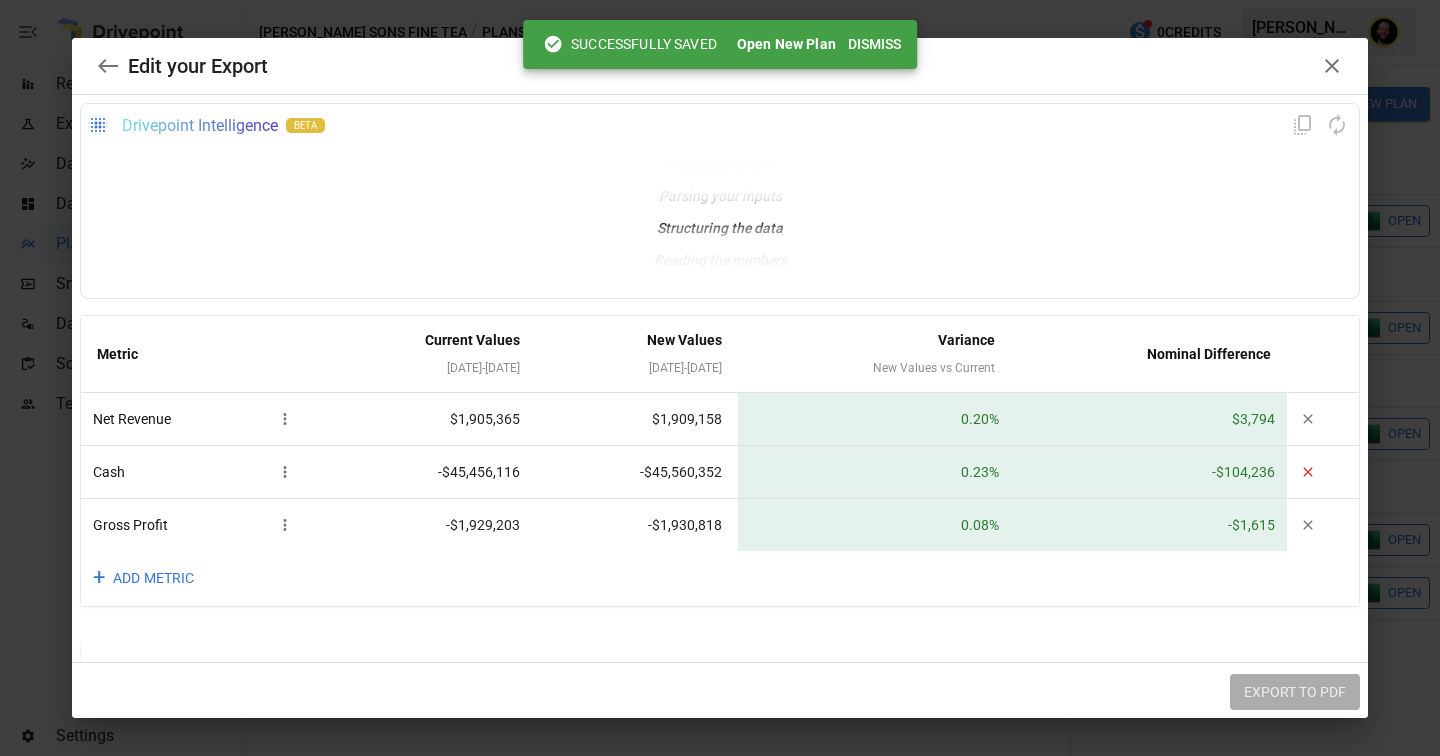 click at bounding box center (1308, 472) 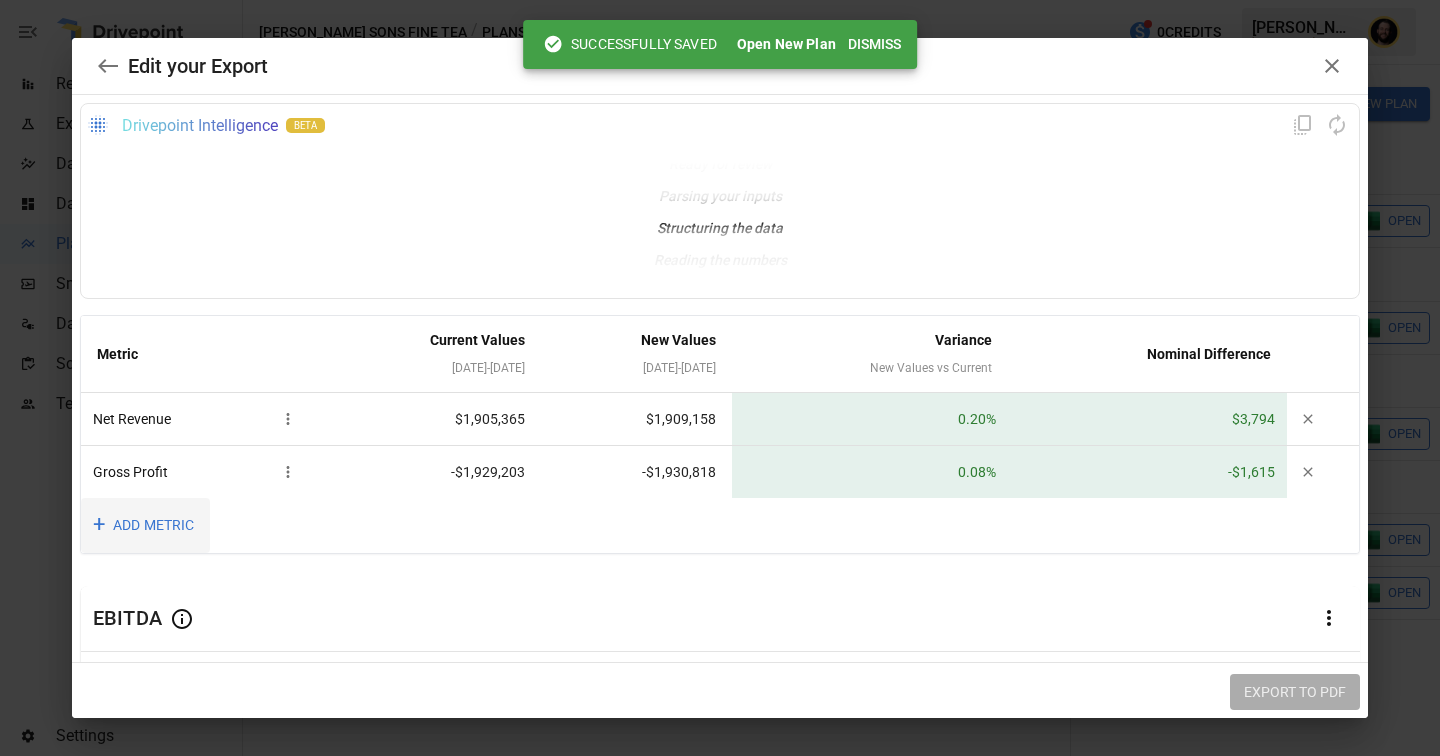 click on "+ ADD METRIC" at bounding box center (145, 525) 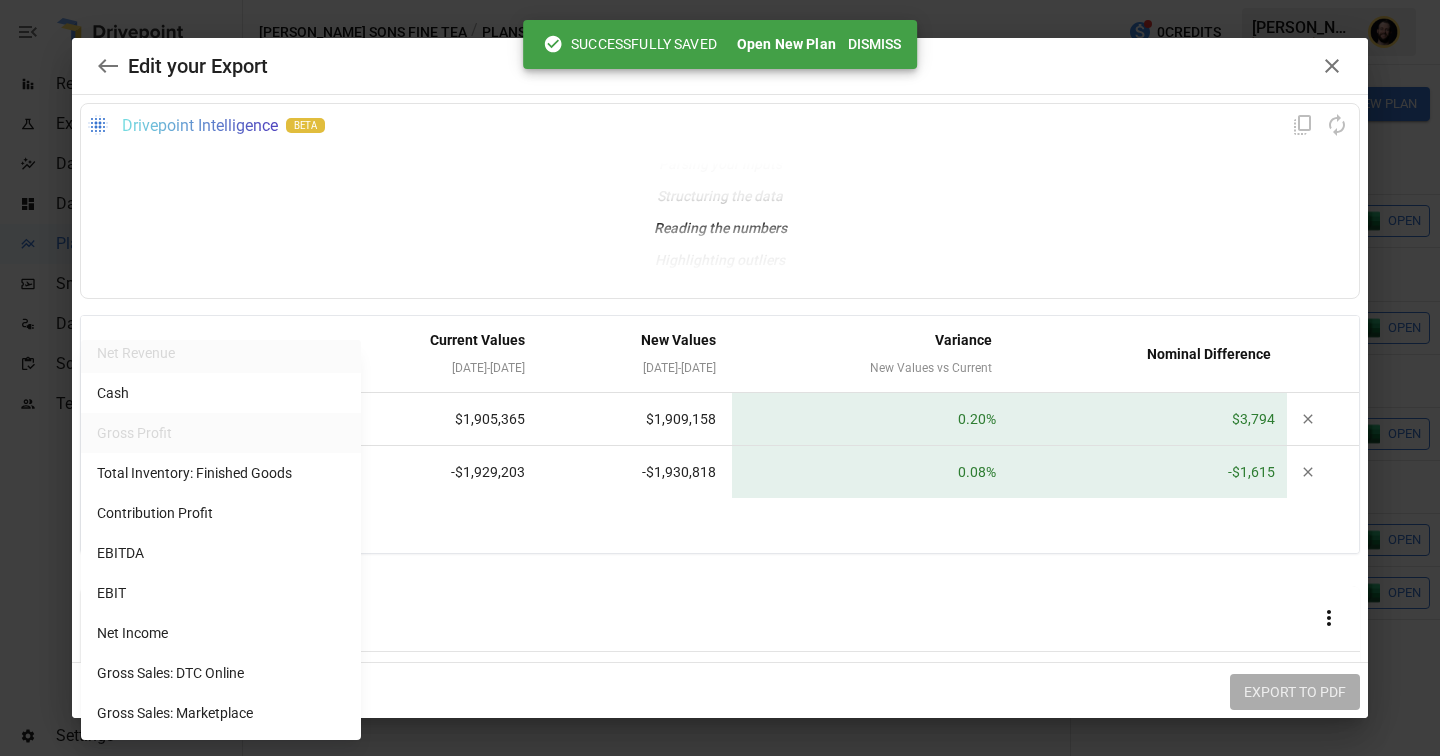 scroll, scrollTop: 143, scrollLeft: 0, axis: vertical 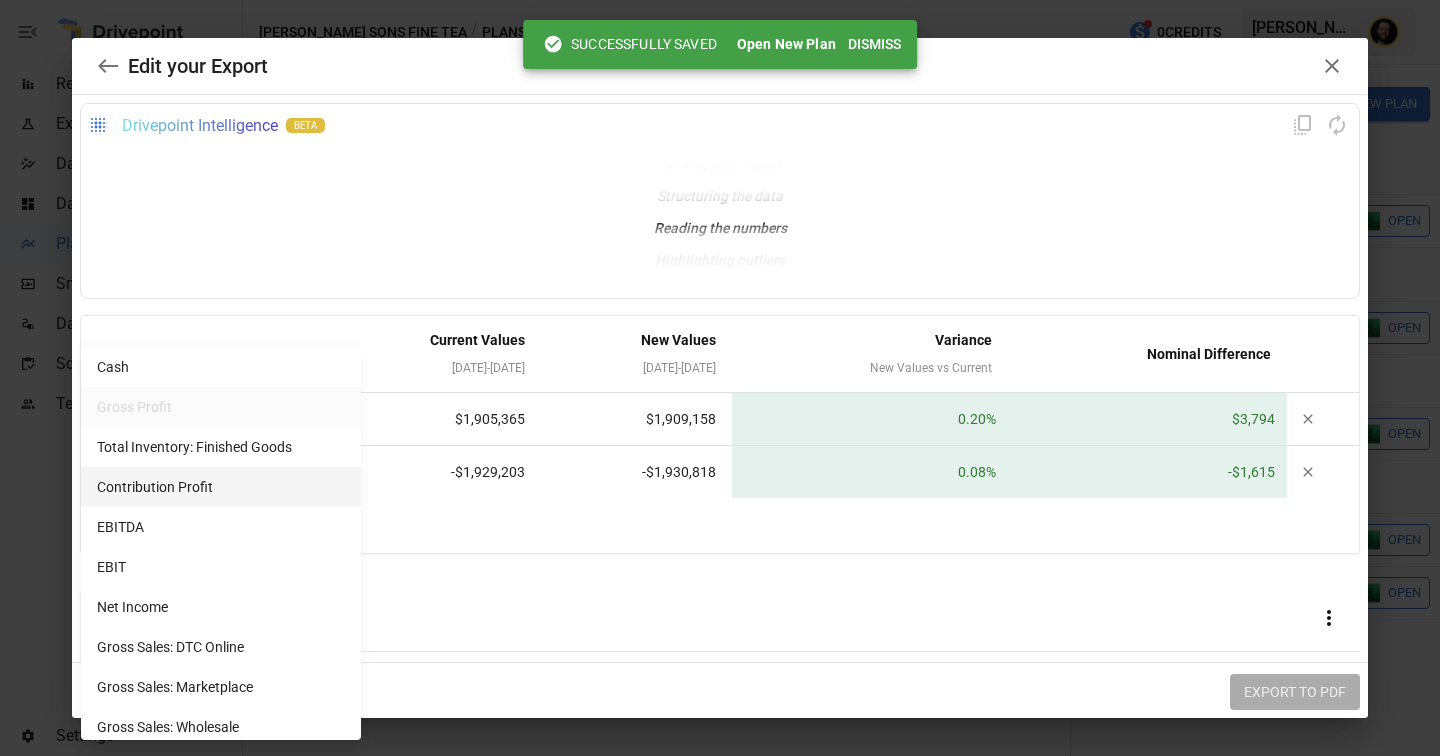 click on "Contribution Profit" at bounding box center [221, 487] 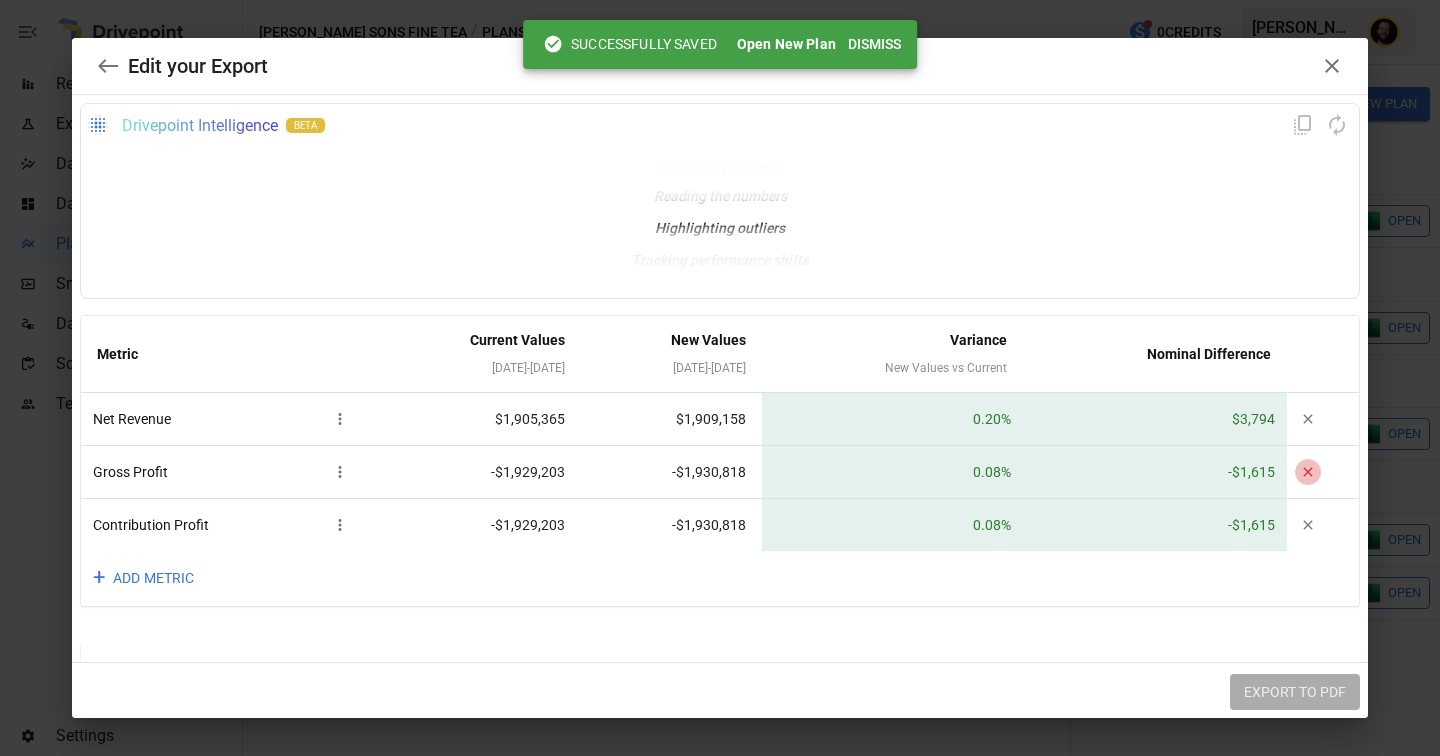 click 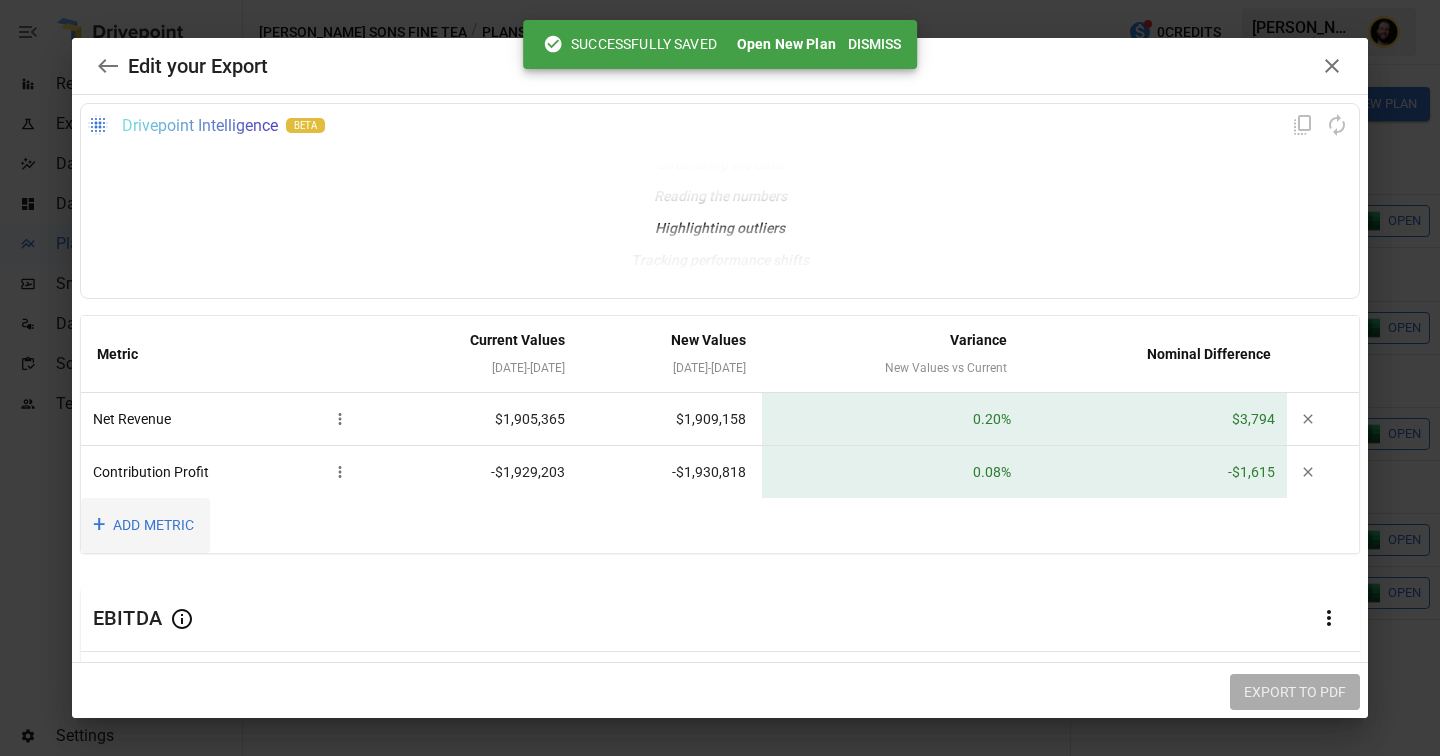click on "+ ADD METRIC" at bounding box center [145, 525] 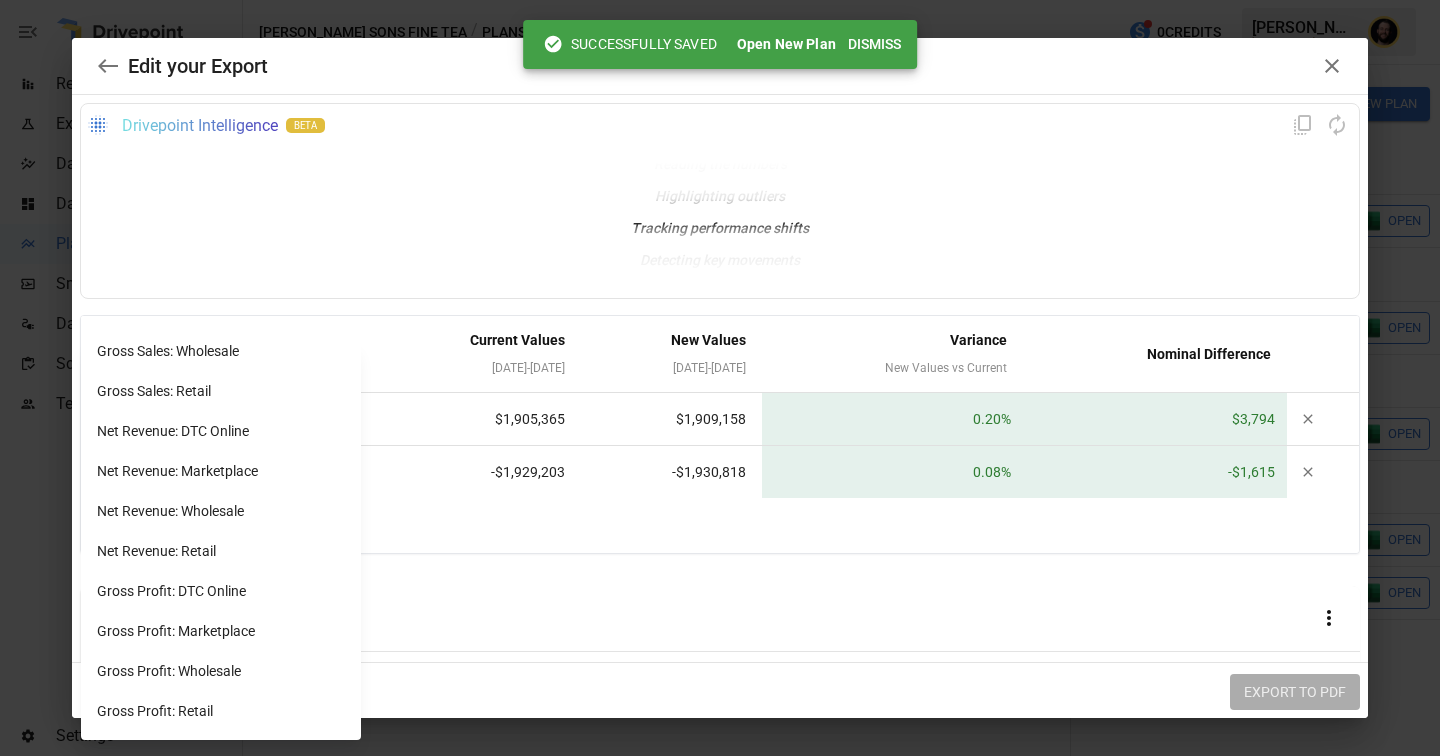 scroll, scrollTop: 557, scrollLeft: 0, axis: vertical 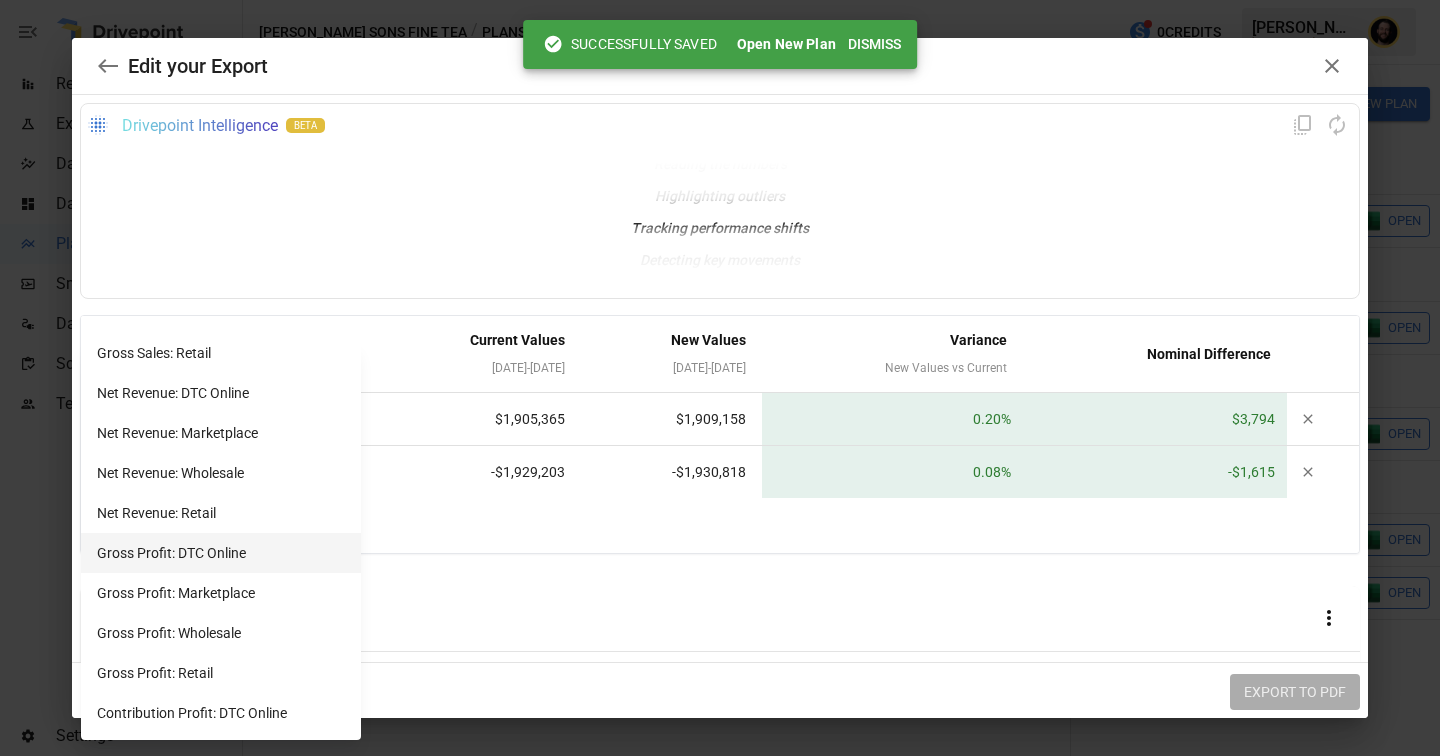 click on "Gross Profit: DTC Online" at bounding box center (221, 553) 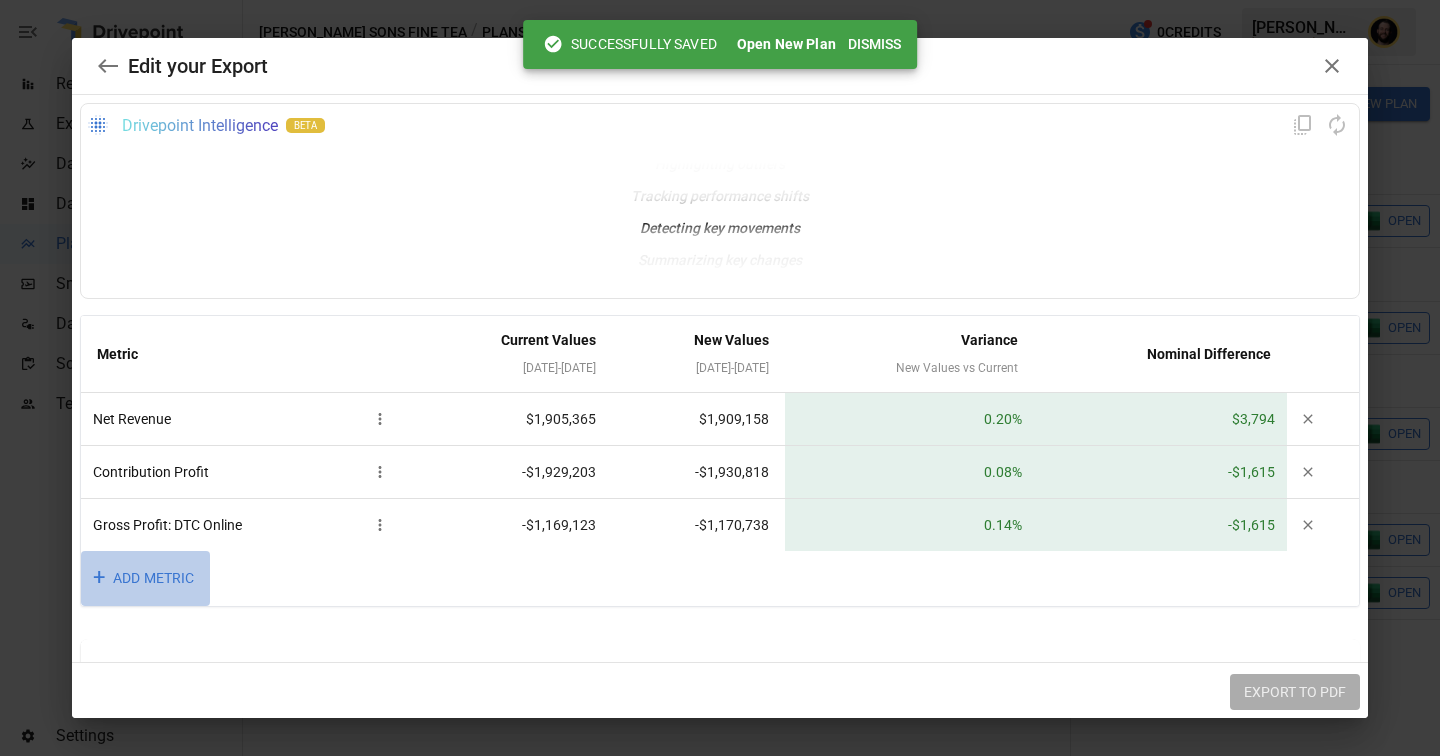 click on "+ ADD METRIC" at bounding box center [145, 578] 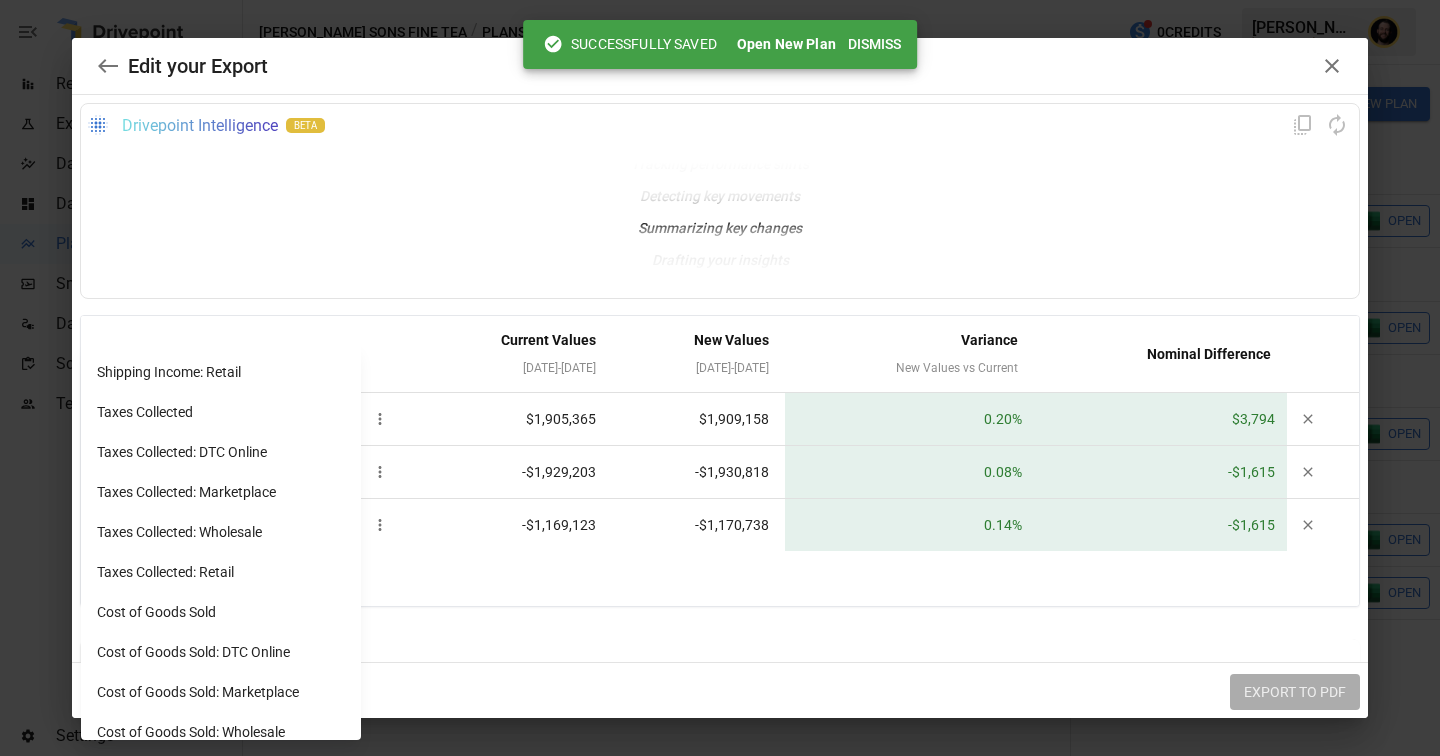 scroll, scrollTop: 1678, scrollLeft: 0, axis: vertical 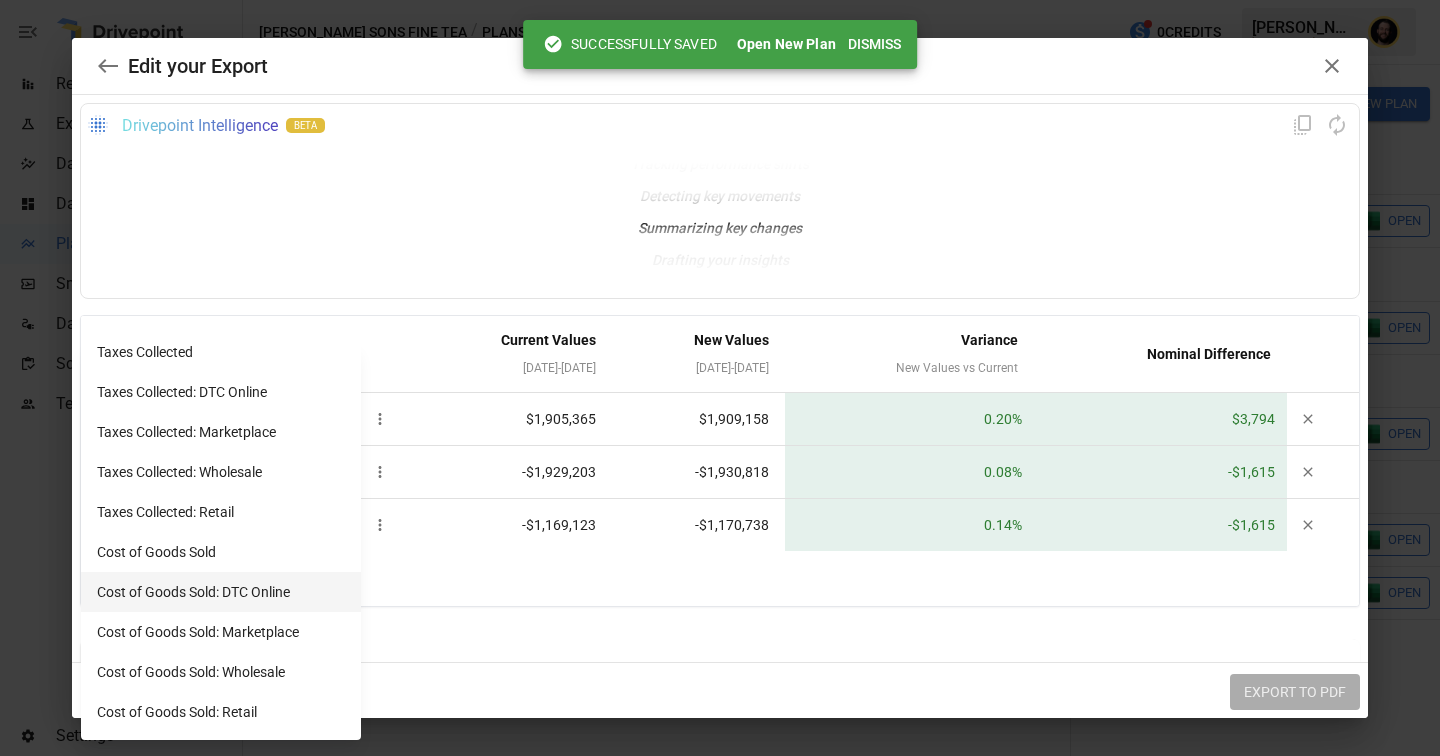 click on "Cost of Goods Sold: DTC Online" at bounding box center (221, 592) 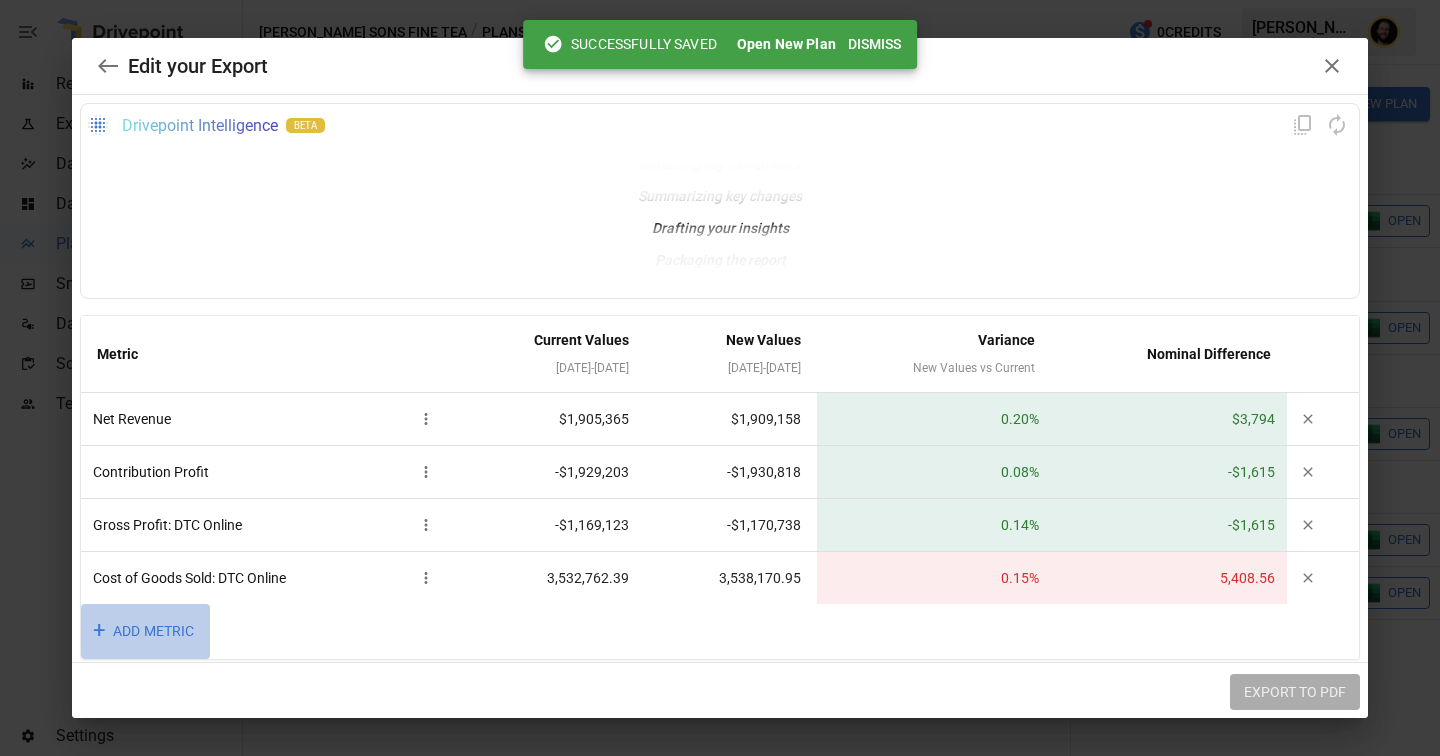 click on "+ ADD METRIC" at bounding box center (145, 631) 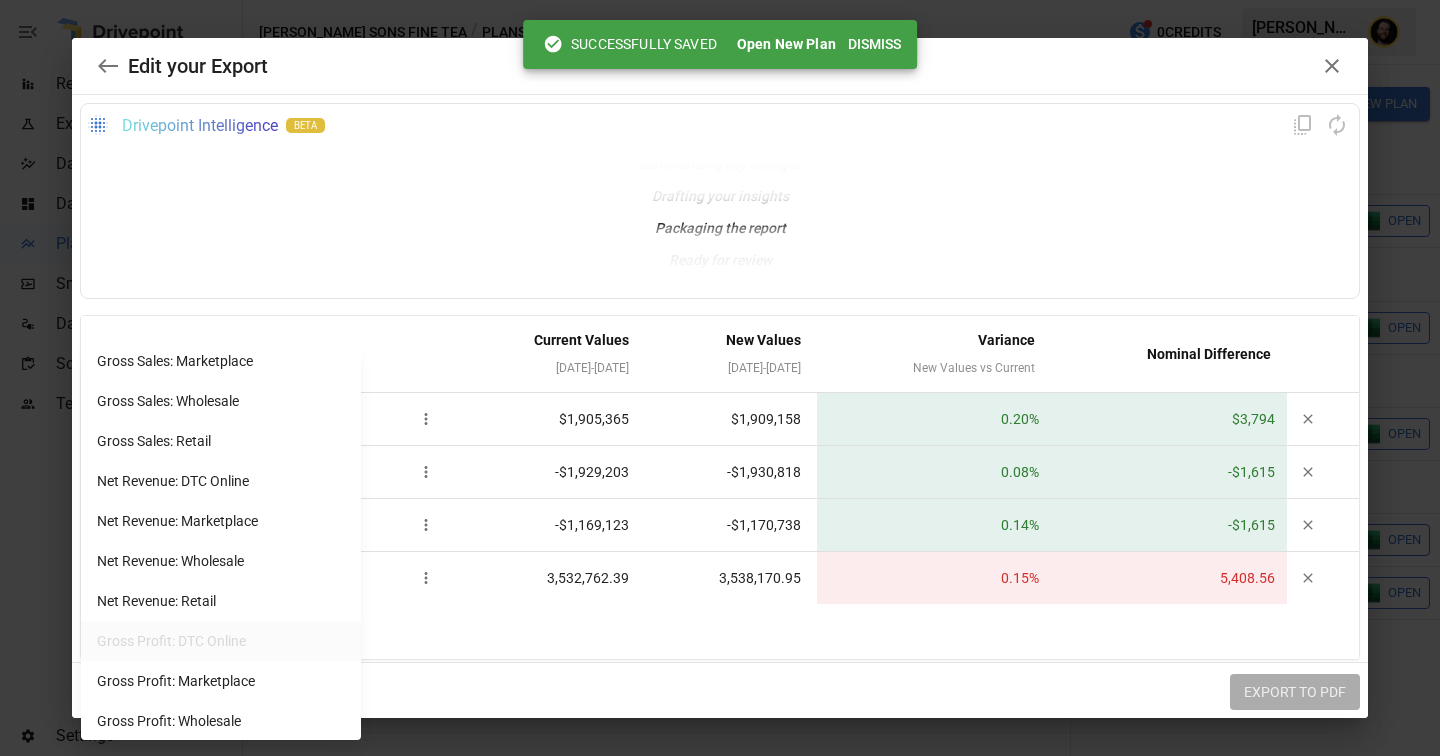 scroll, scrollTop: 417, scrollLeft: 0, axis: vertical 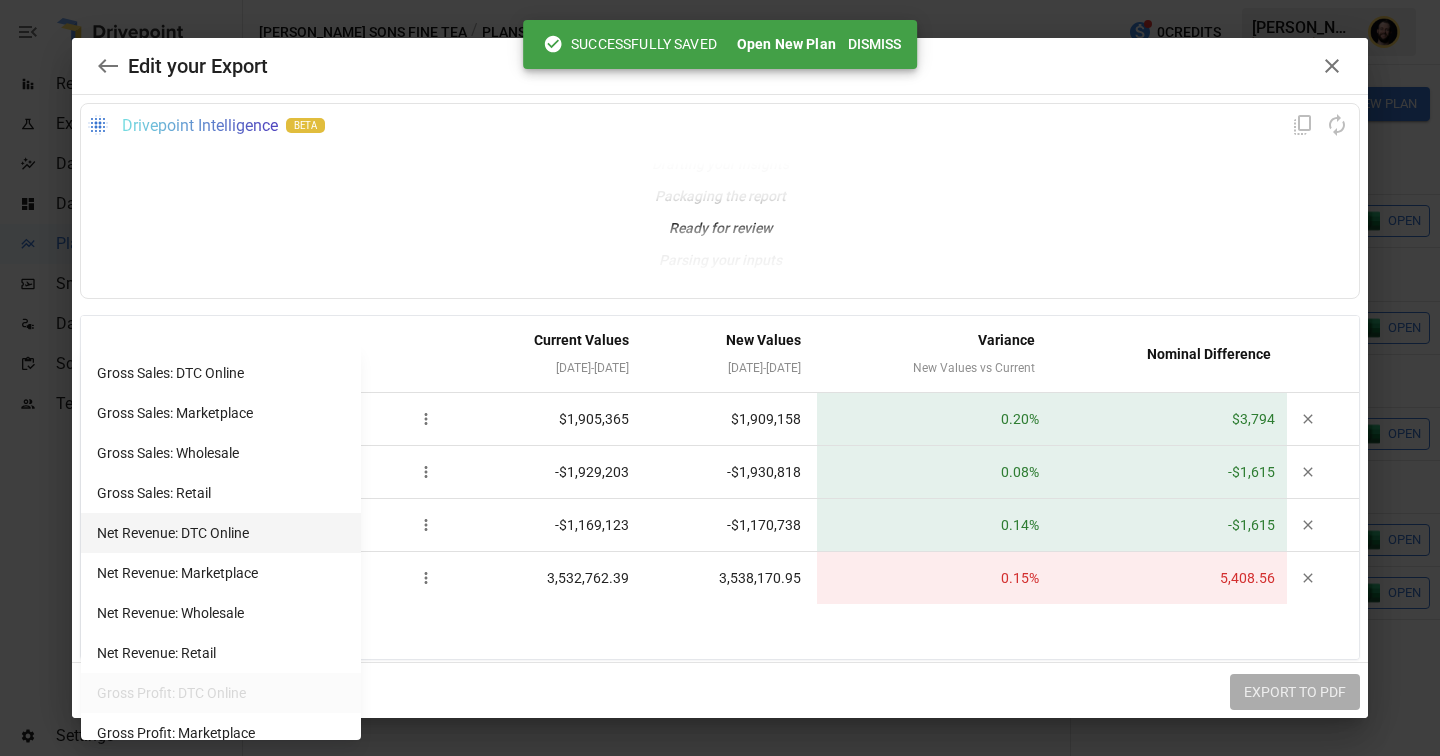 click on "Net Revenue: DTC Online" at bounding box center [221, 533] 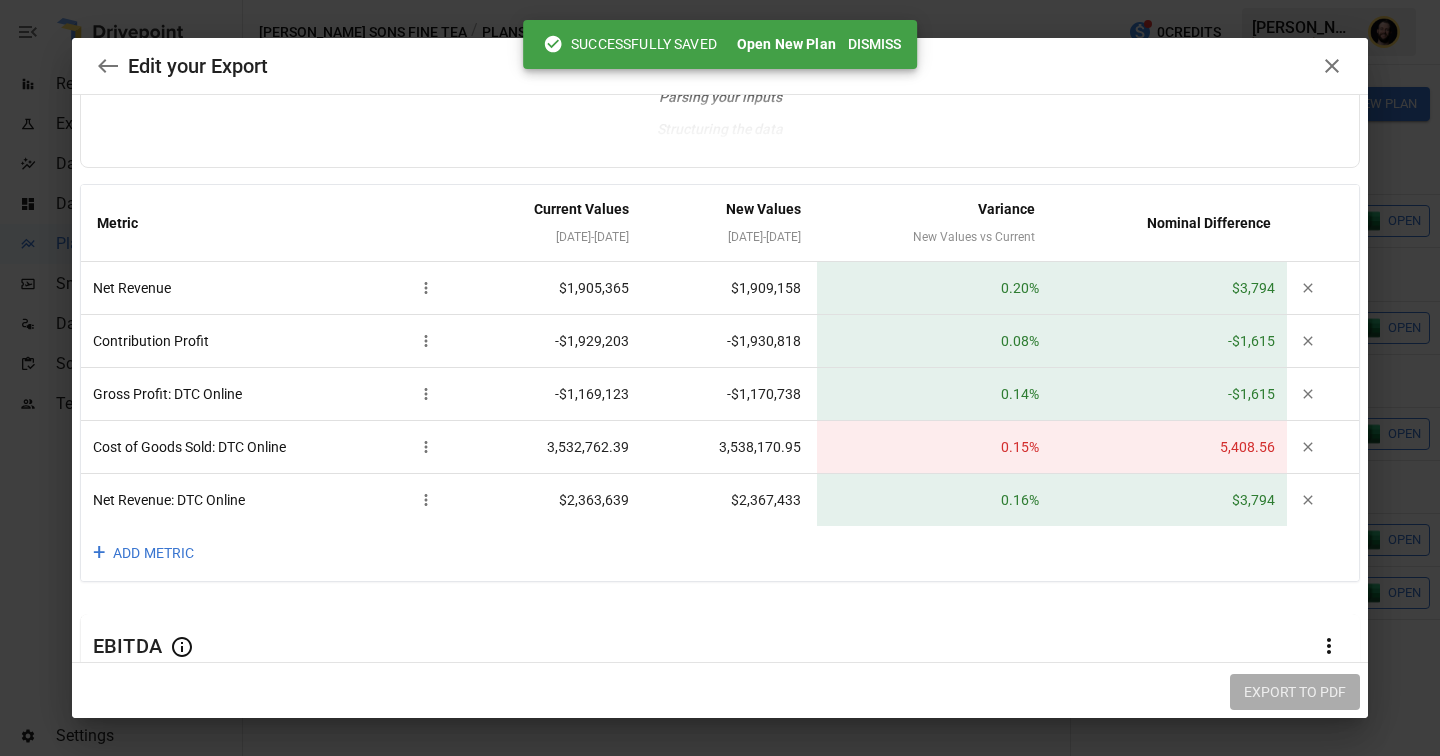 scroll, scrollTop: 137, scrollLeft: 0, axis: vertical 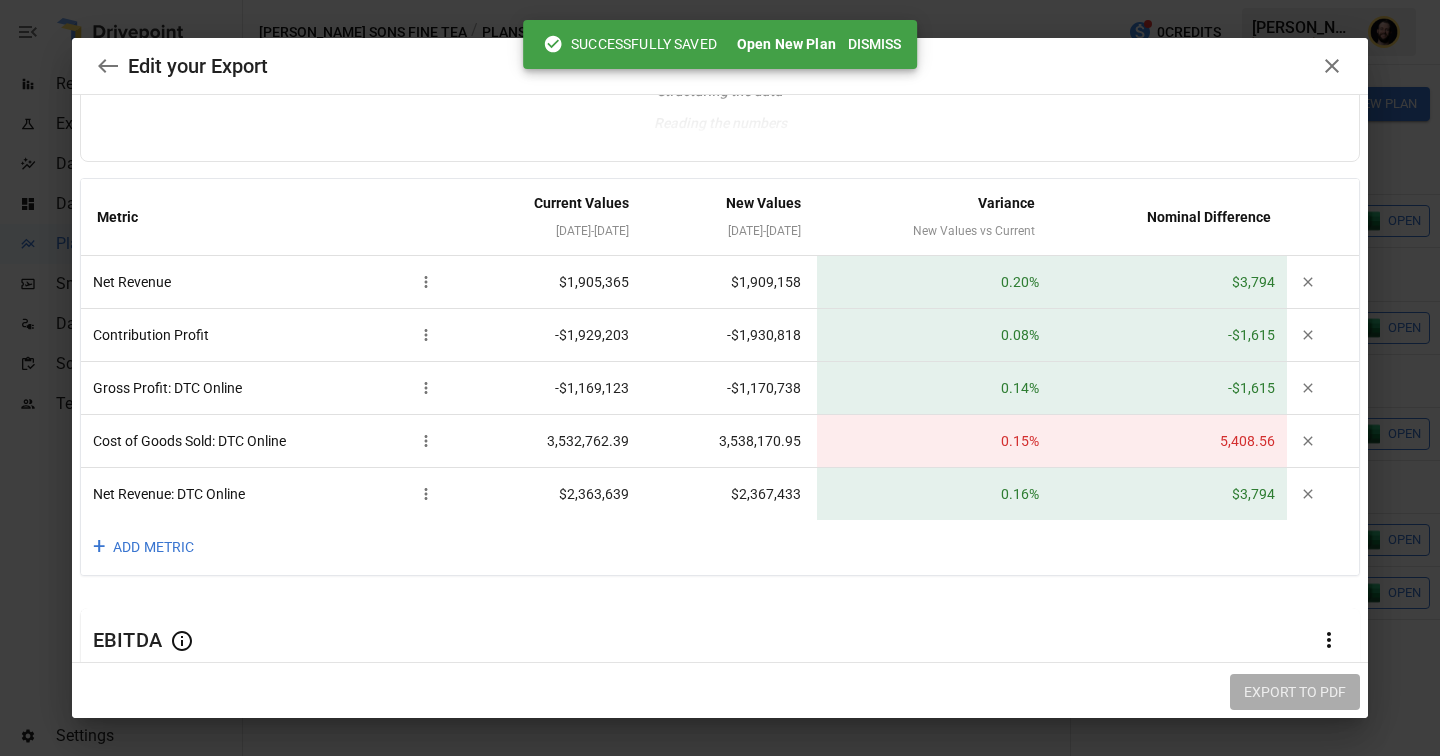 click on "Dismiss" at bounding box center (874, 44) 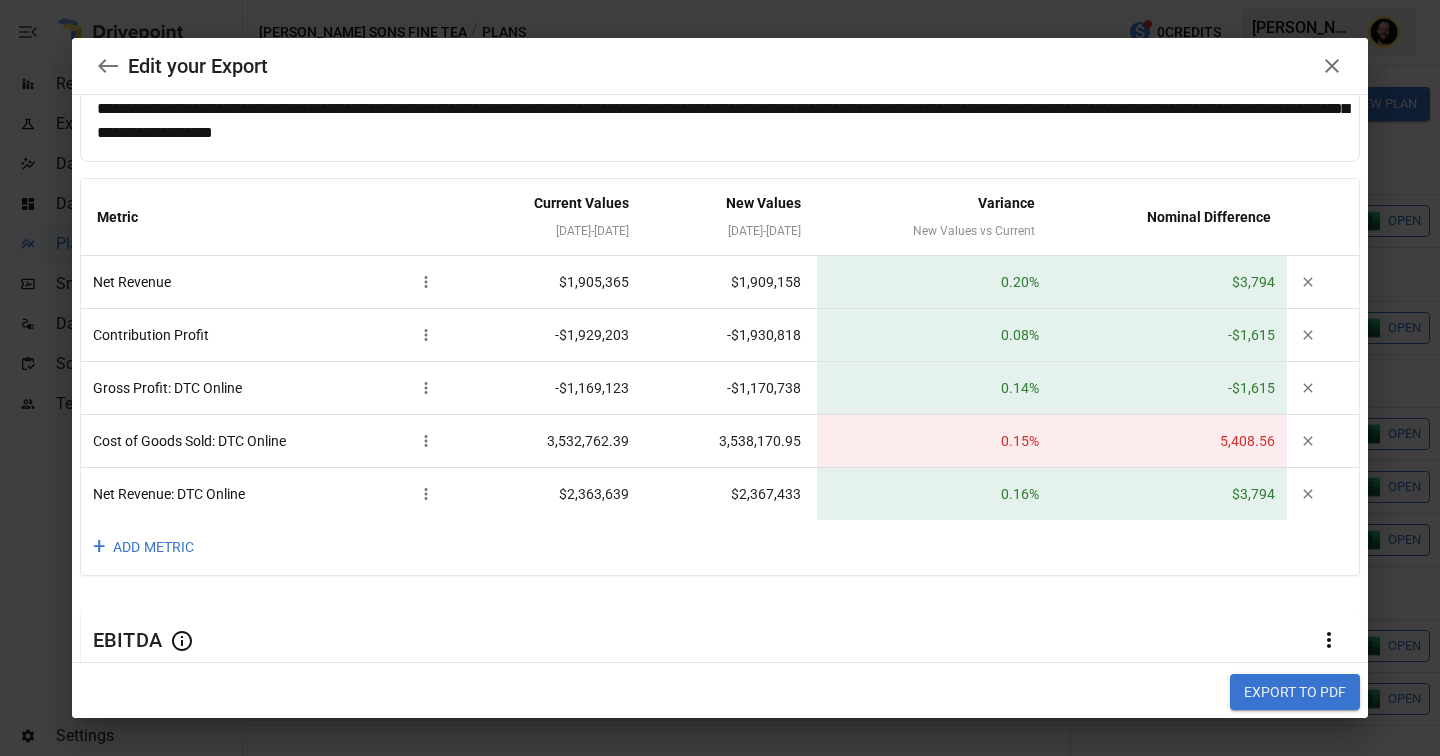 scroll, scrollTop: 0, scrollLeft: 0, axis: both 